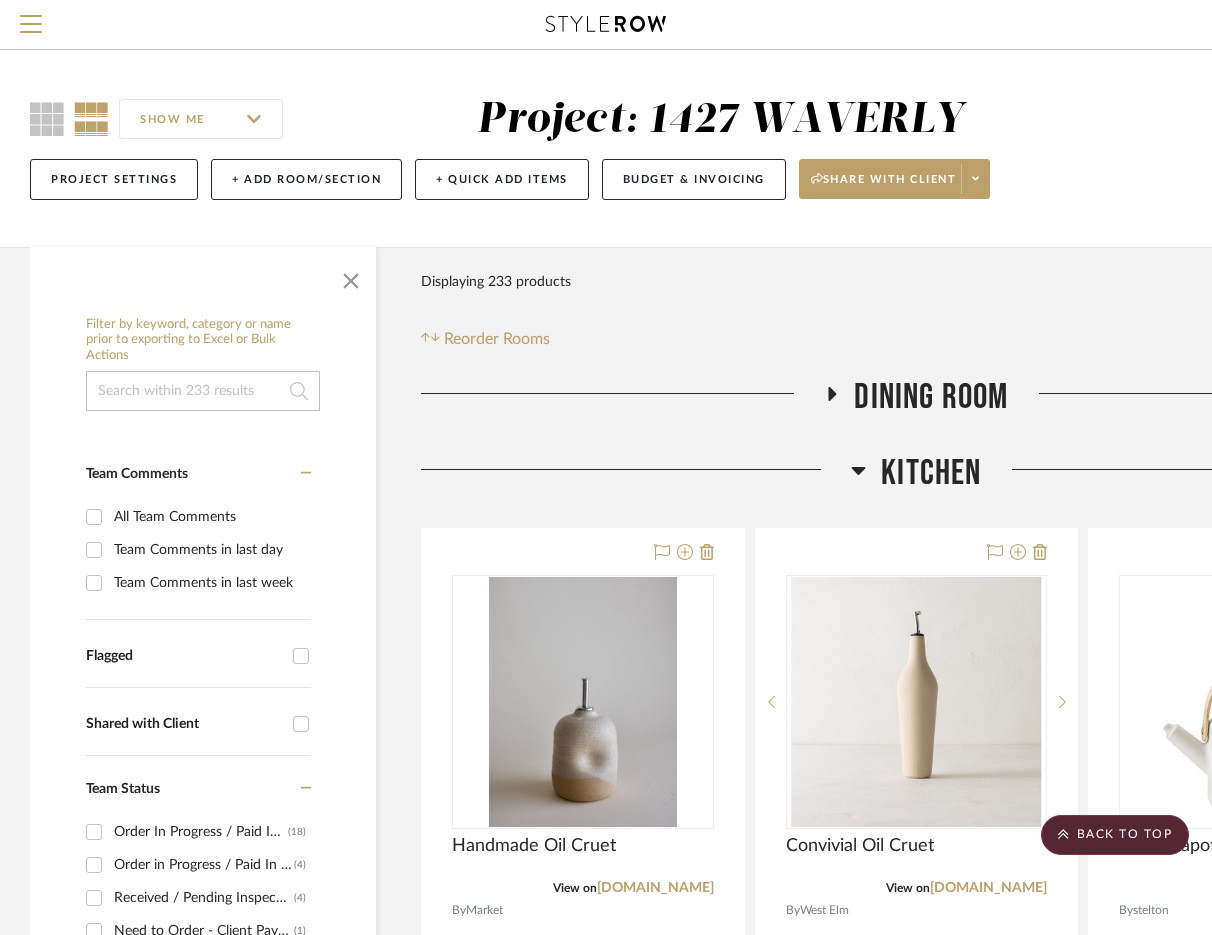 scroll, scrollTop: 30741, scrollLeft: 227, axis: both 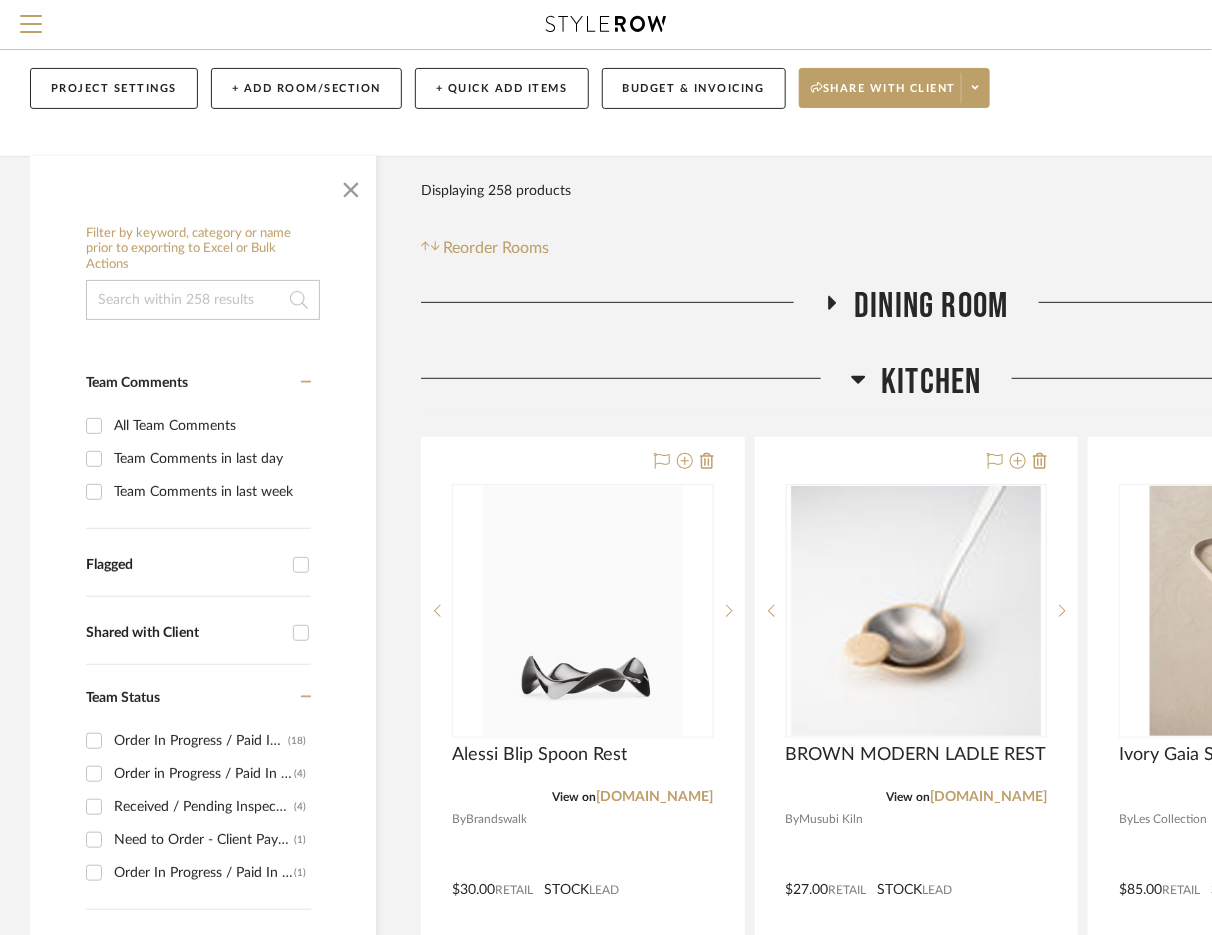 click on "Kitchen" 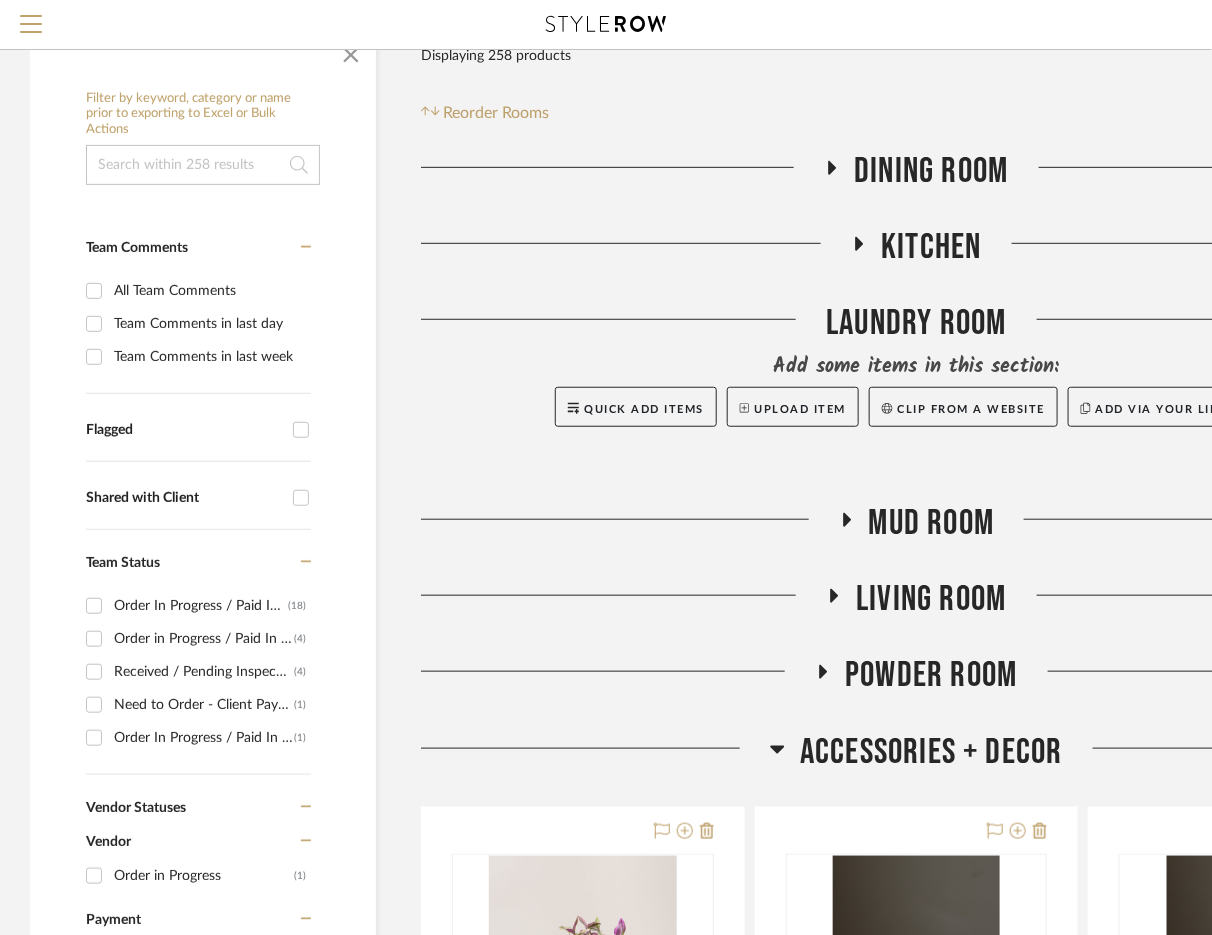click on "Powder Room" 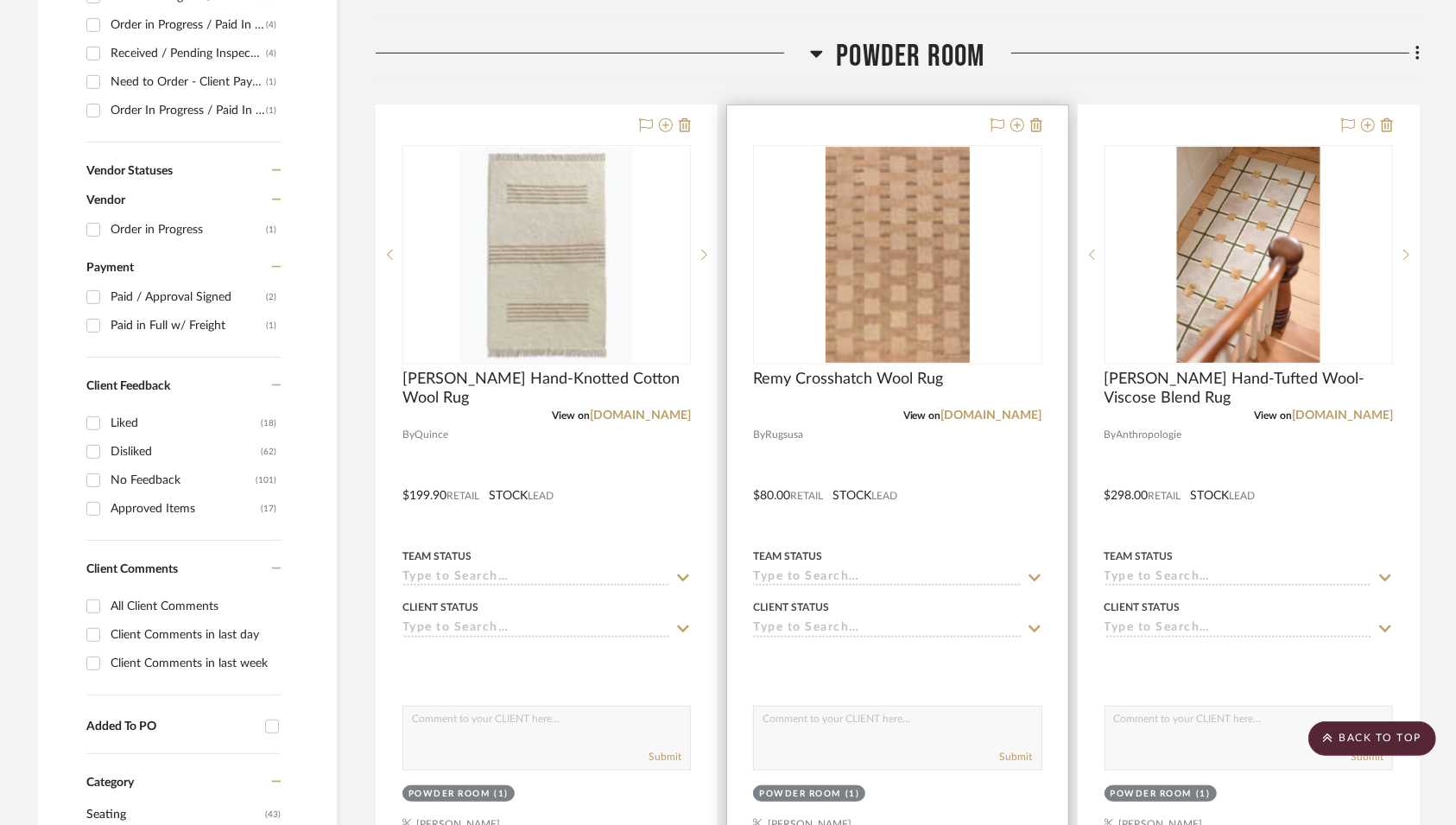 scroll, scrollTop: 801, scrollLeft: 0, axis: vertical 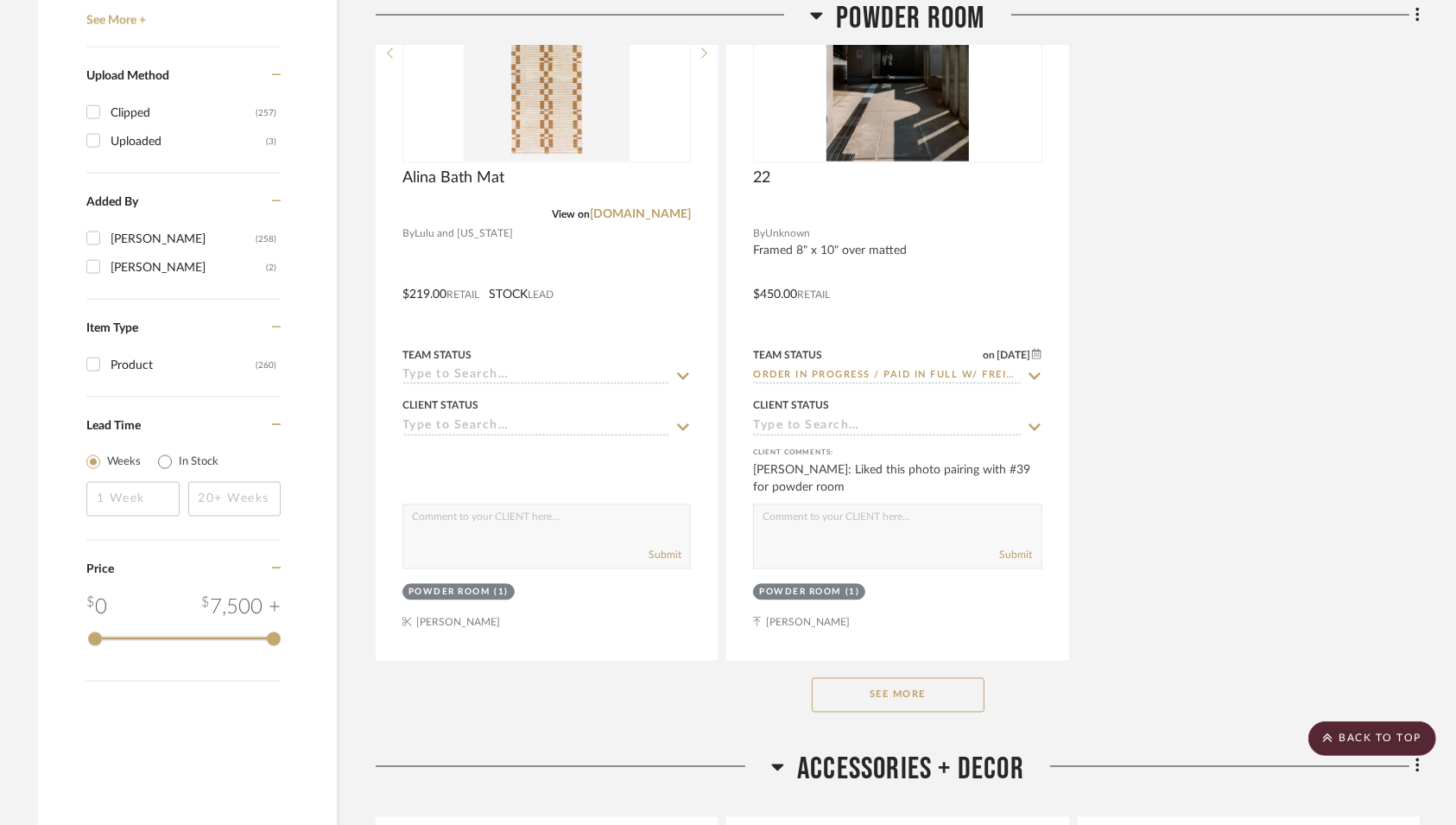 click on "Powder Room" 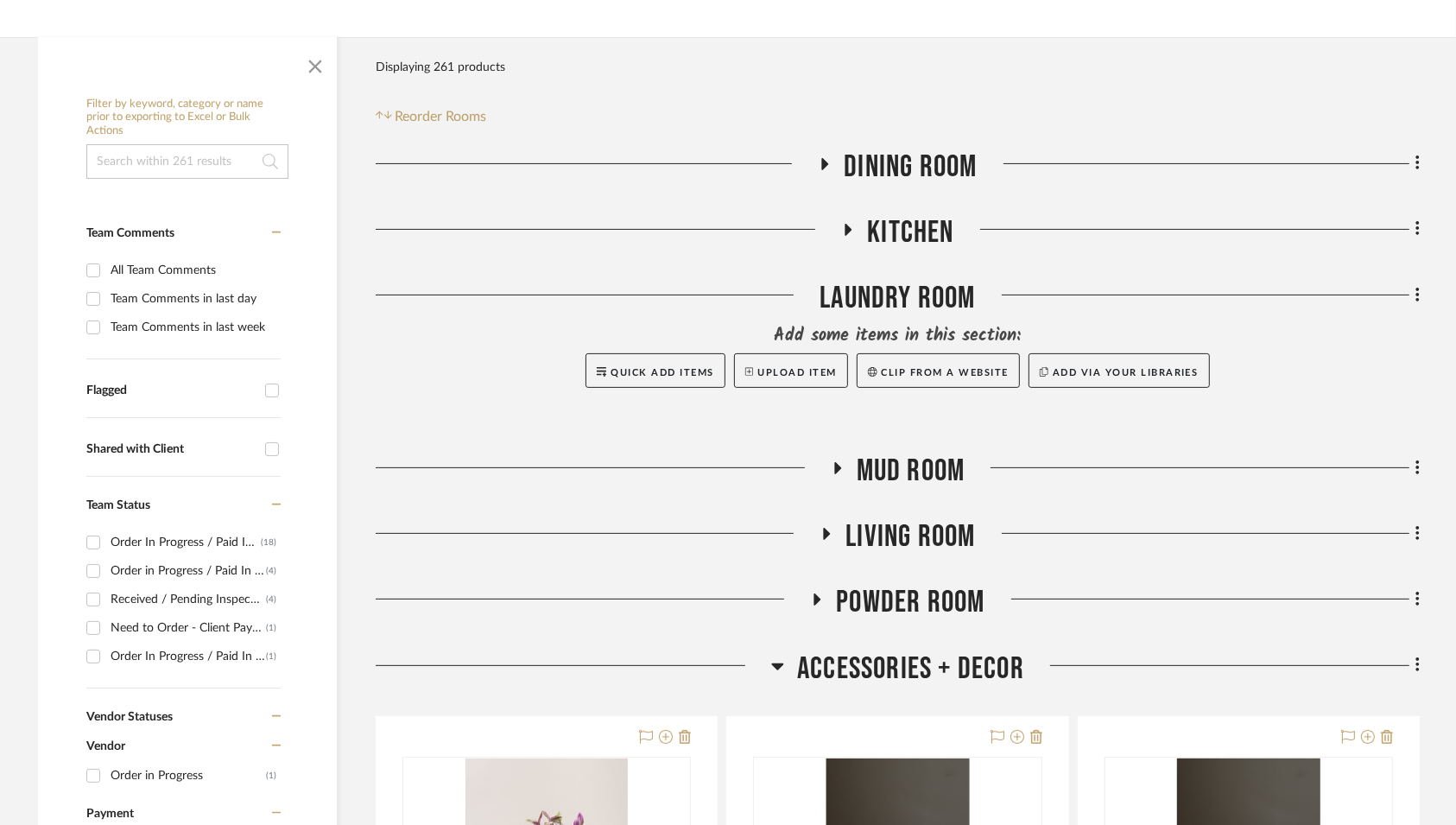 scroll, scrollTop: 240, scrollLeft: 0, axis: vertical 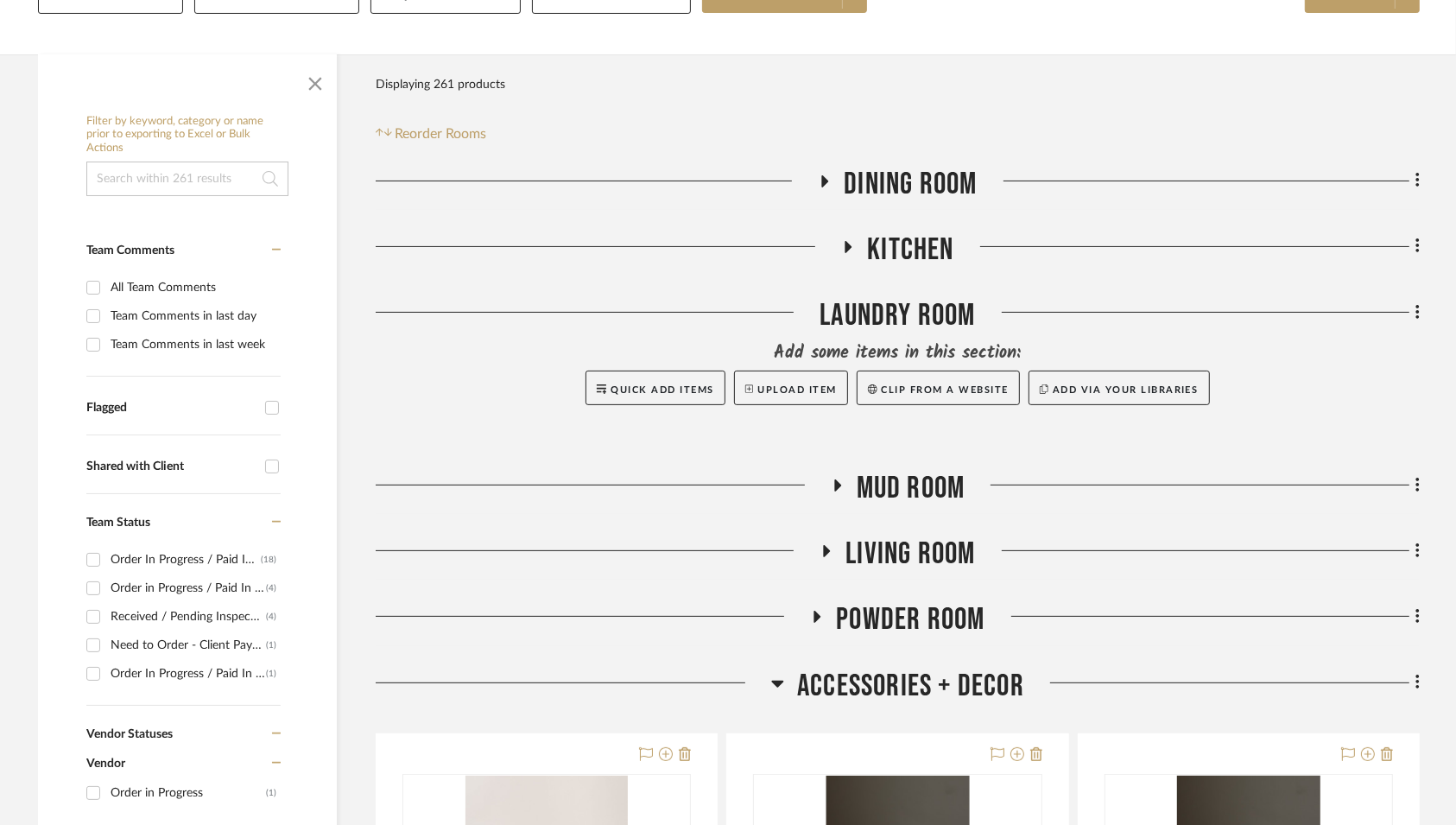 click on "Mud Room" 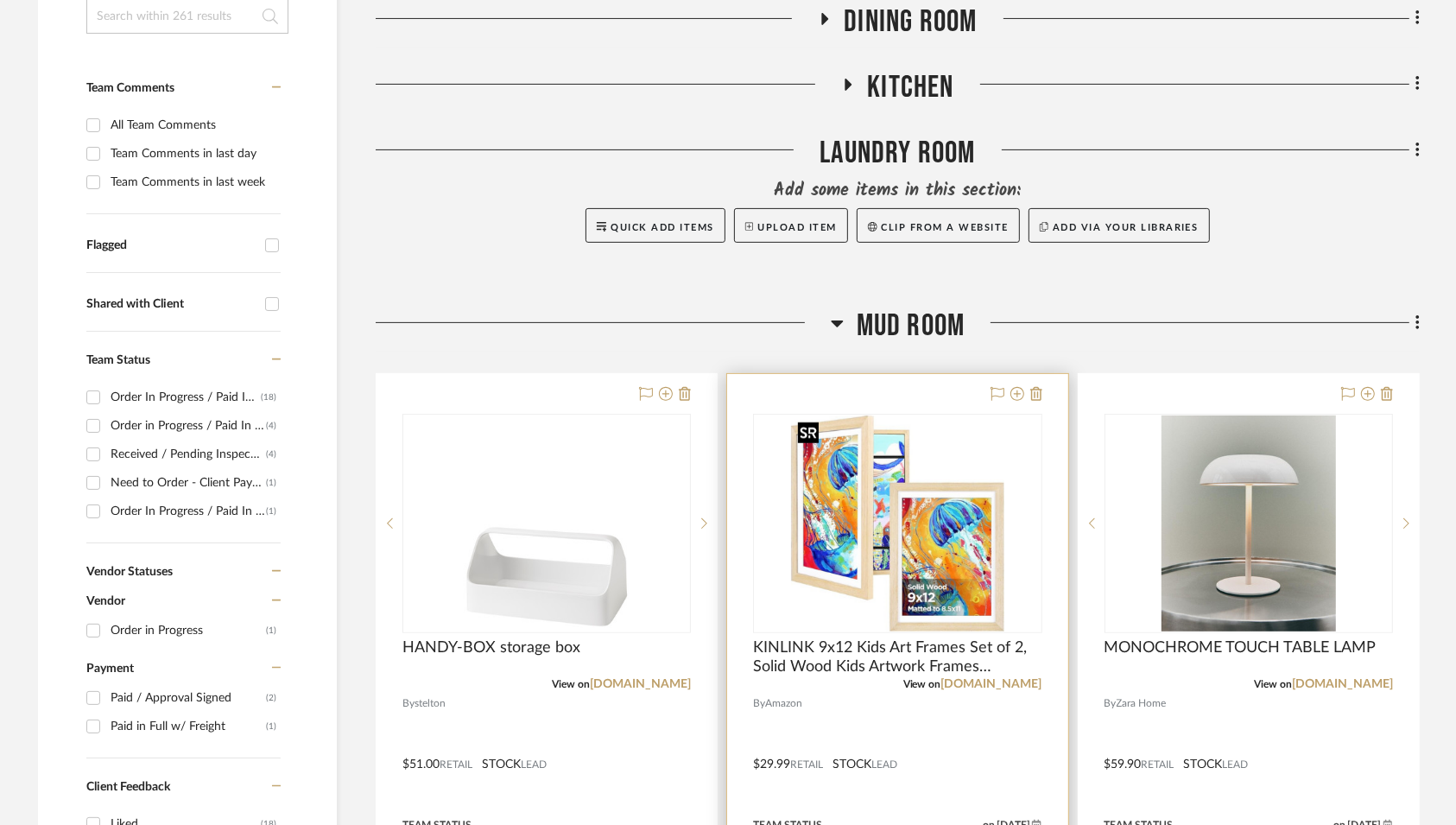 scroll, scrollTop: 197, scrollLeft: 0, axis: vertical 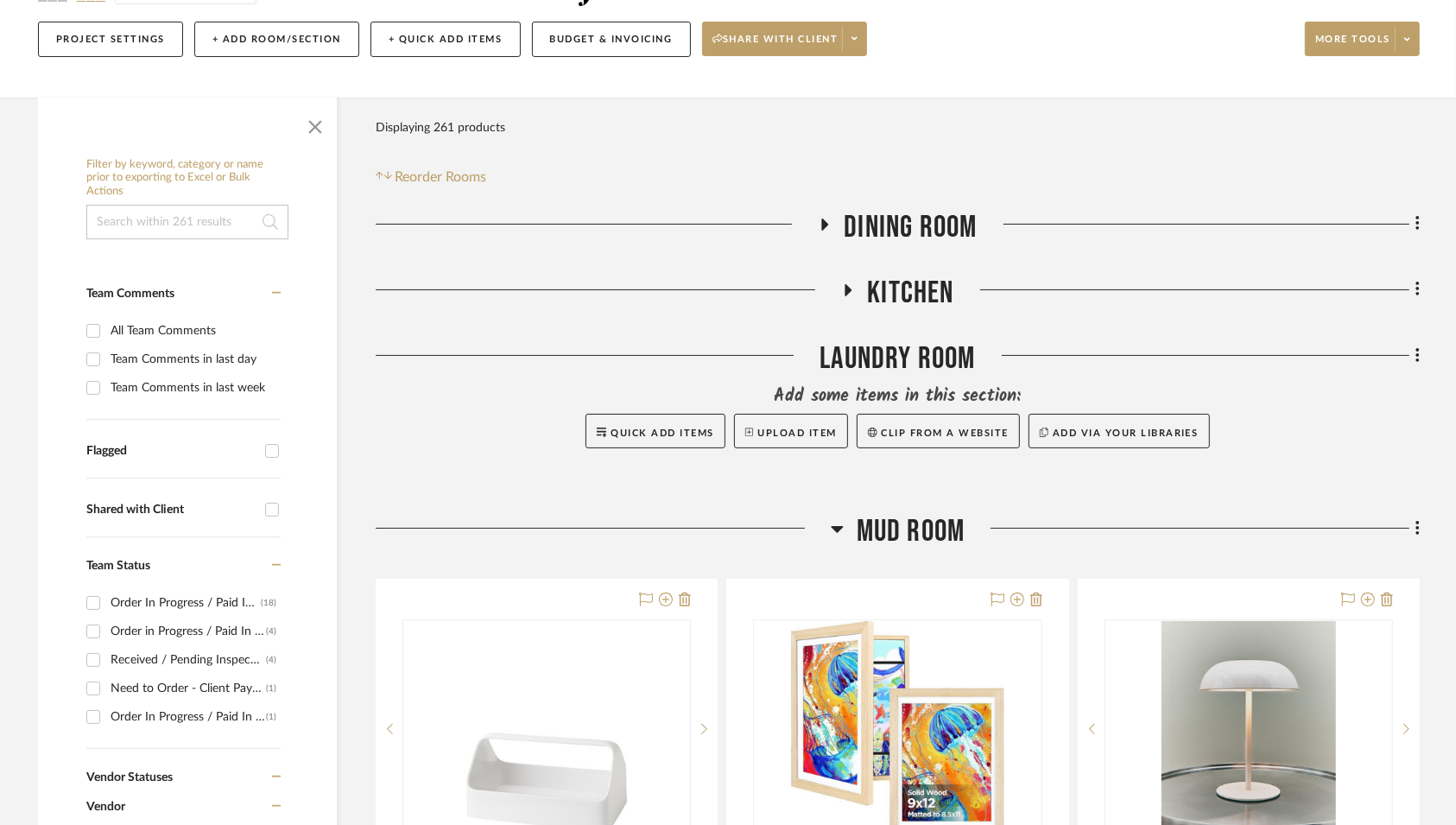 click on "Mud Room" 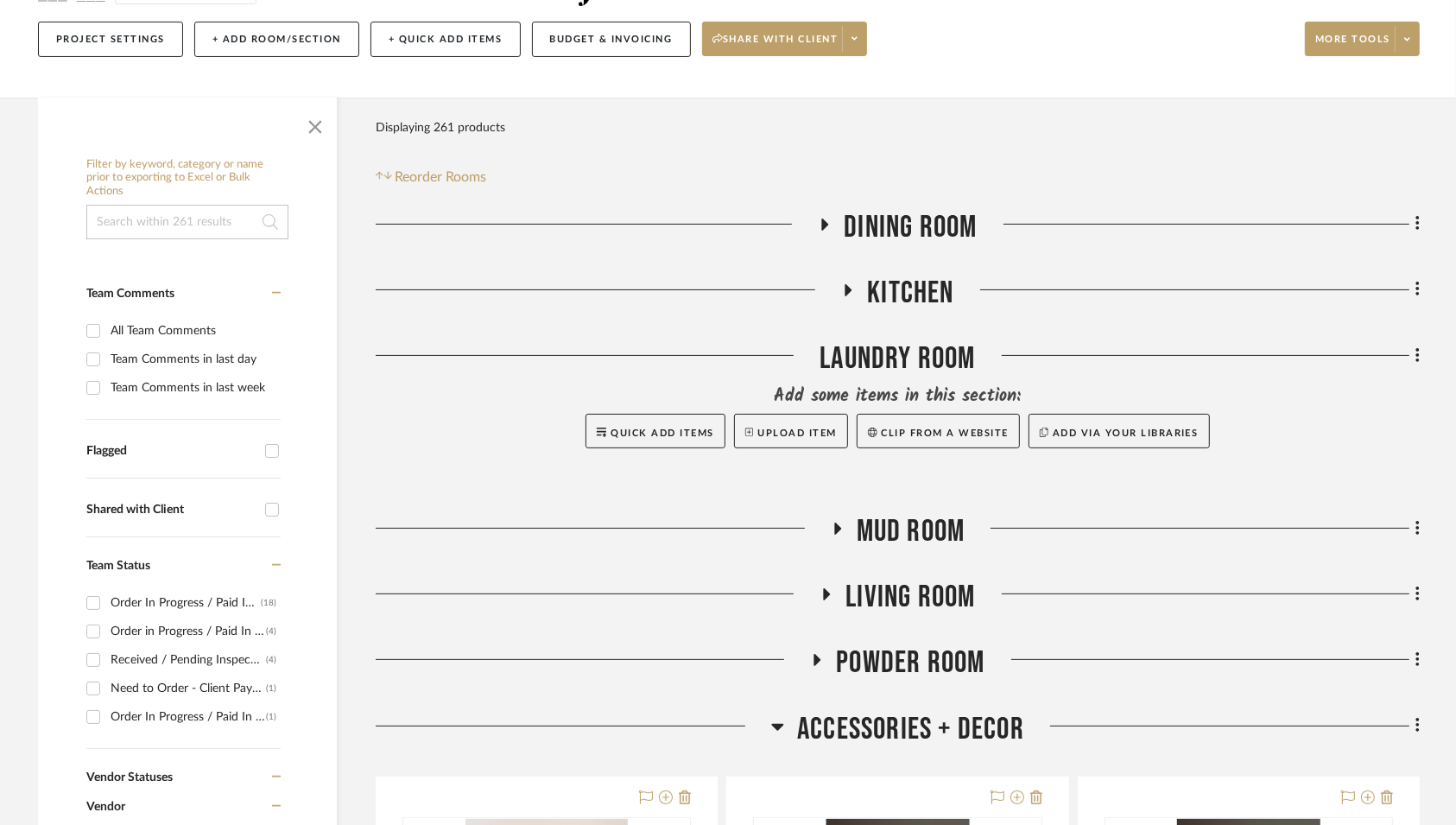 click on "Powder Room" 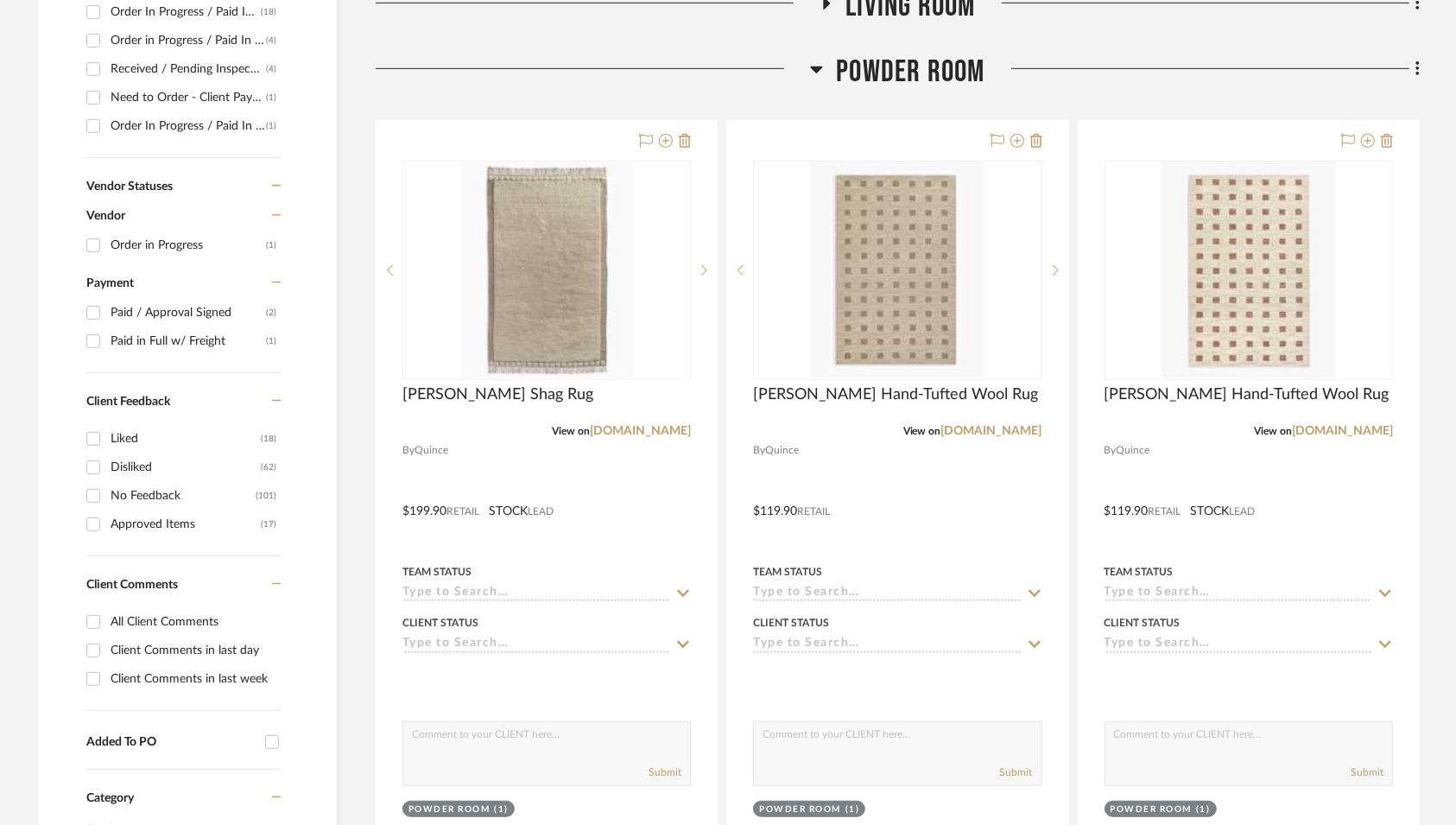 scroll, scrollTop: 790, scrollLeft: 0, axis: vertical 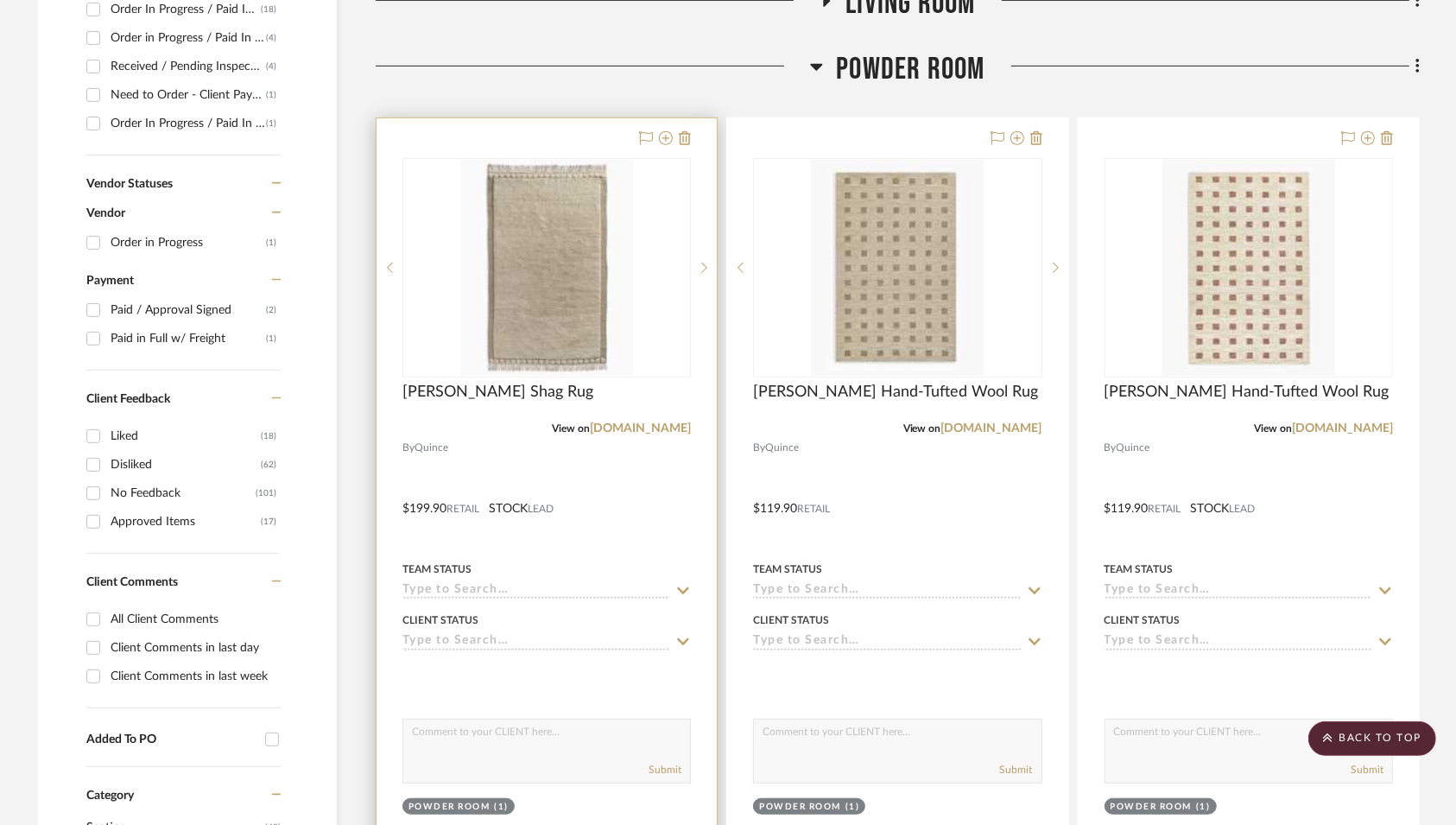 click on "Team Status" at bounding box center [547, 579] 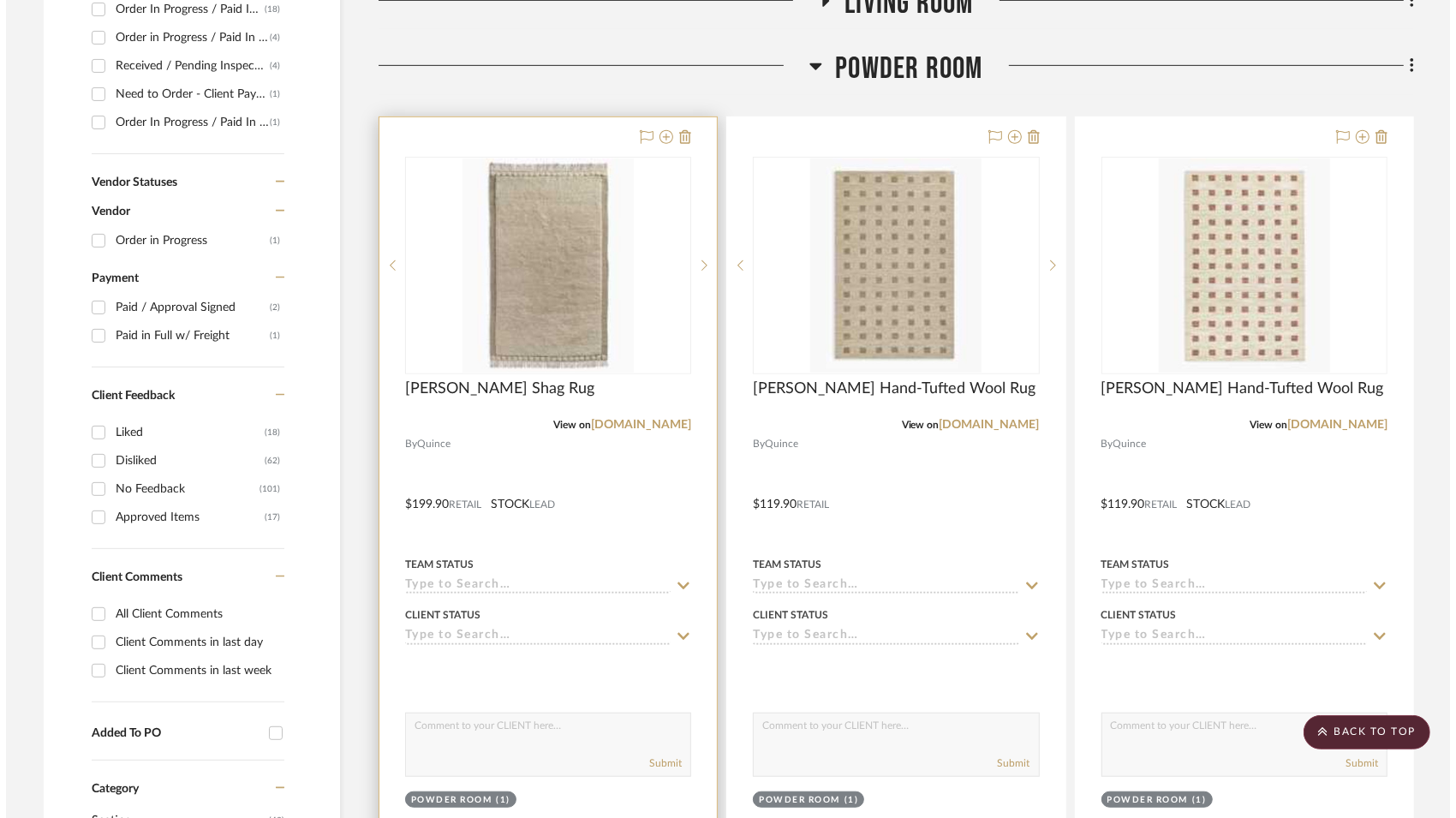 scroll, scrollTop: 0, scrollLeft: 0, axis: both 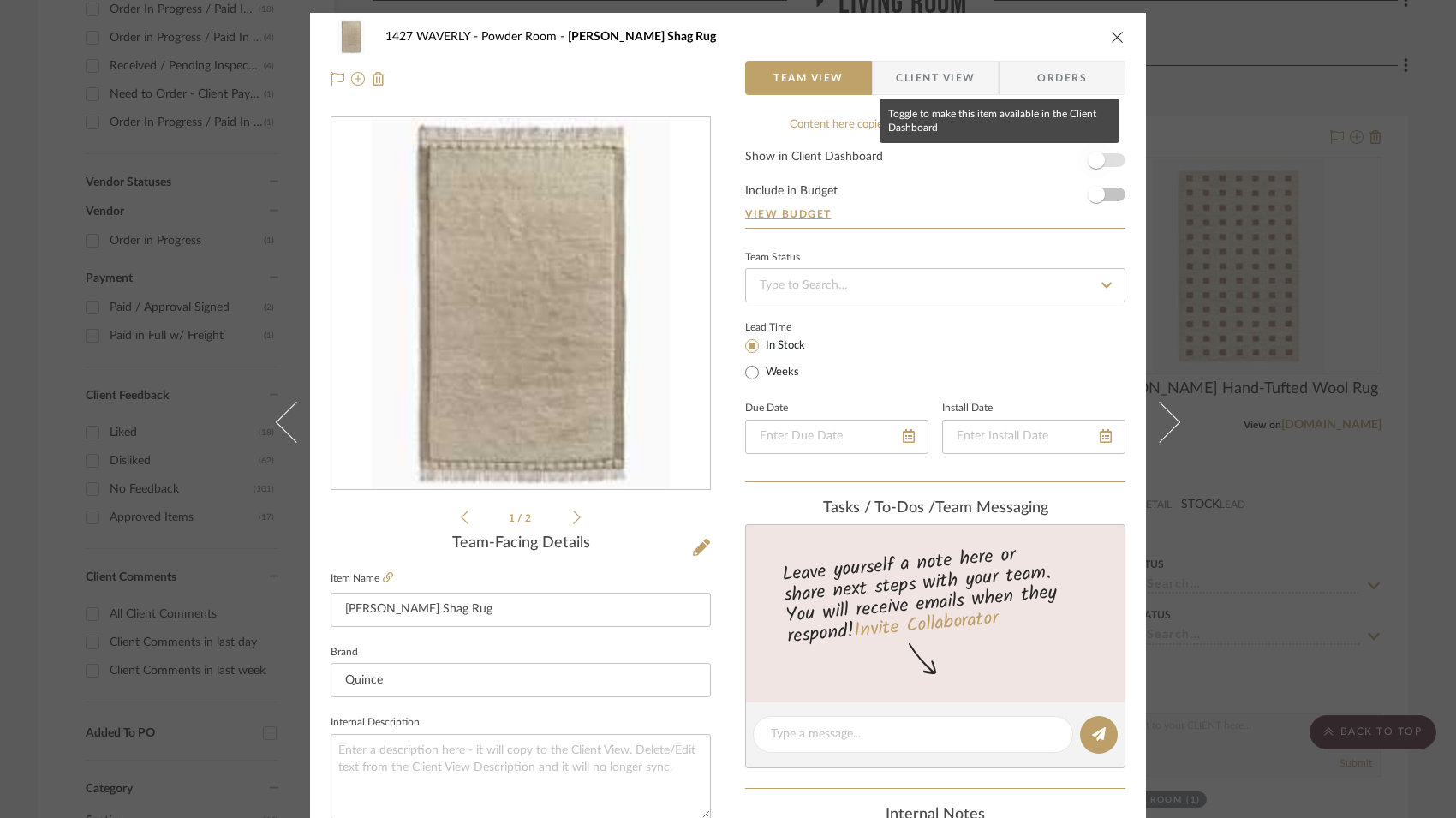 click at bounding box center [1096, 160] 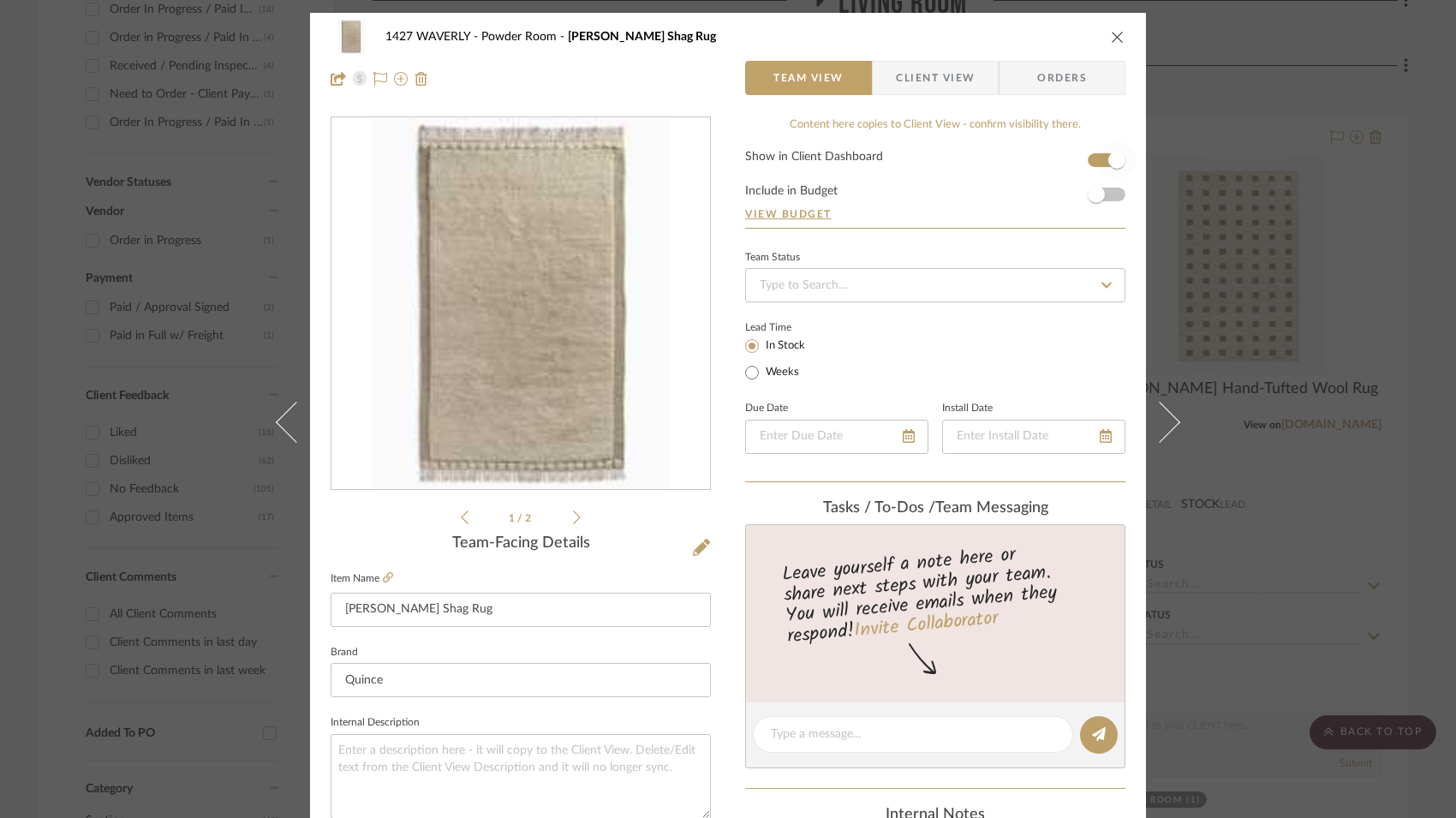 type 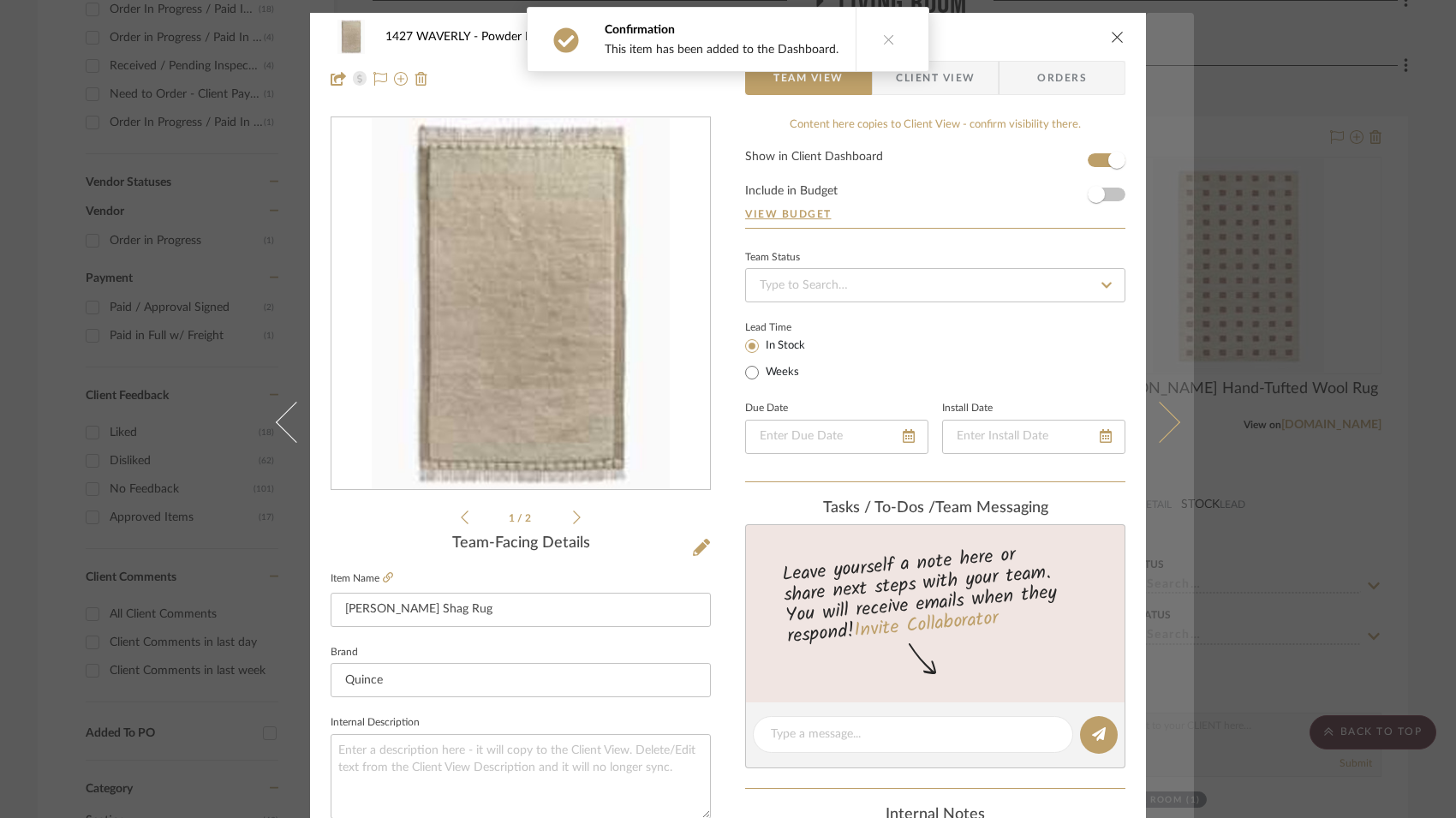 click at bounding box center [1160, 421] 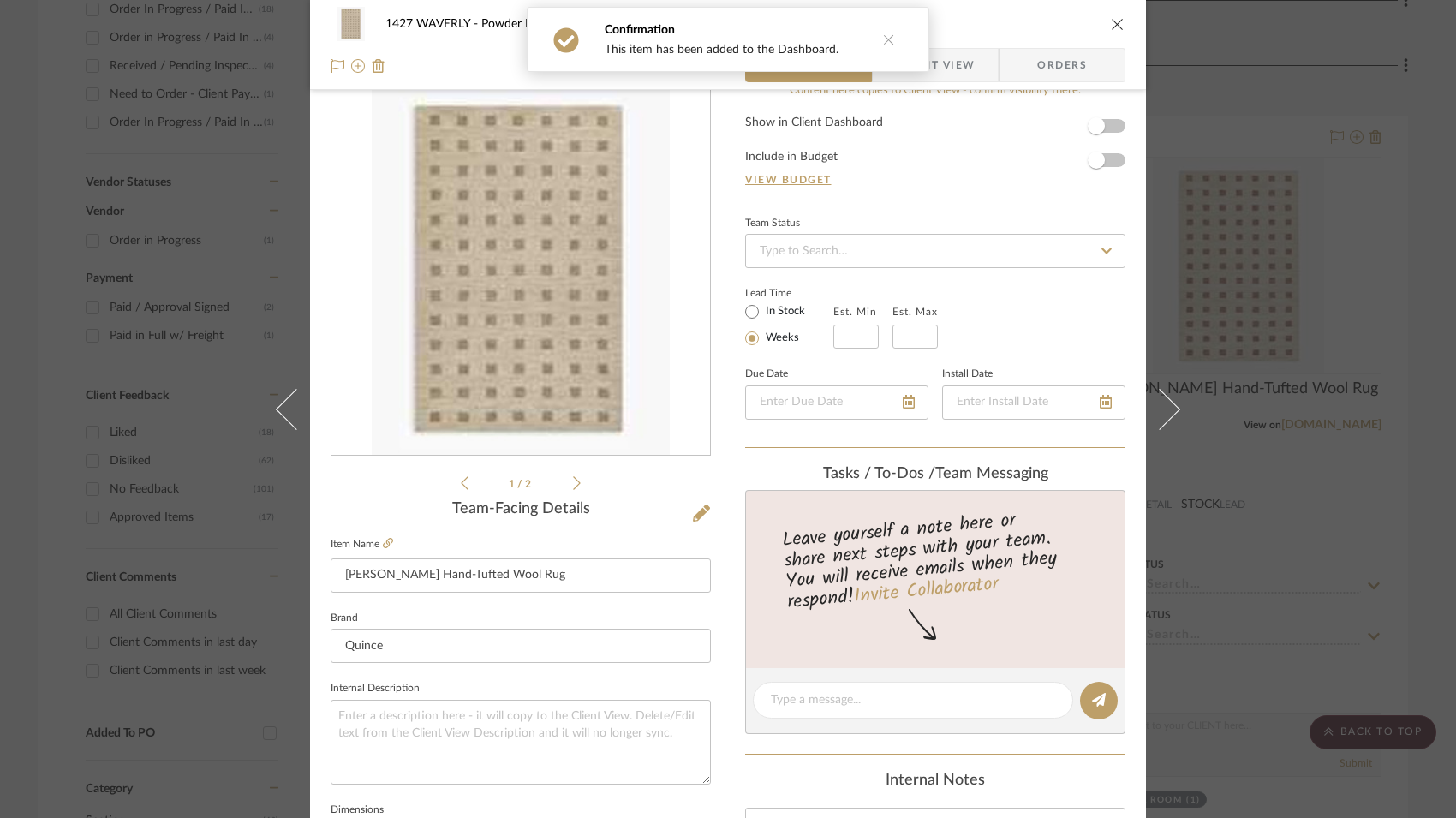 scroll, scrollTop: 0, scrollLeft: 0, axis: both 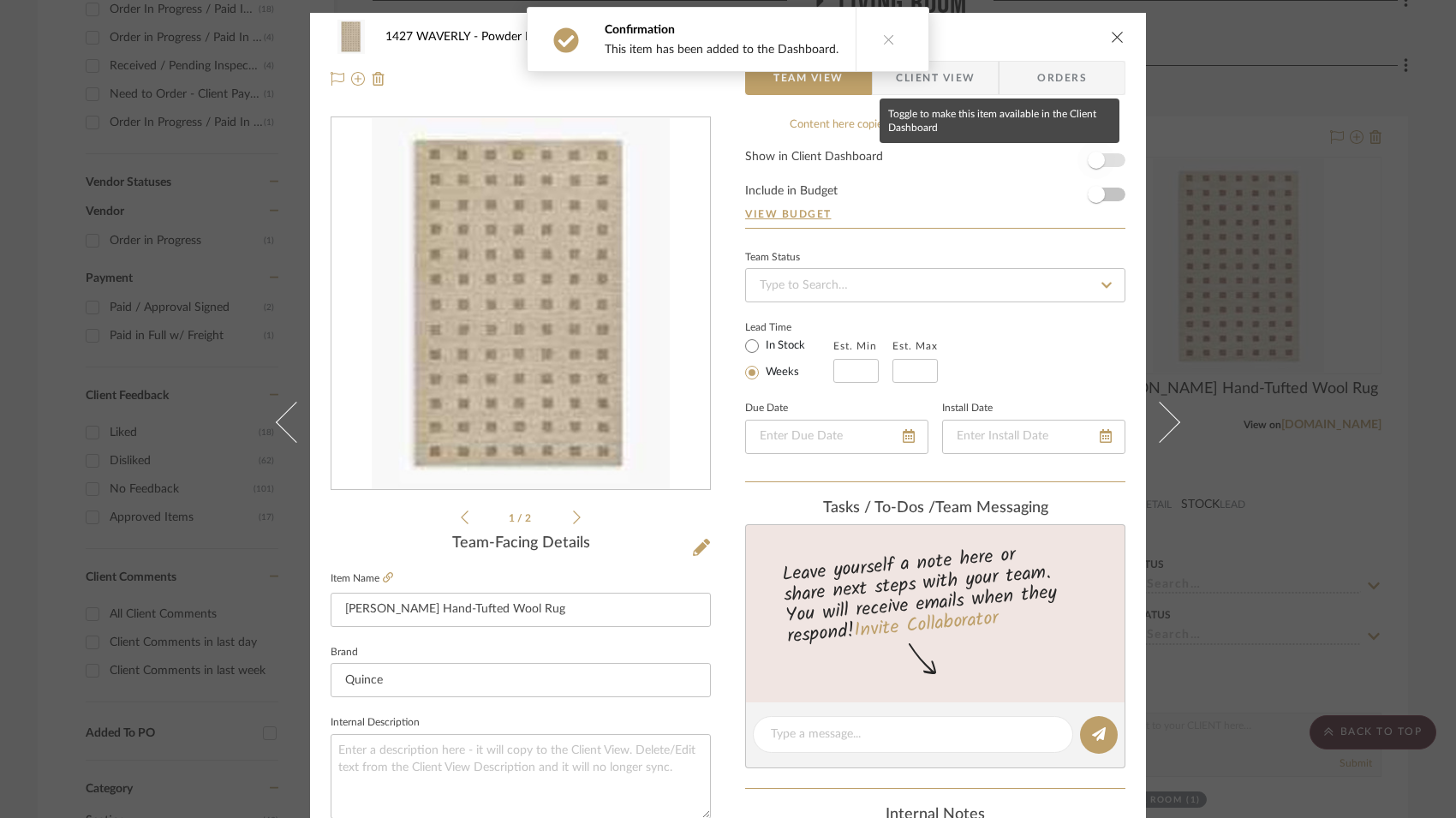 click at bounding box center (1096, 160) 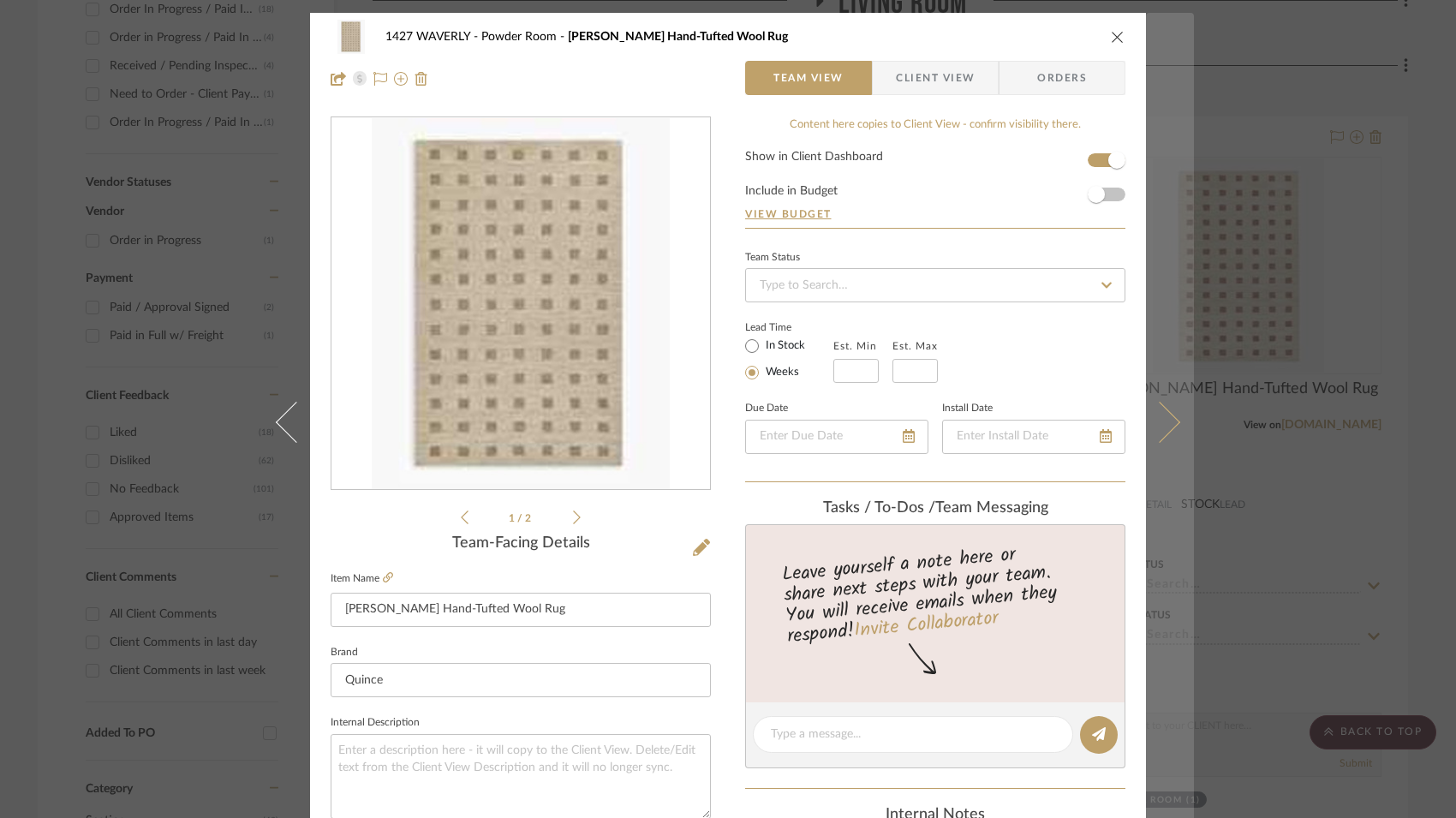 type 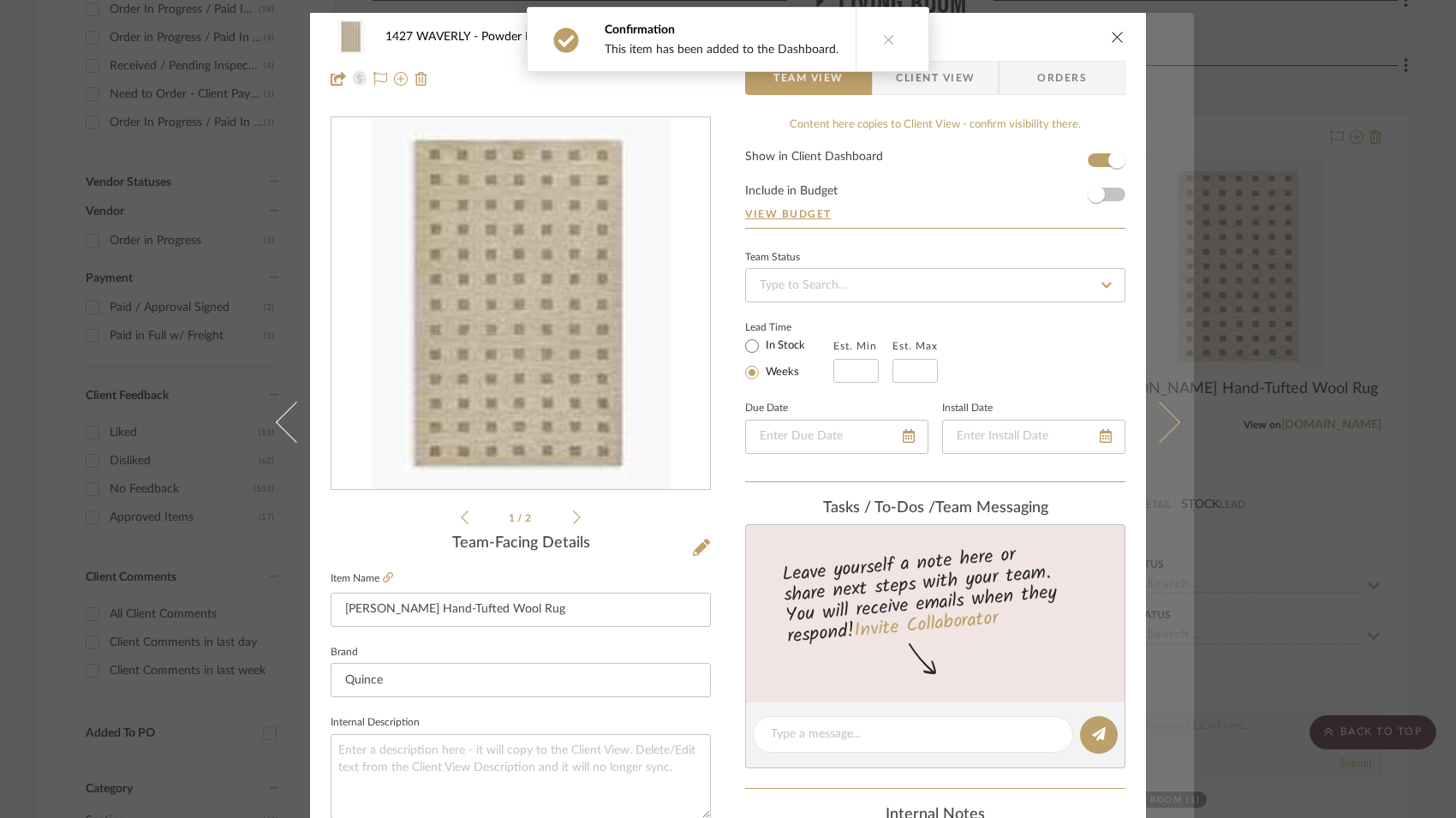 click at bounding box center [1170, 421] 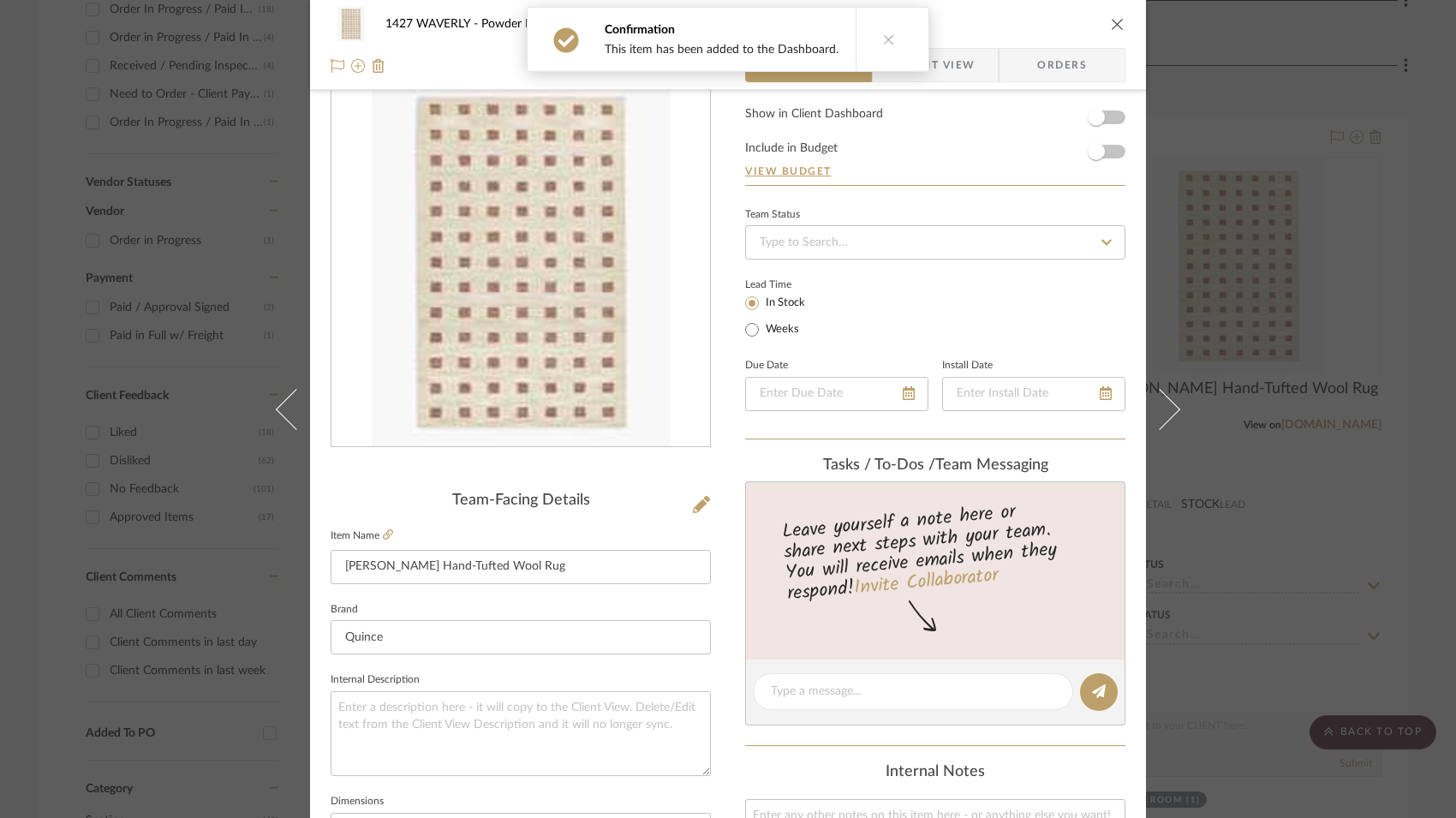 scroll, scrollTop: 0, scrollLeft: 0, axis: both 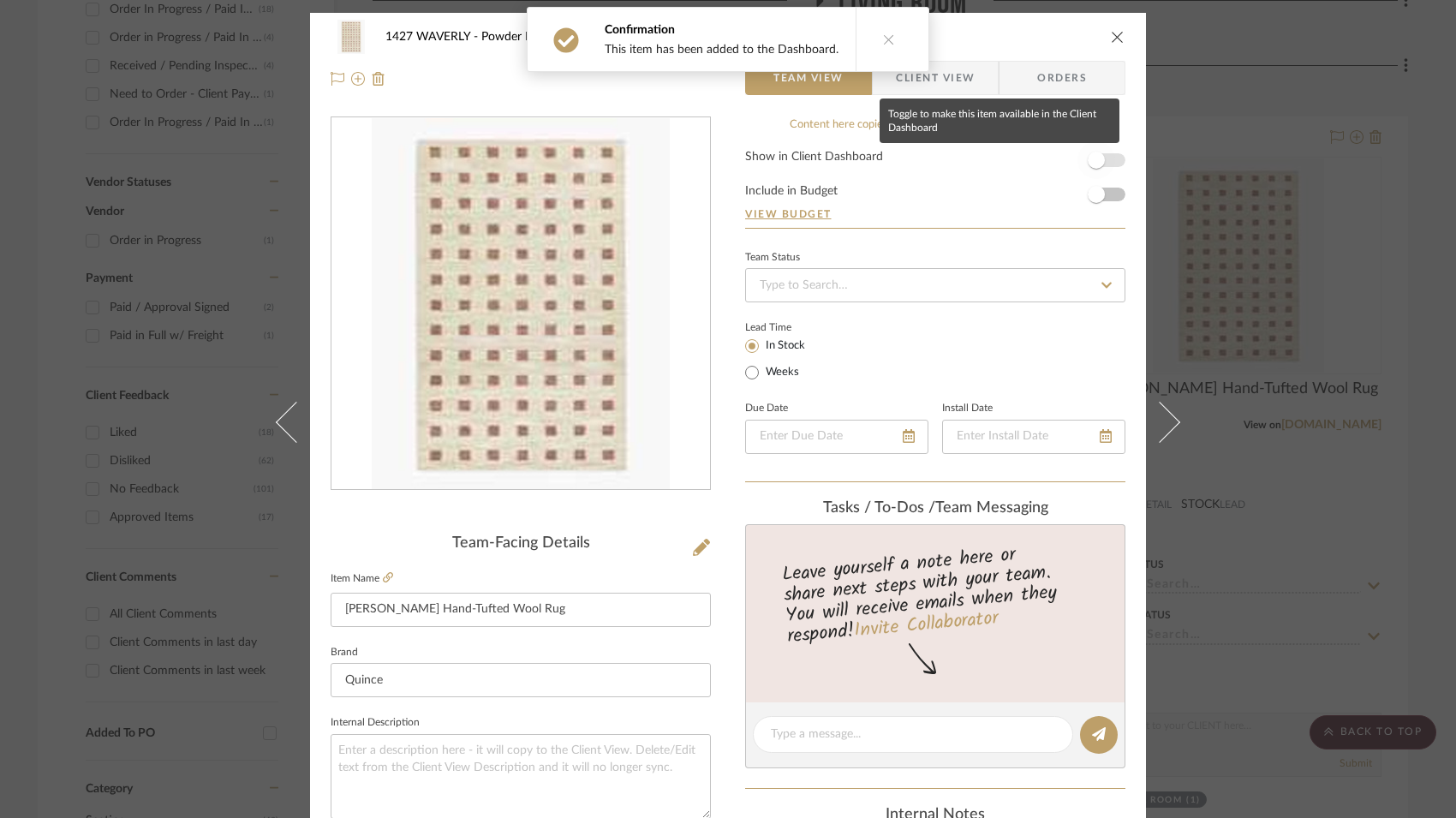 click at bounding box center [1096, 160] 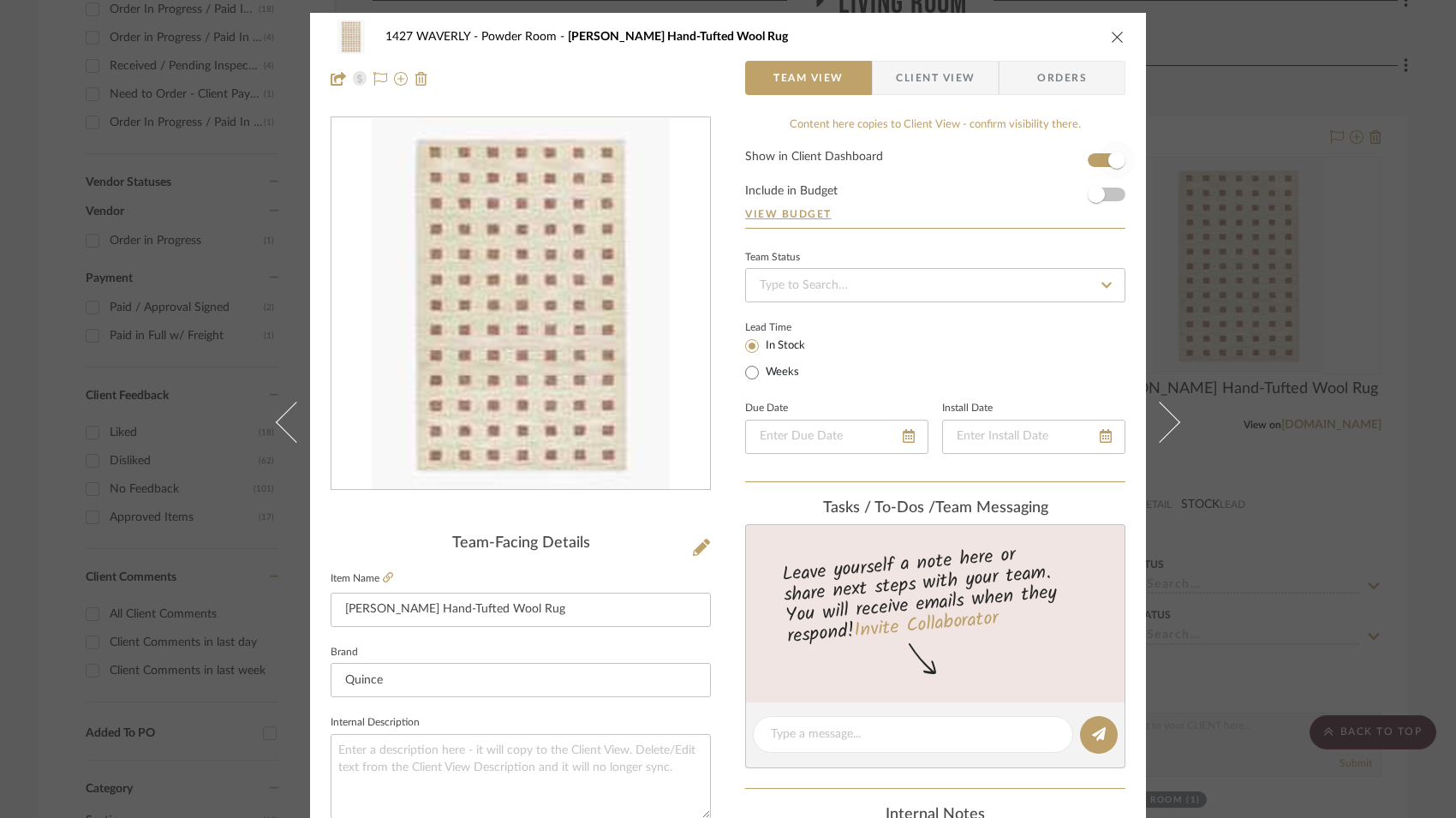 type 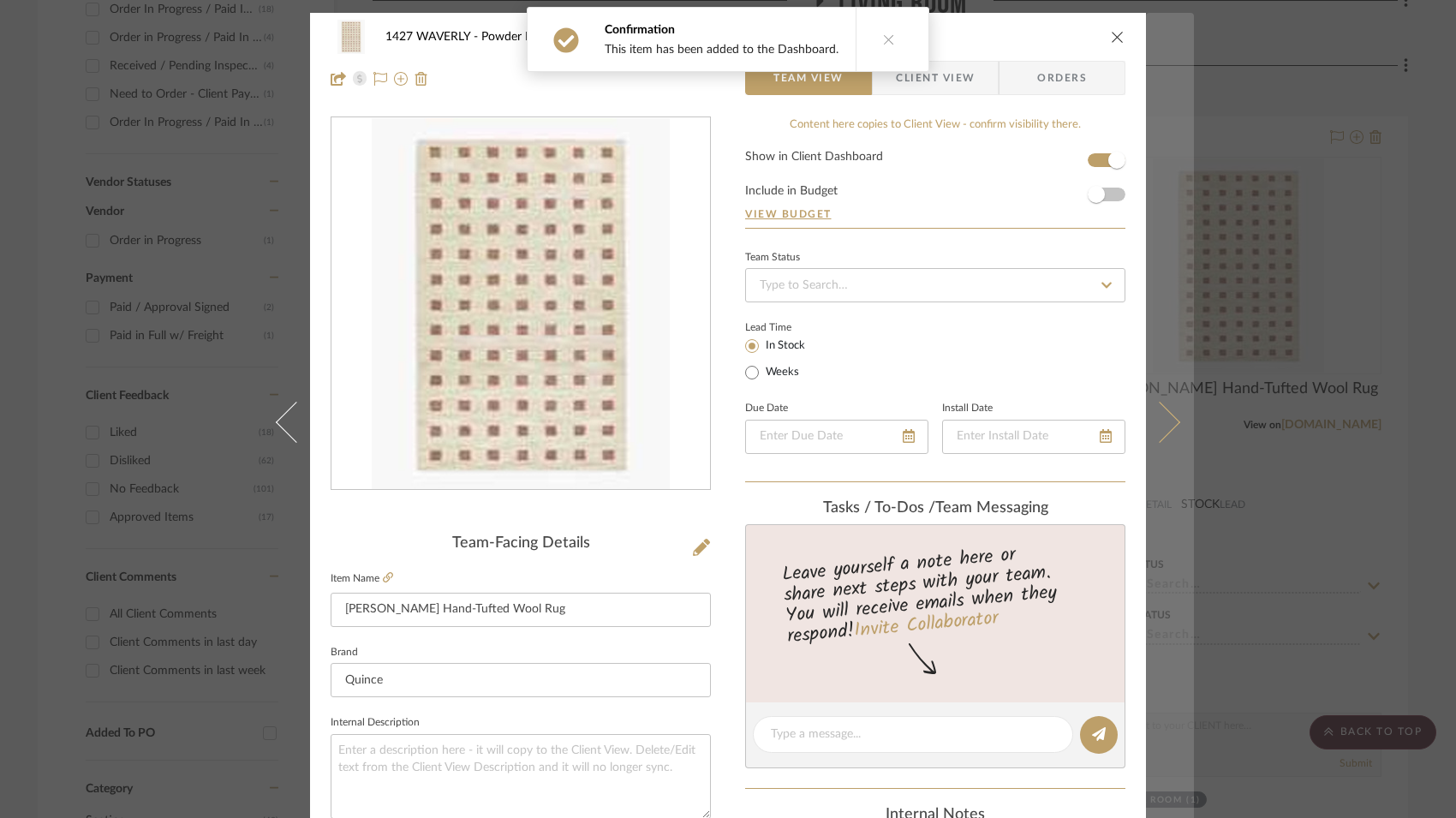 click at bounding box center [1170, 421] 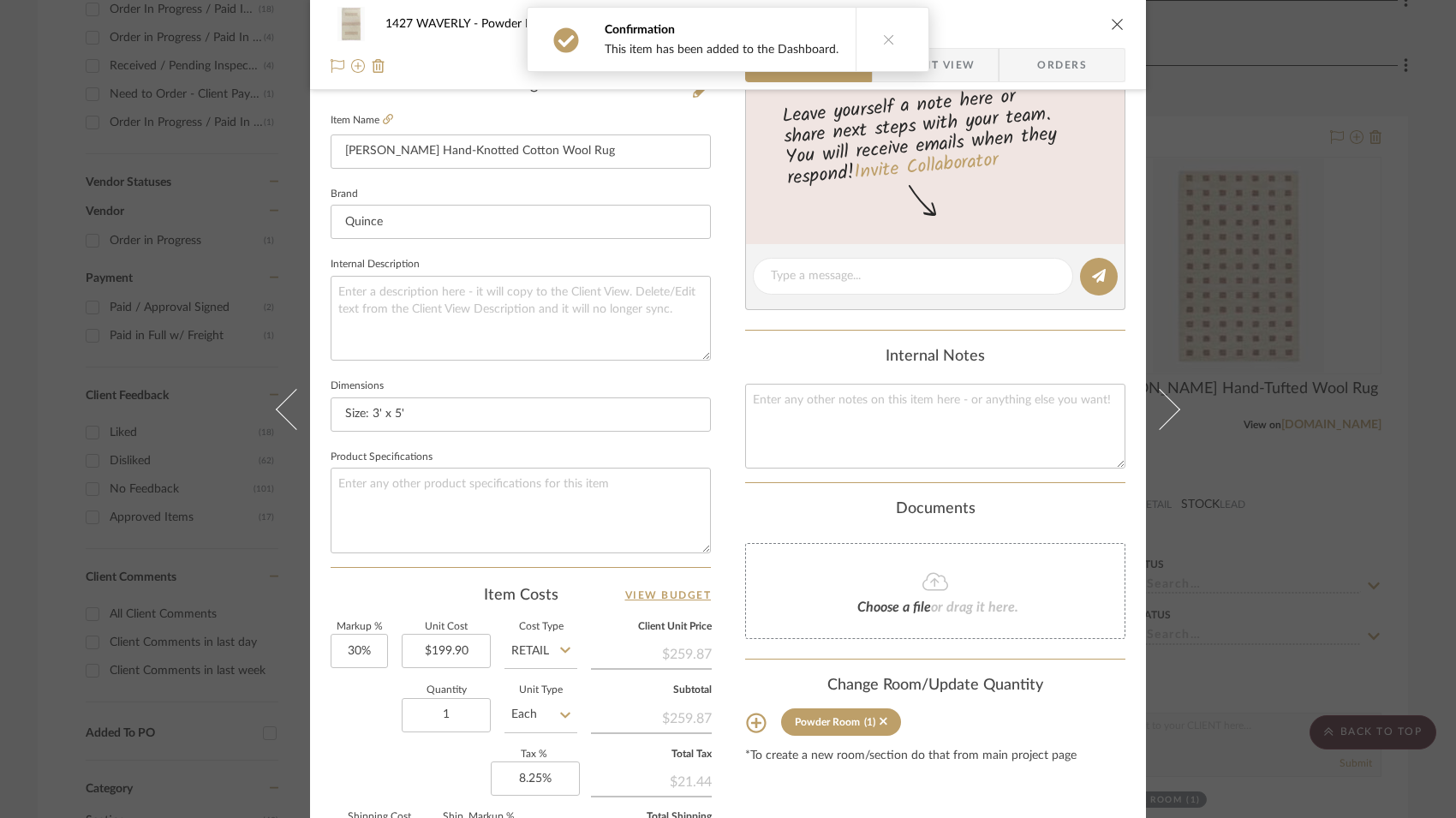 scroll, scrollTop: 0, scrollLeft: 0, axis: both 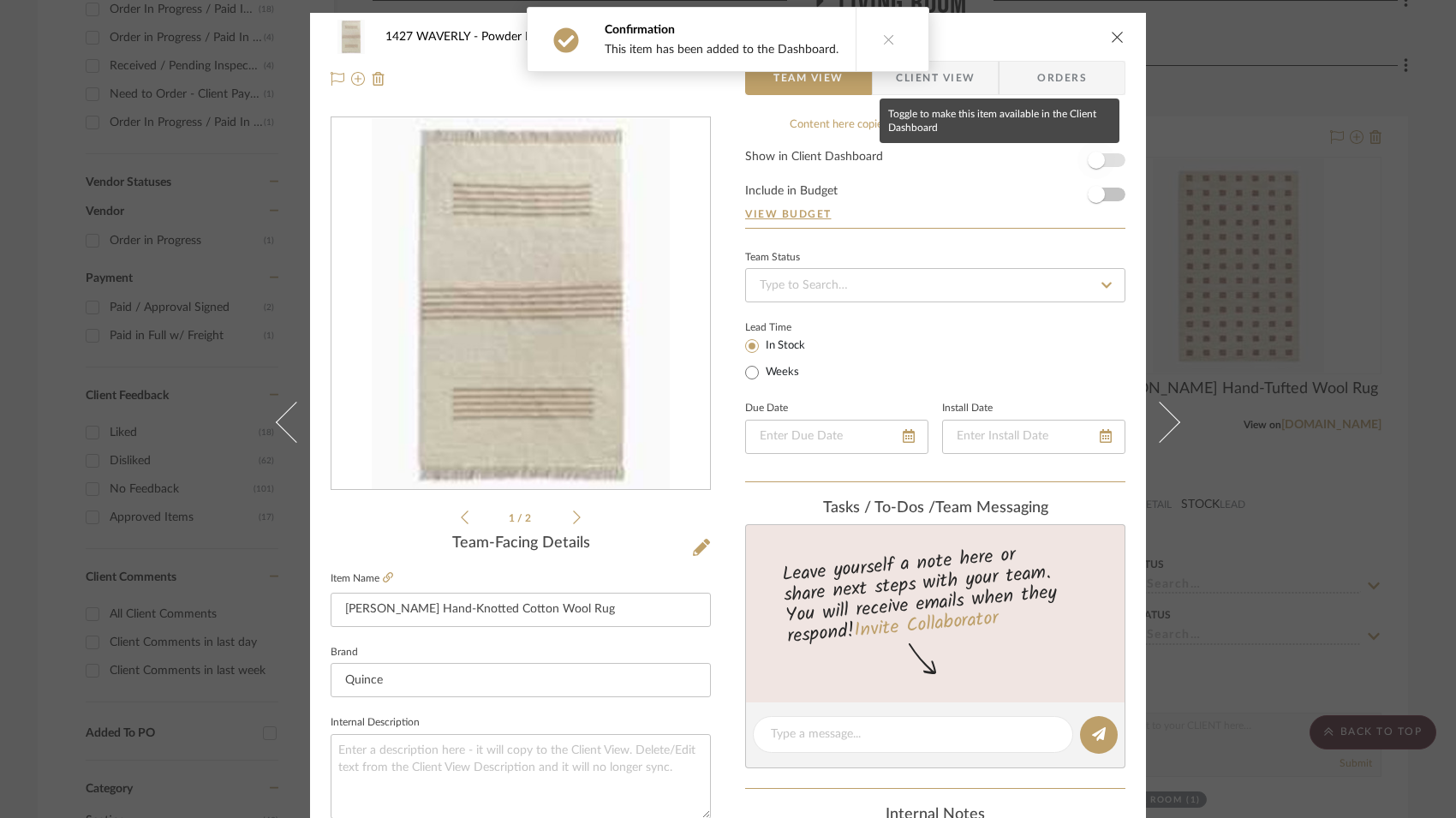 click at bounding box center (1096, 160) 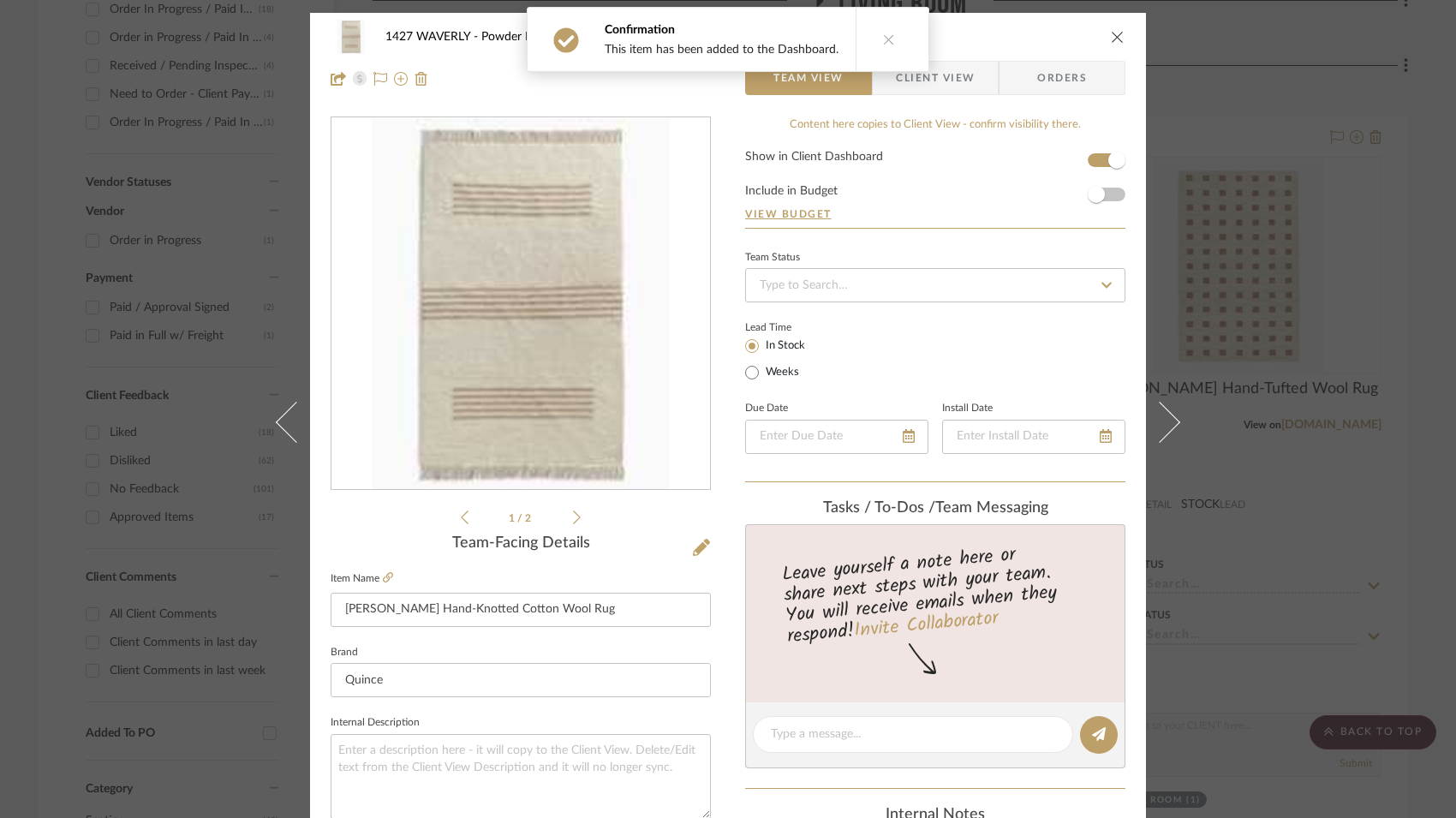 type 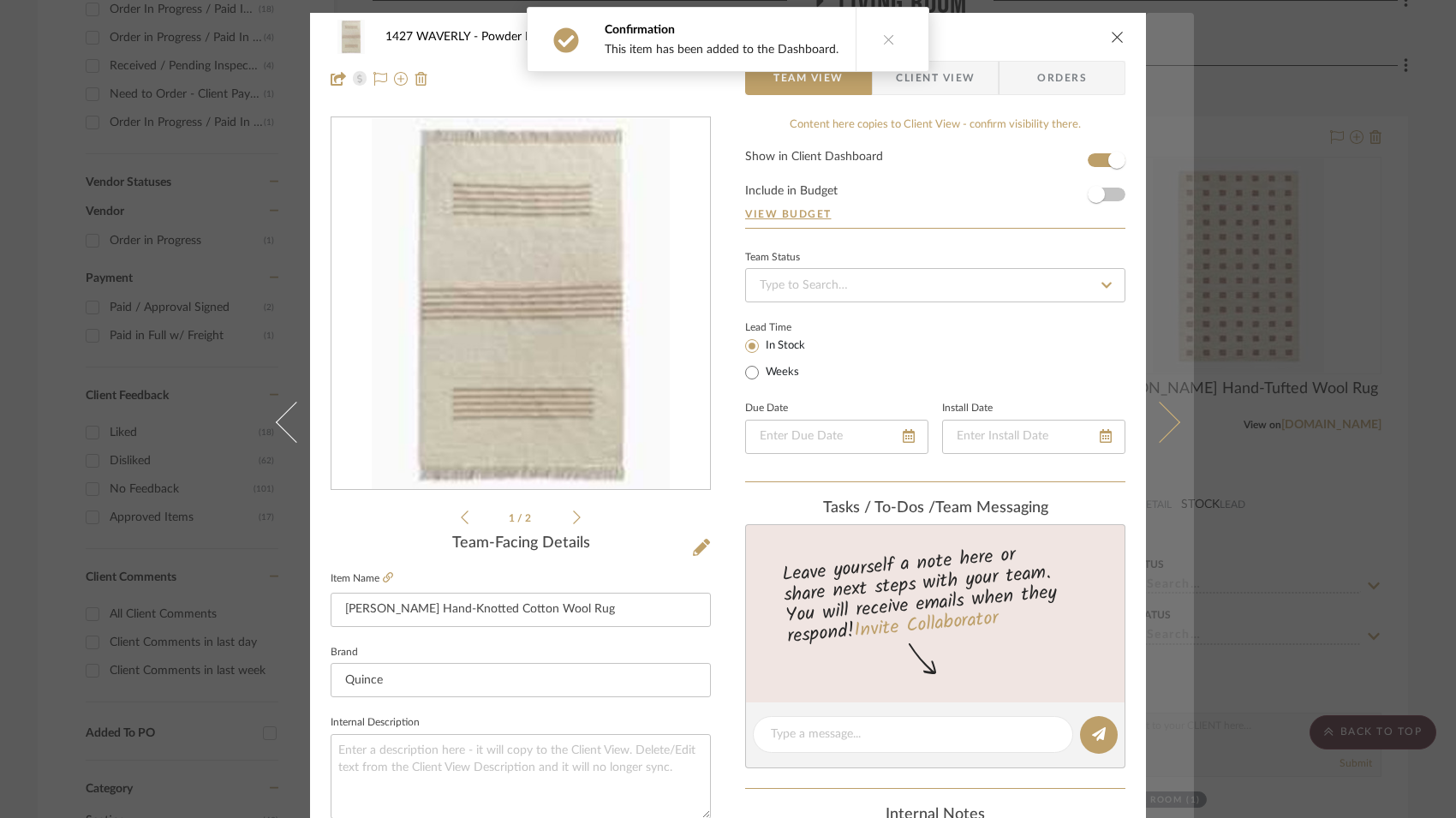 click at bounding box center [1170, 421] 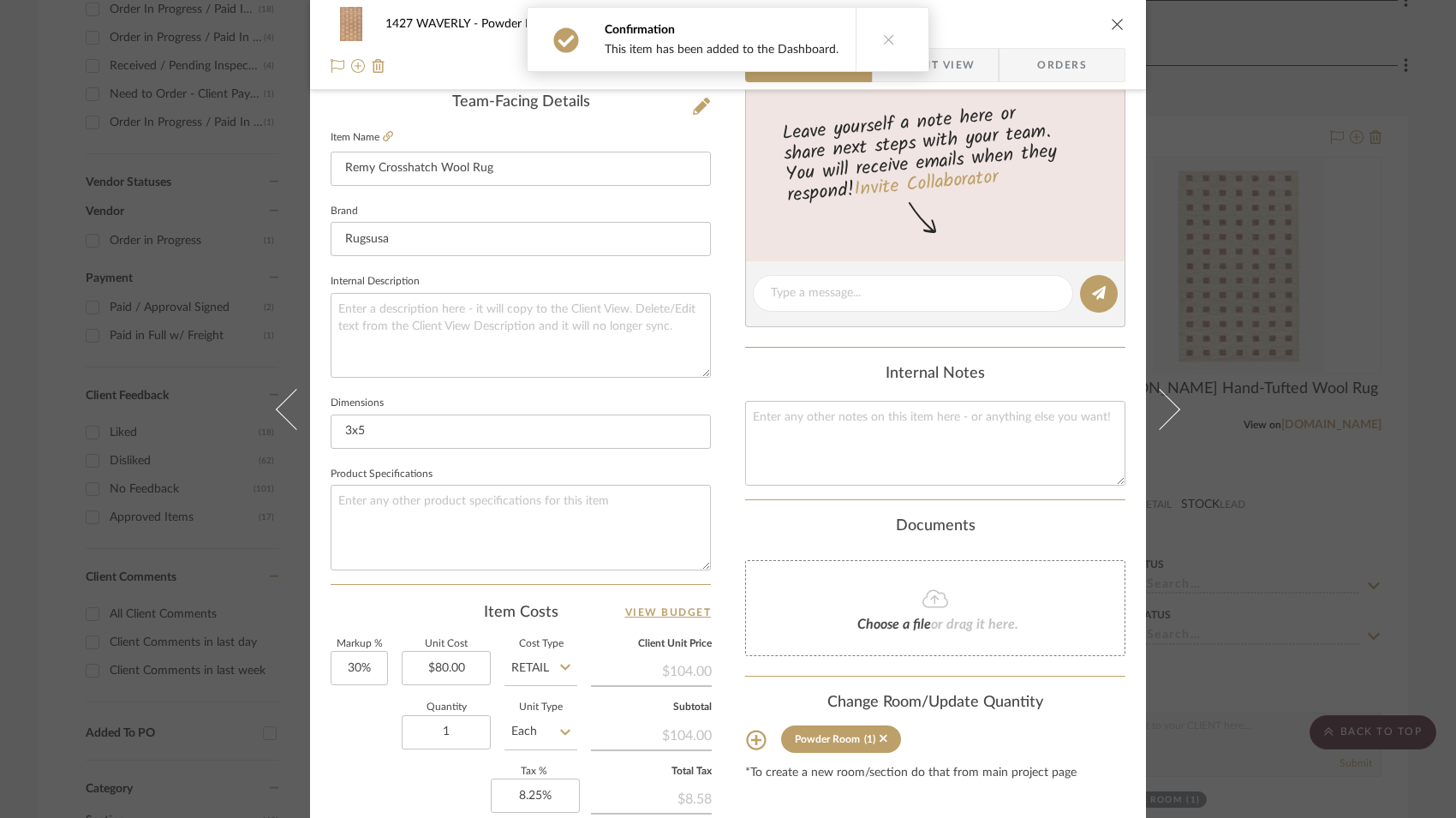 scroll, scrollTop: 0, scrollLeft: 0, axis: both 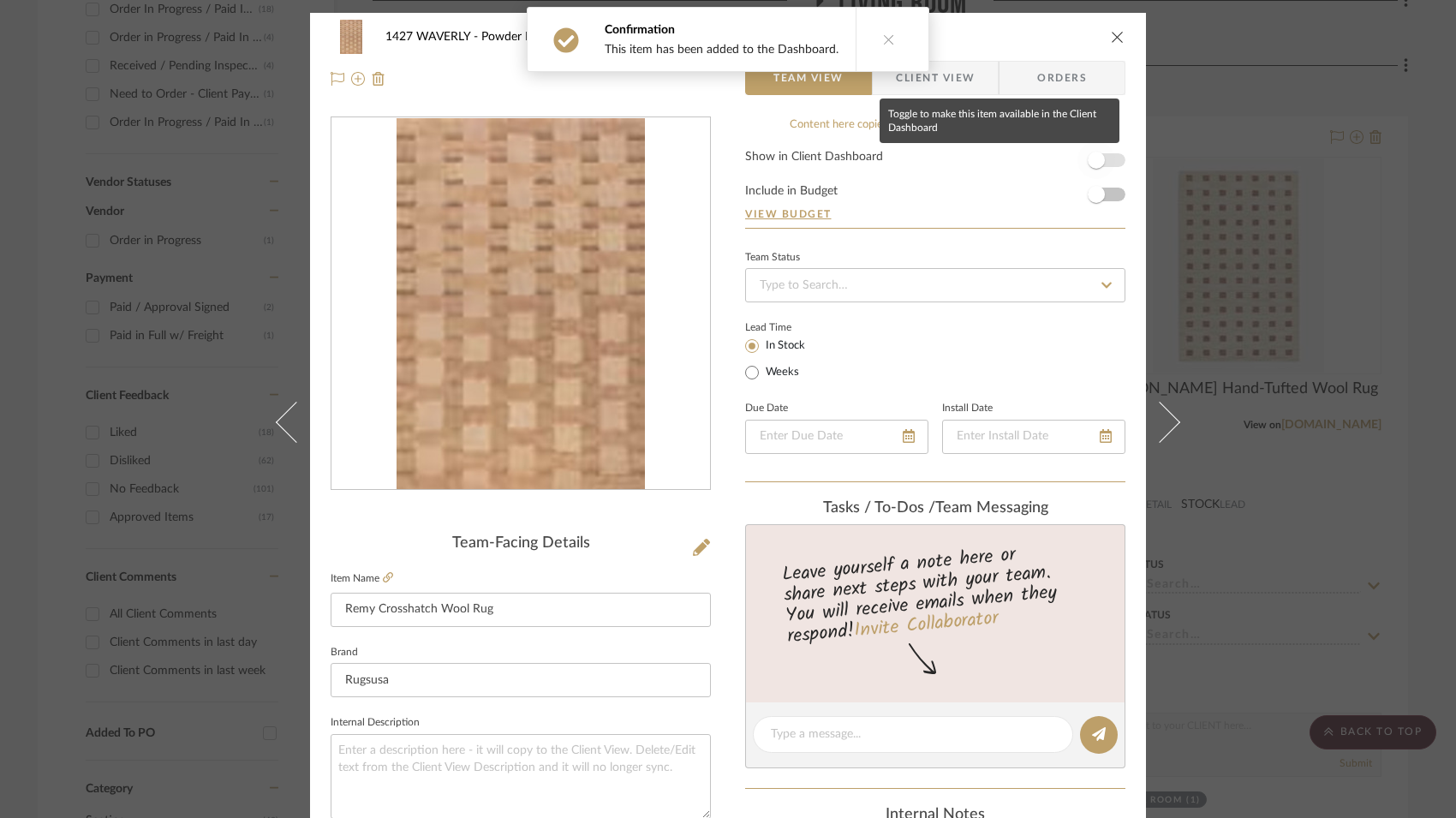 click at bounding box center [1096, 160] 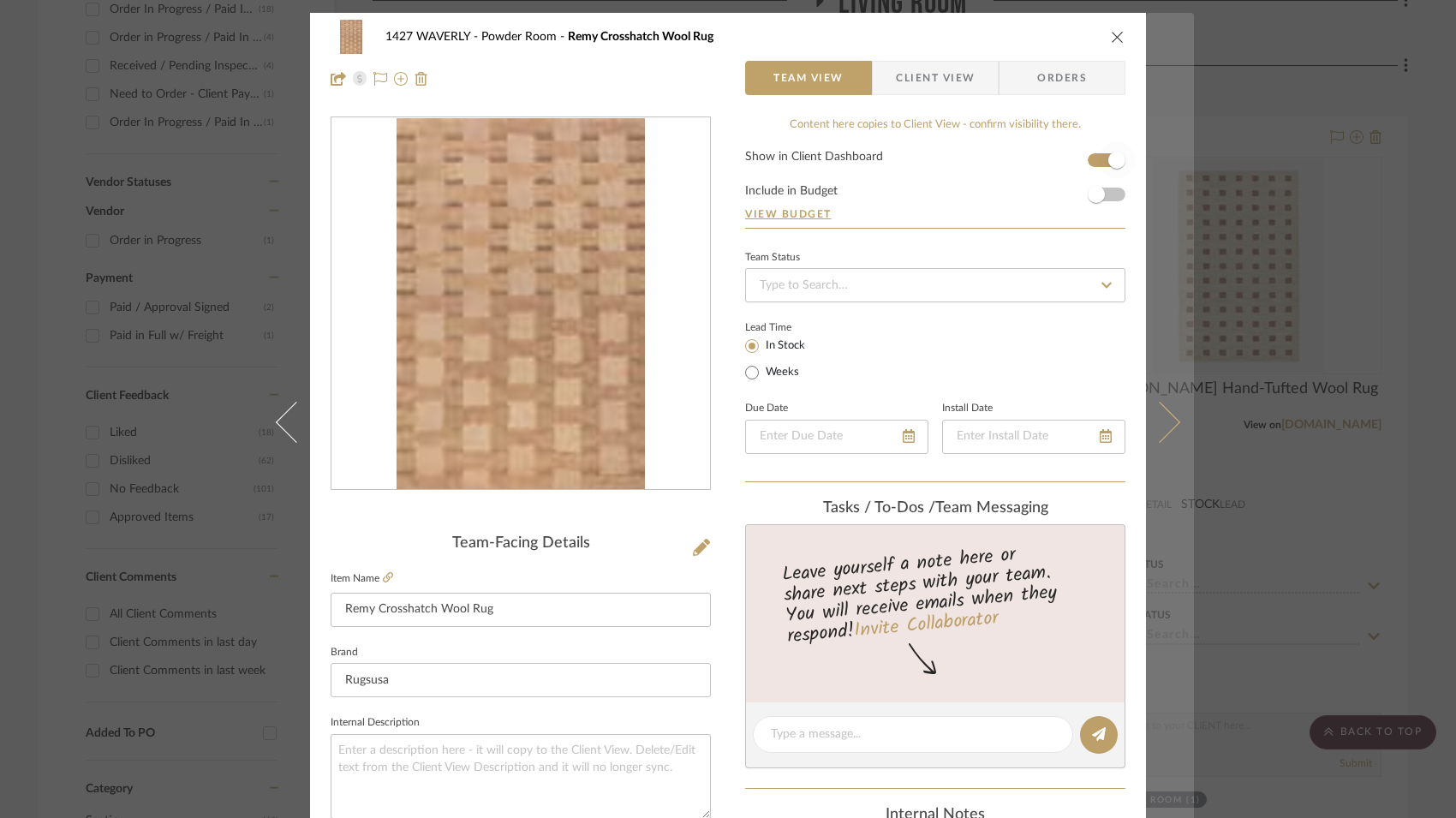 type 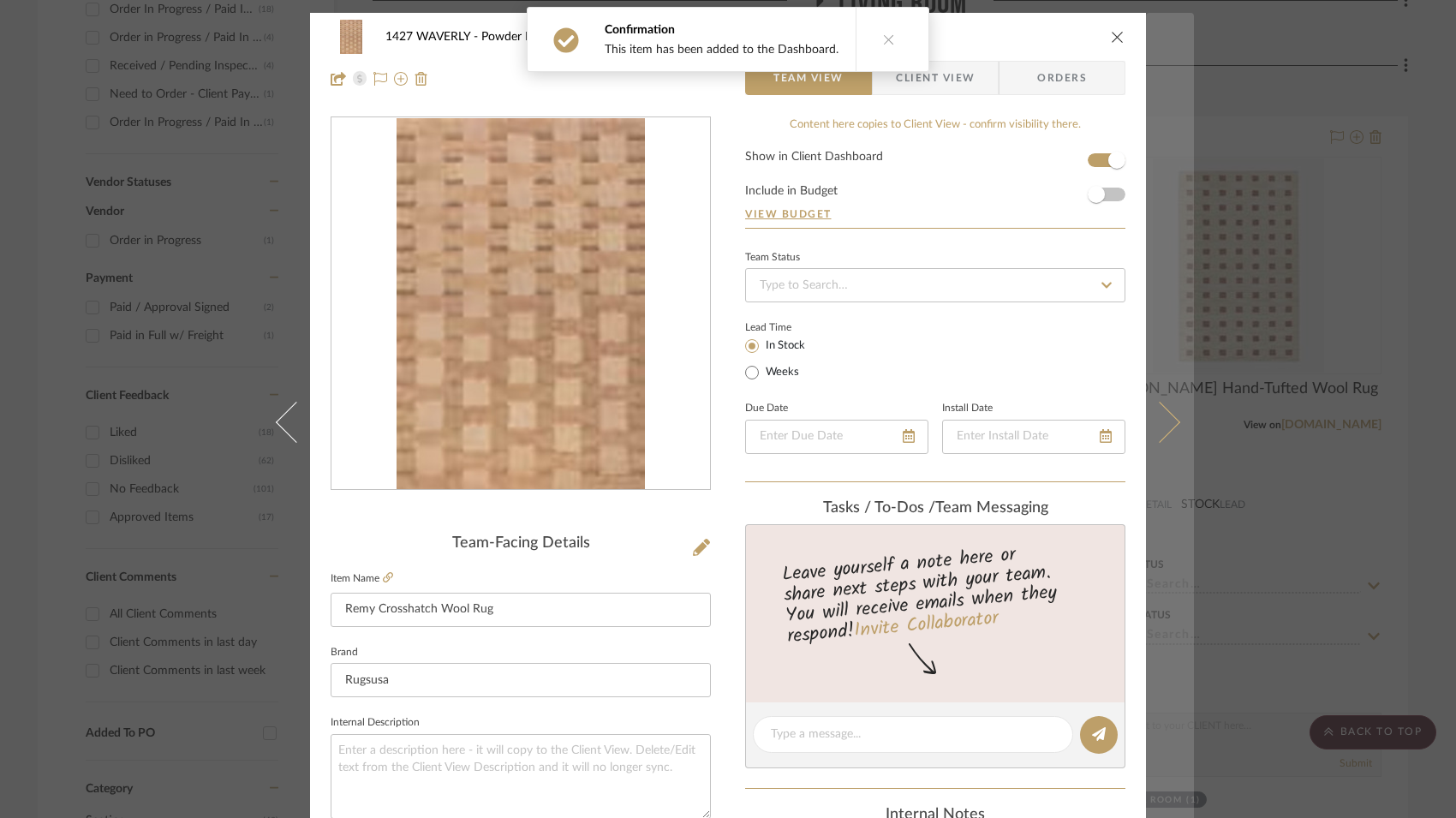 click at bounding box center [1160, 421] 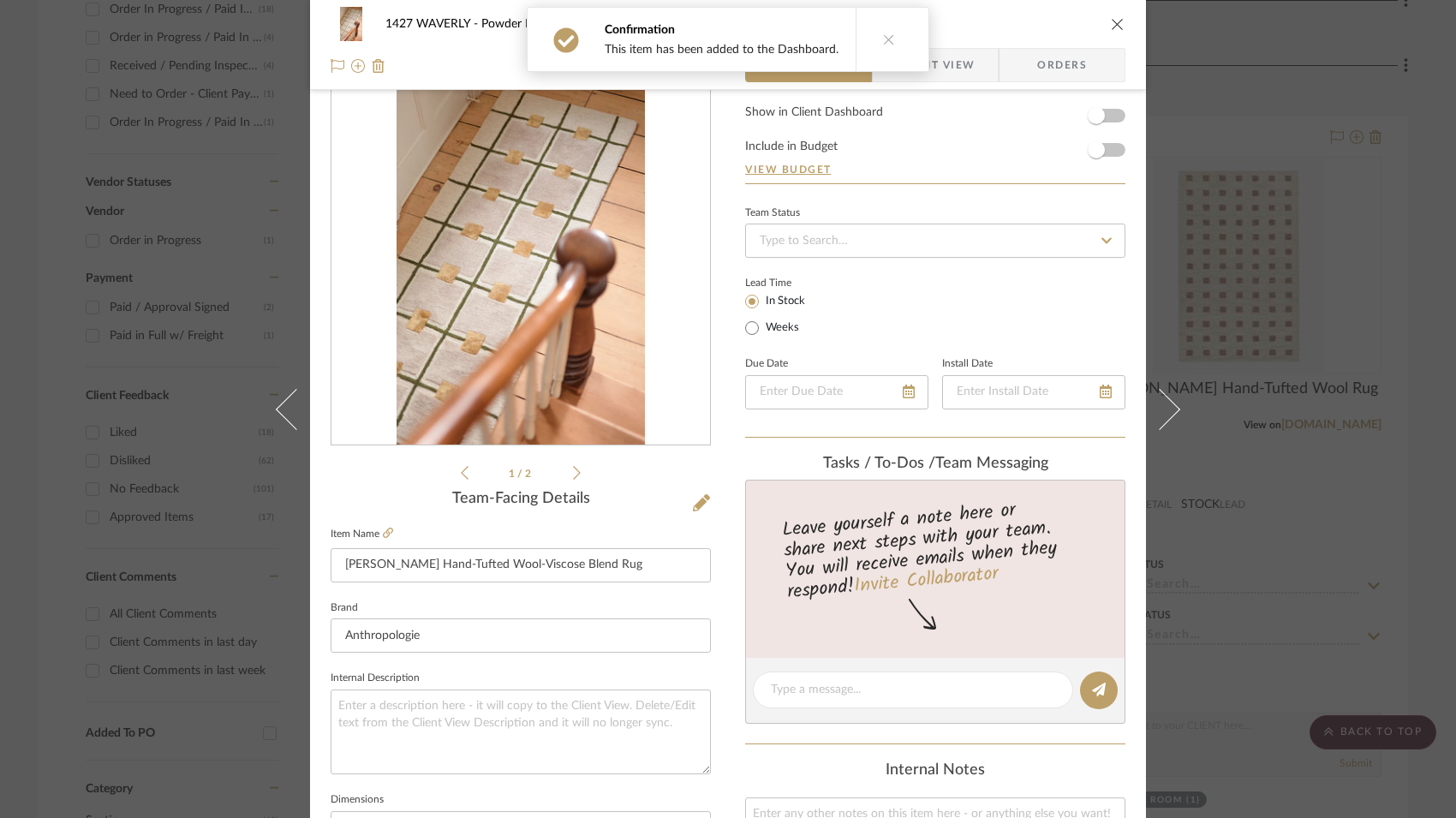 scroll, scrollTop: 5, scrollLeft: 0, axis: vertical 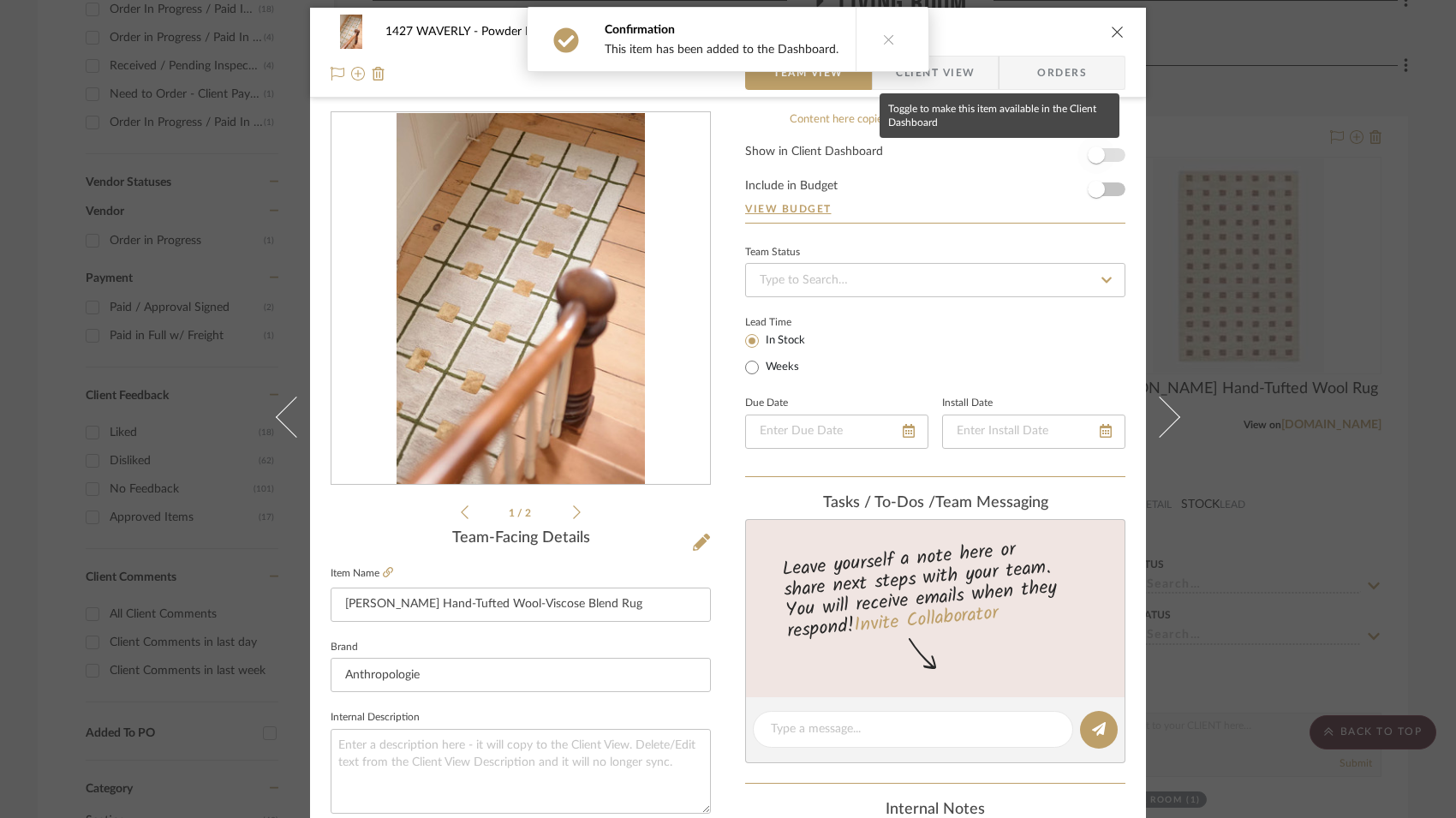 click at bounding box center (1096, 155) 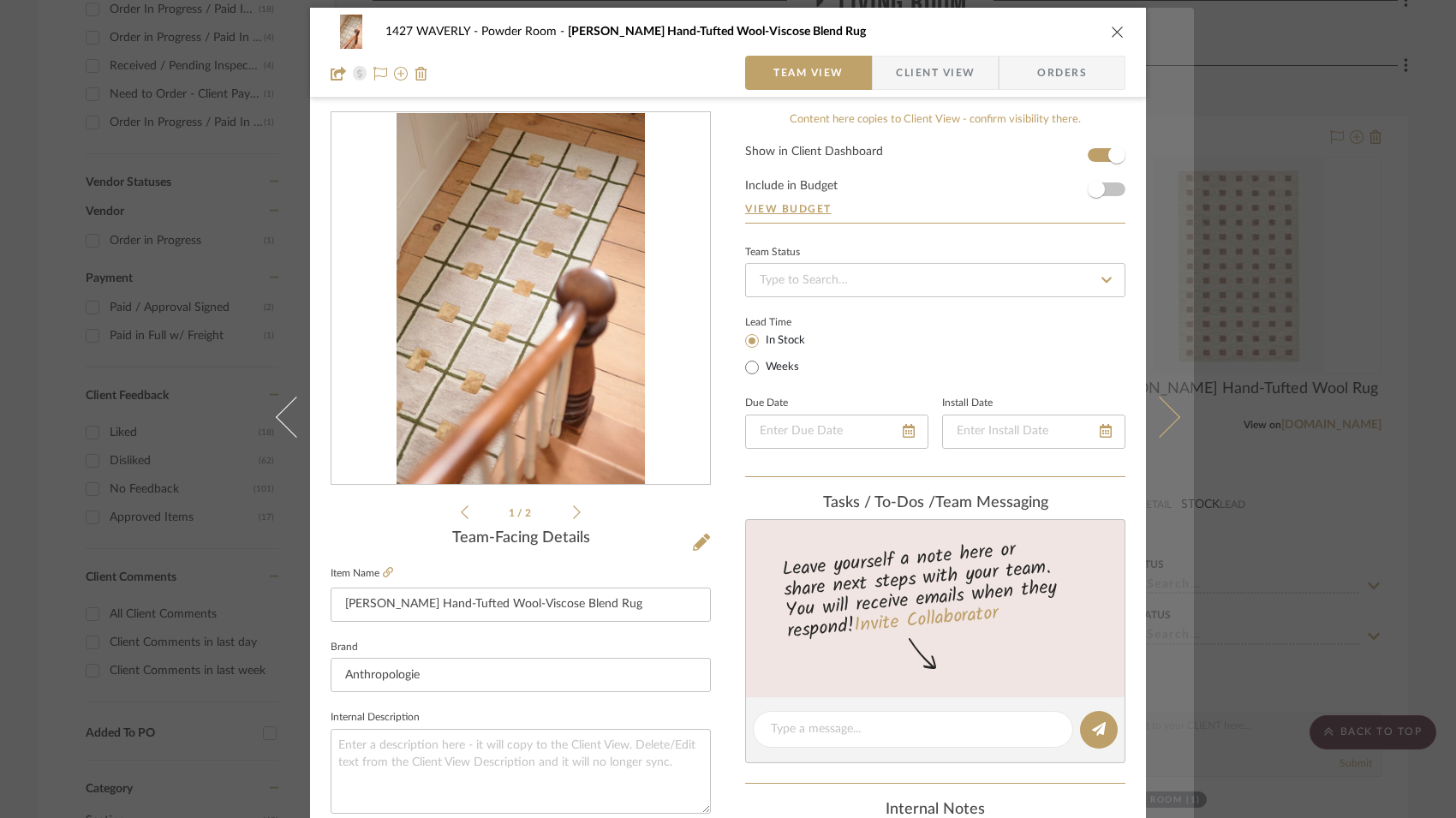 type 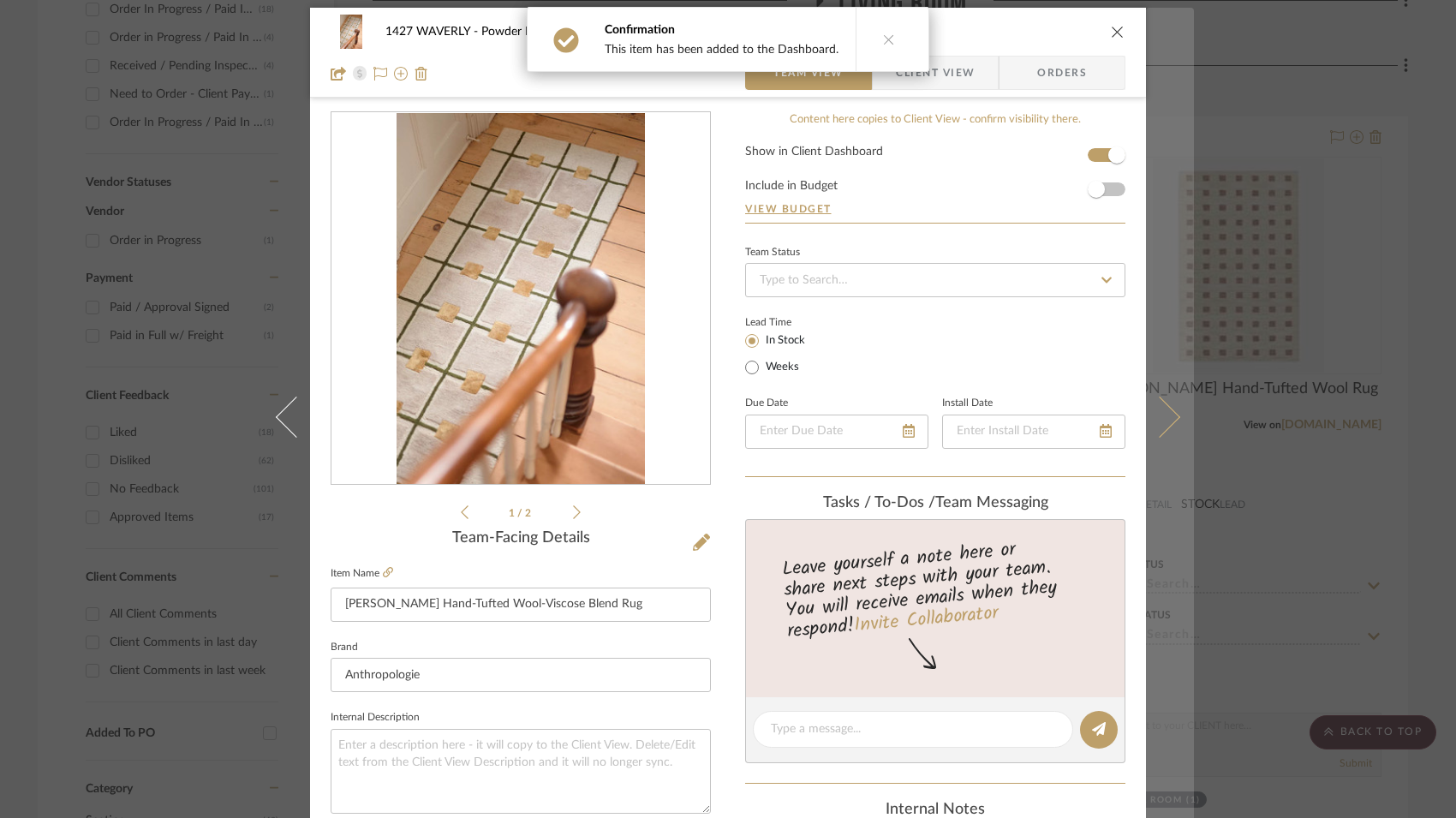 click at bounding box center (1170, 416) 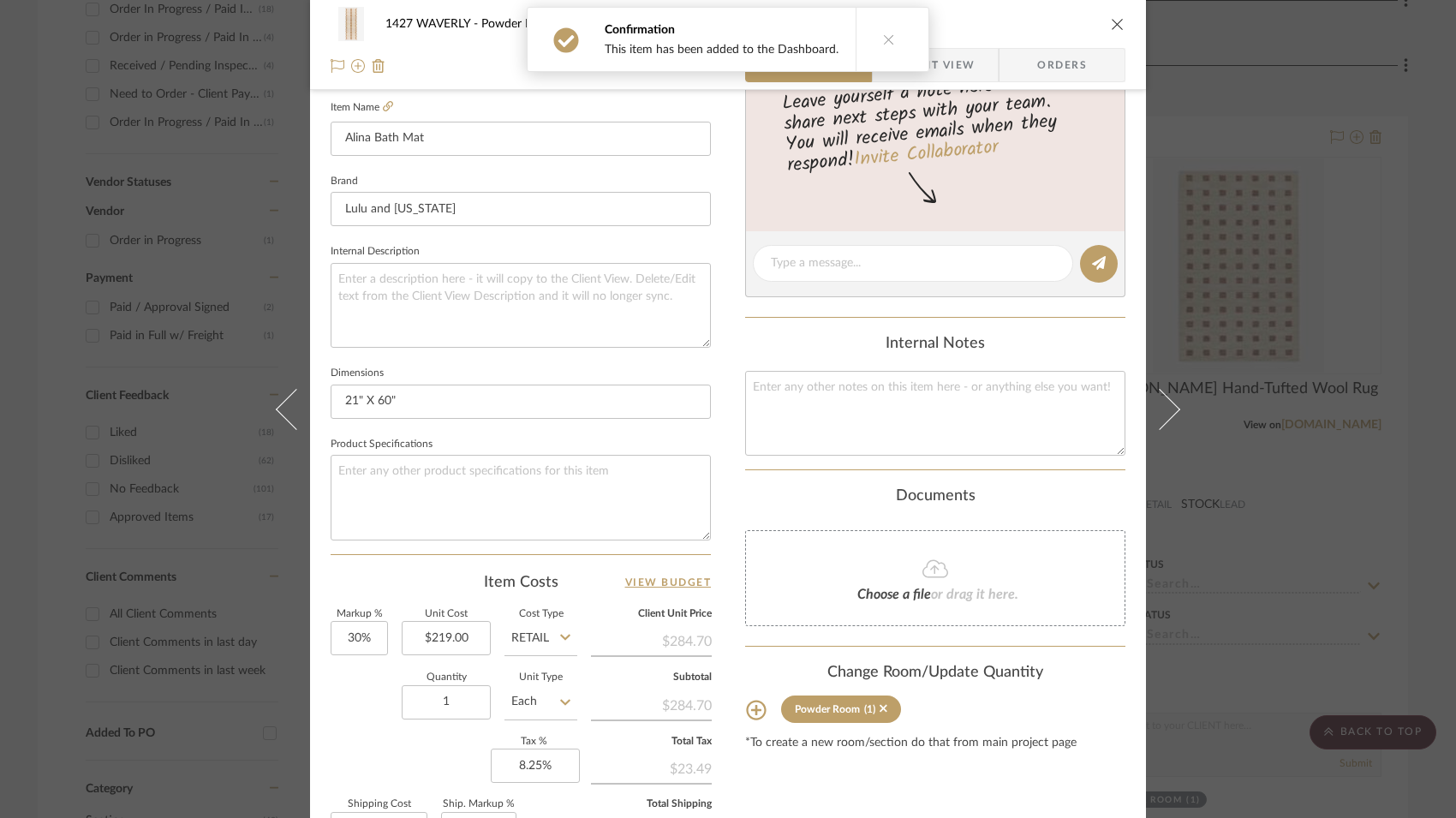scroll, scrollTop: 0, scrollLeft: 0, axis: both 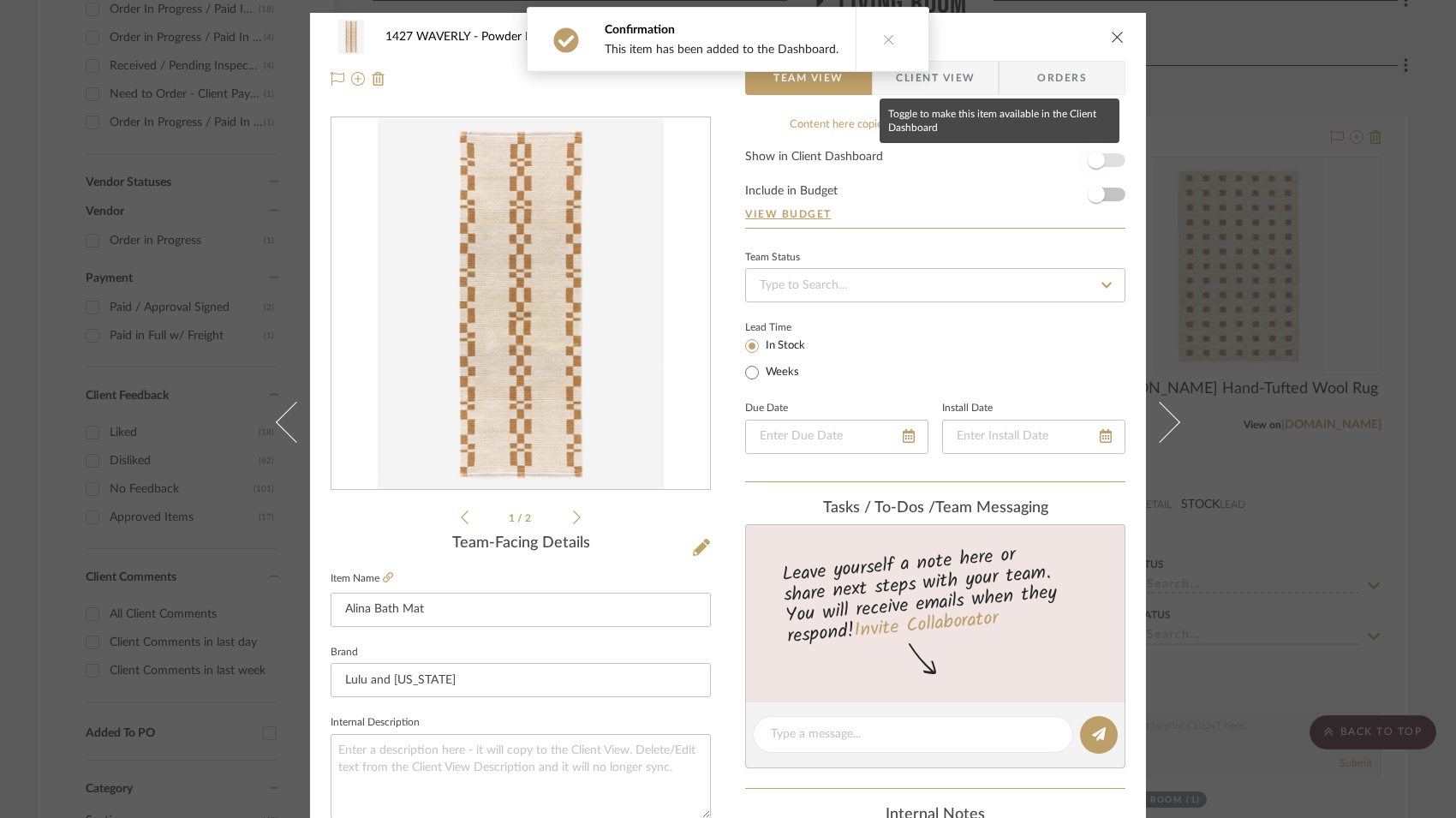 click at bounding box center [1096, 160] 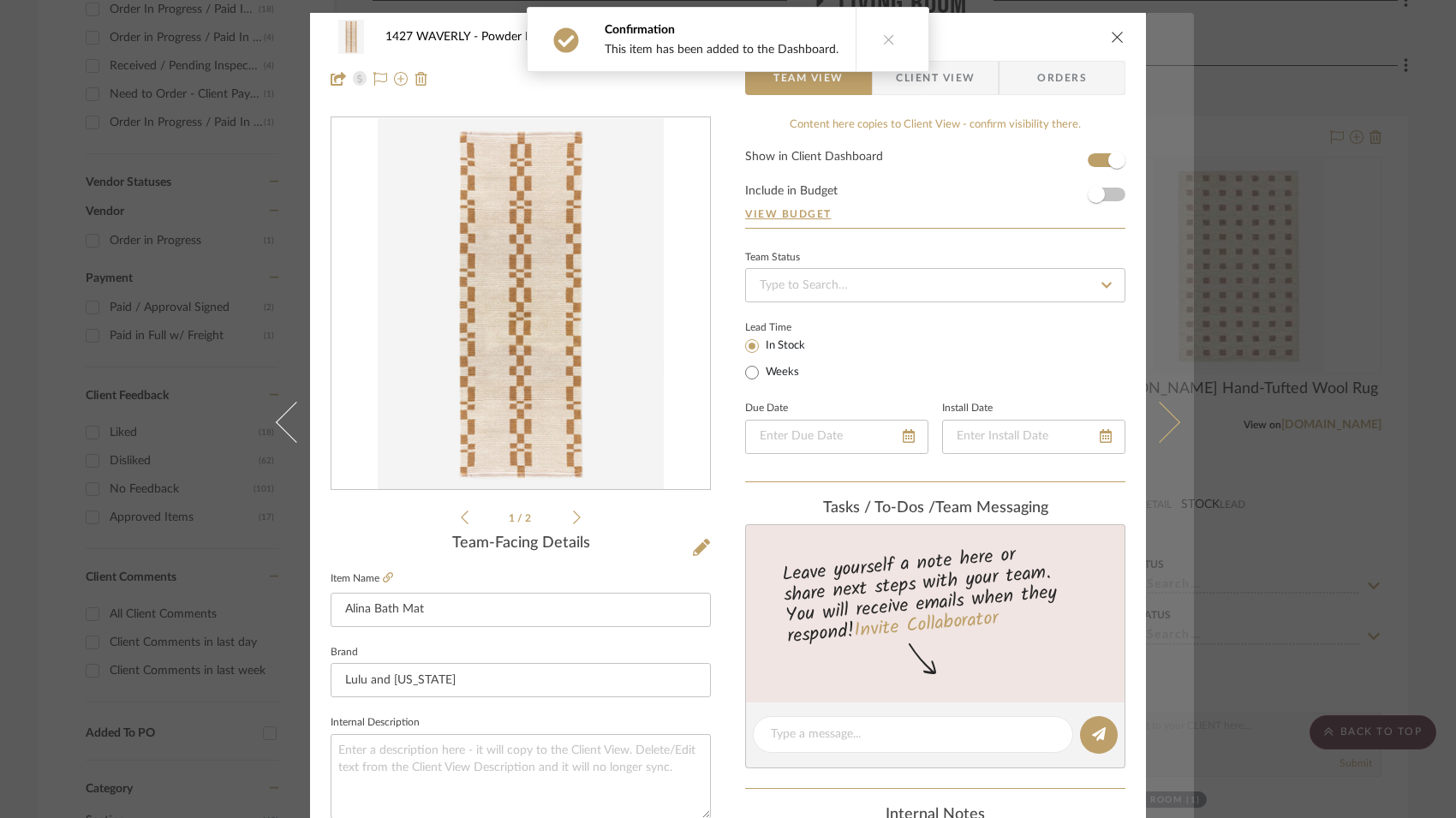 type 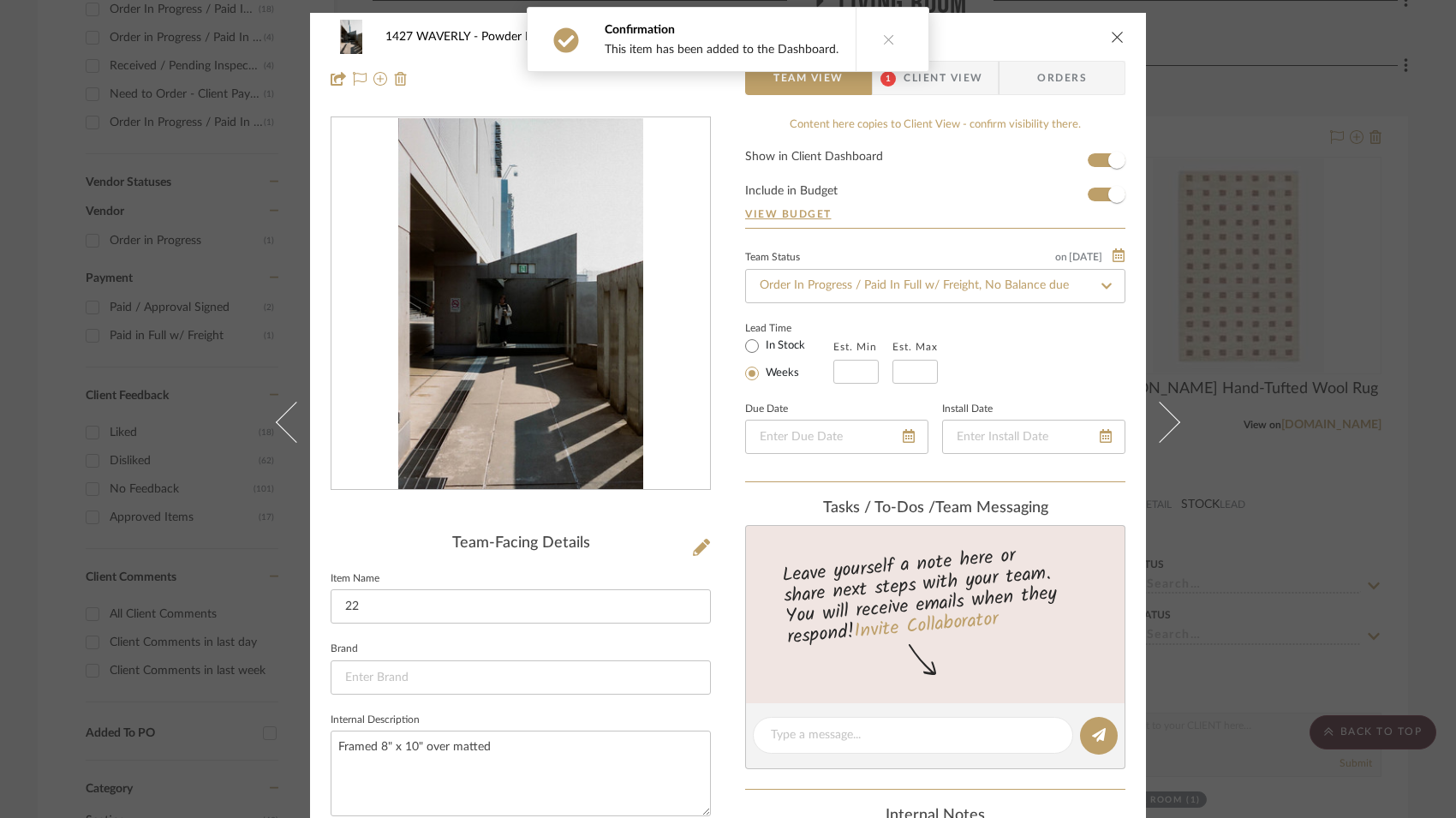 click at bounding box center [1118, 37] 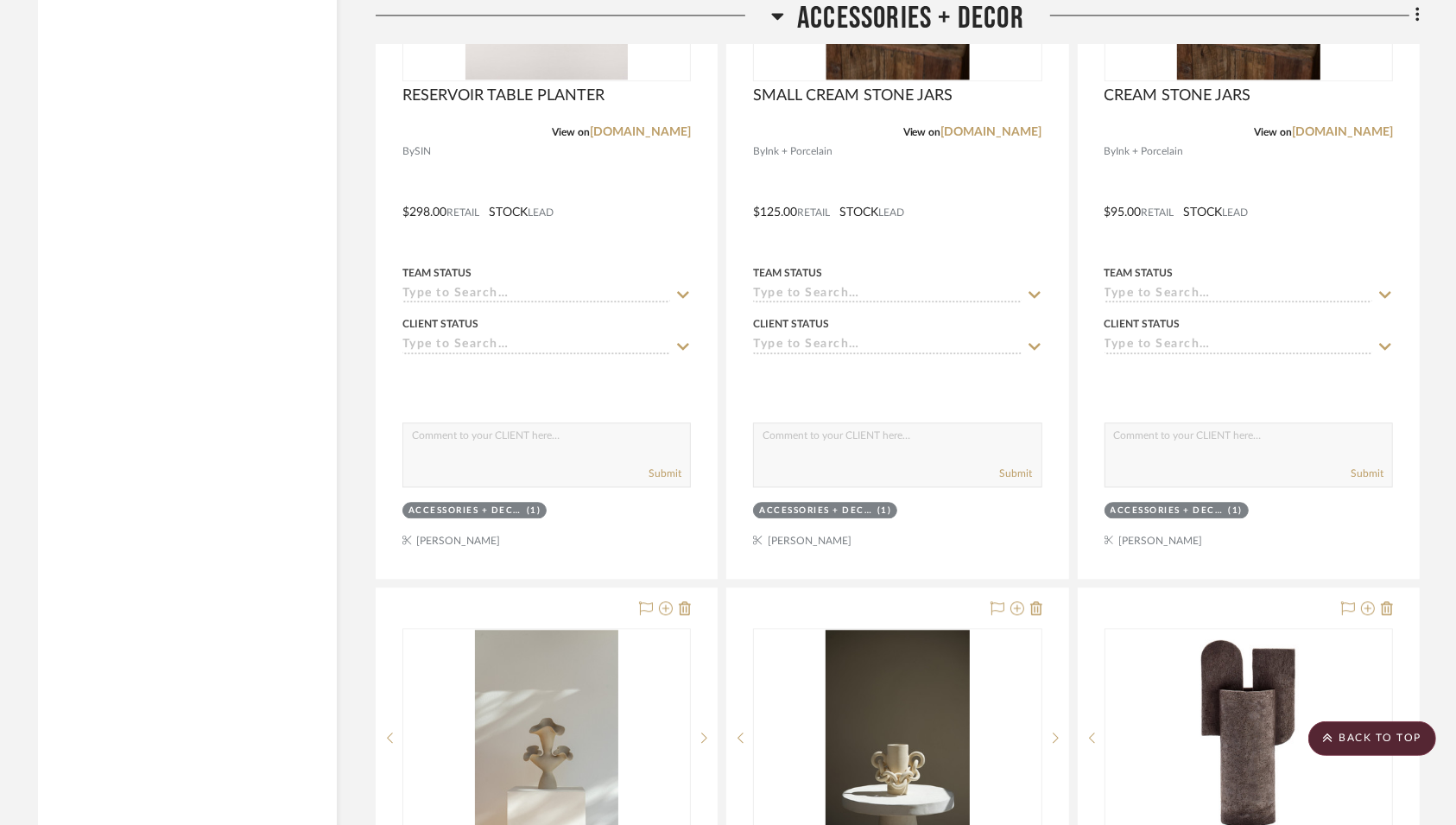 scroll, scrollTop: 3534, scrollLeft: 0, axis: vertical 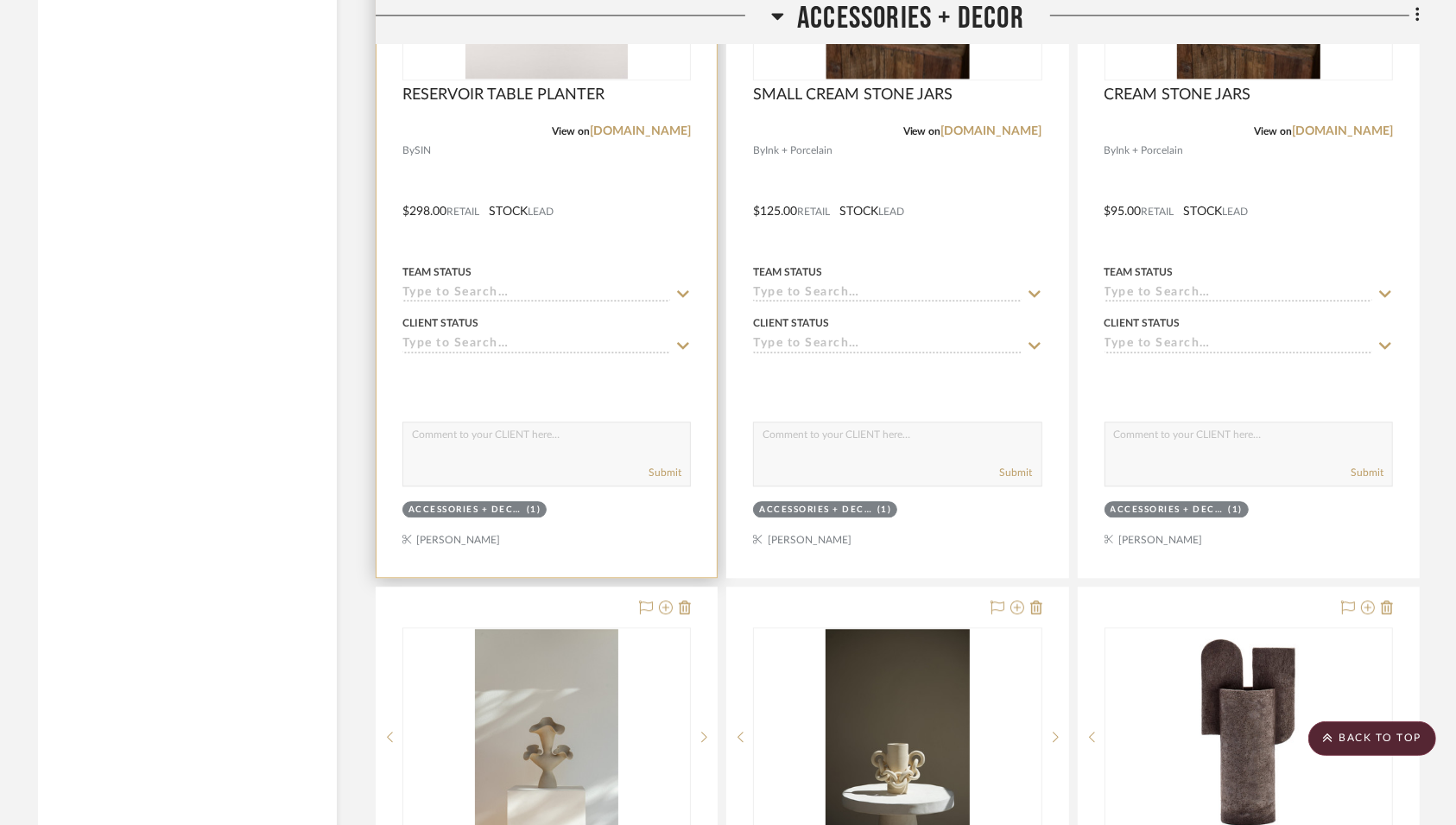 click at bounding box center [547, 199] 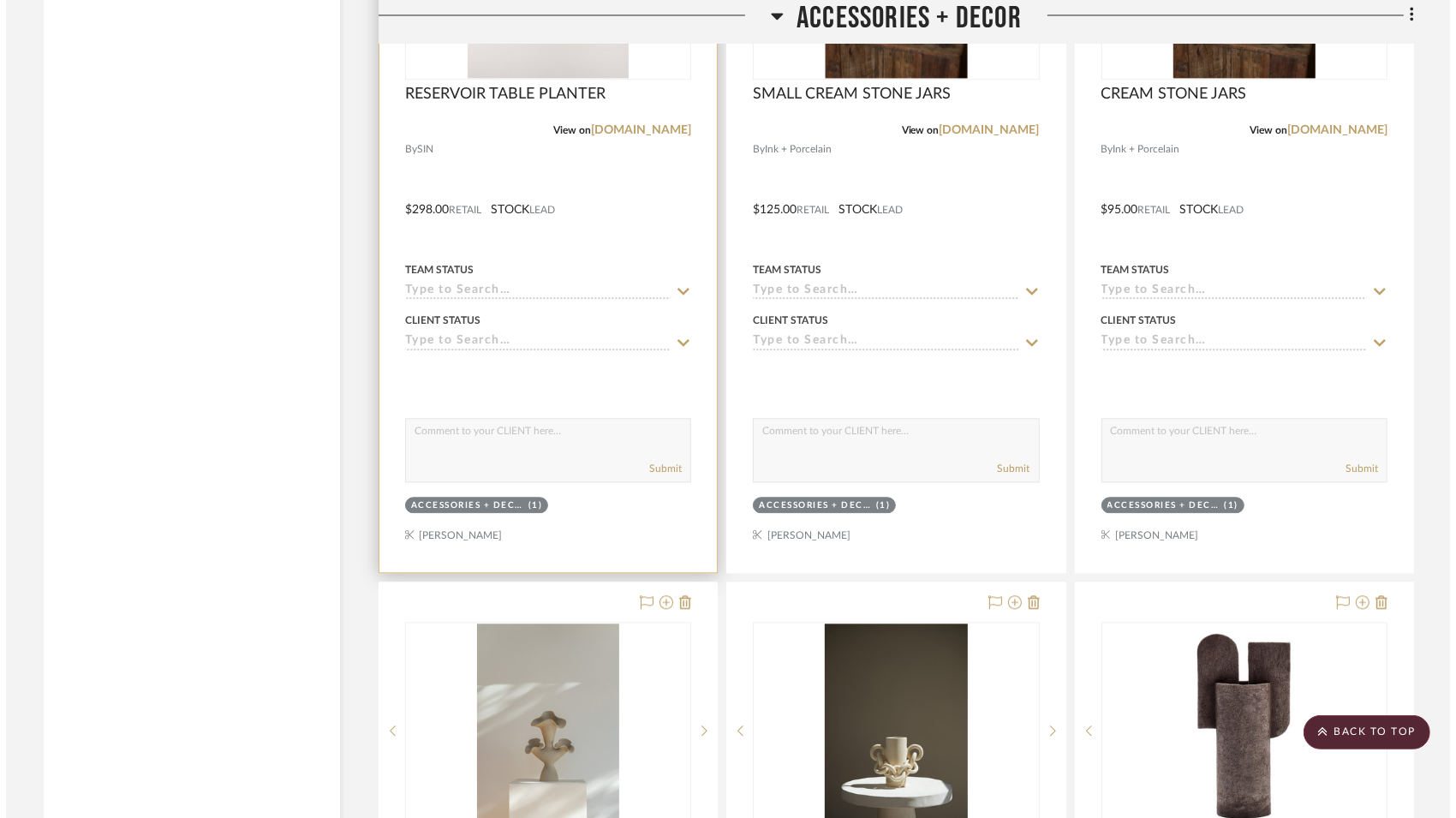 scroll, scrollTop: 0, scrollLeft: 0, axis: both 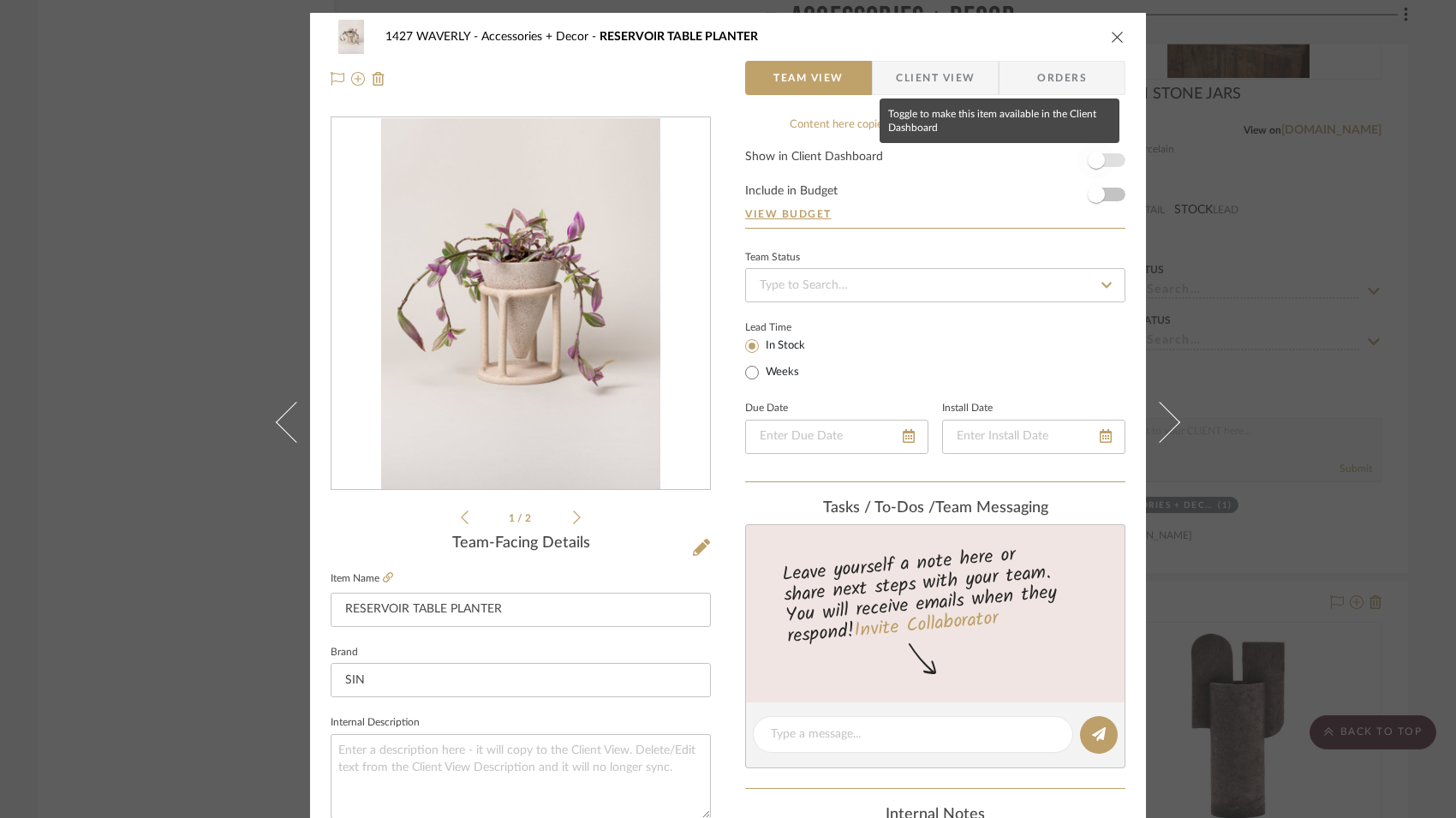 click at bounding box center [1096, 160] 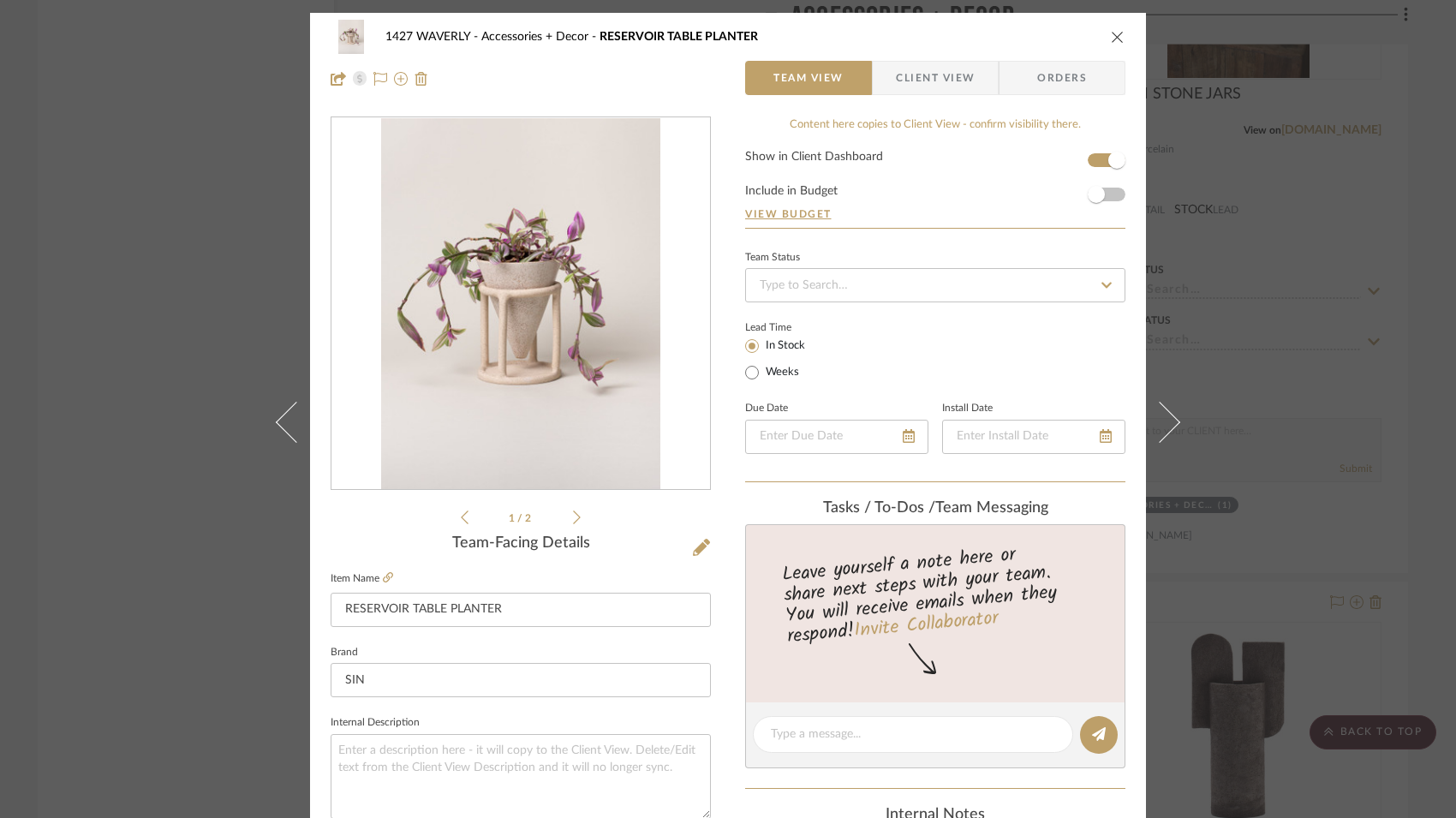 type 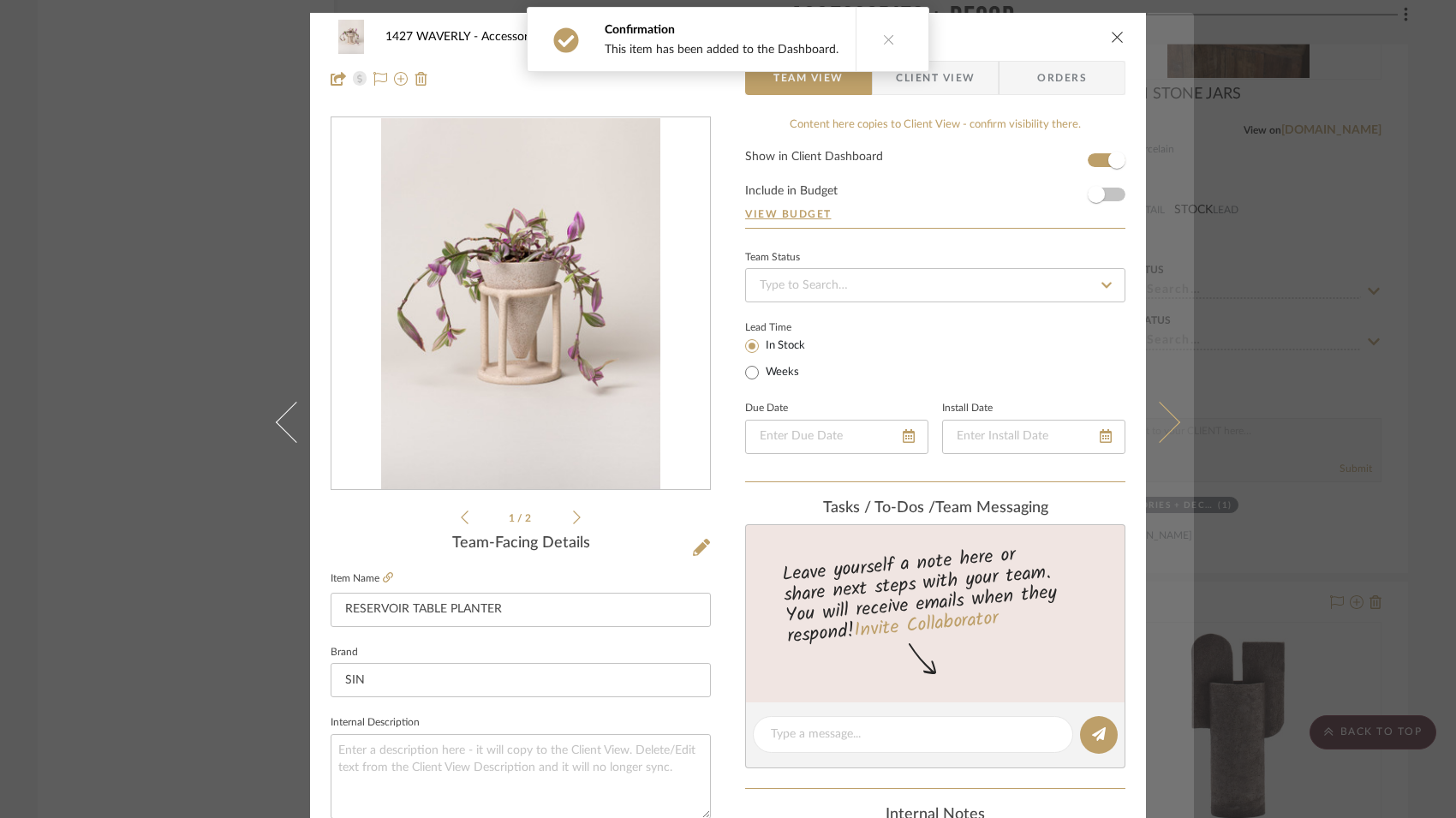 click at bounding box center (1160, 421) 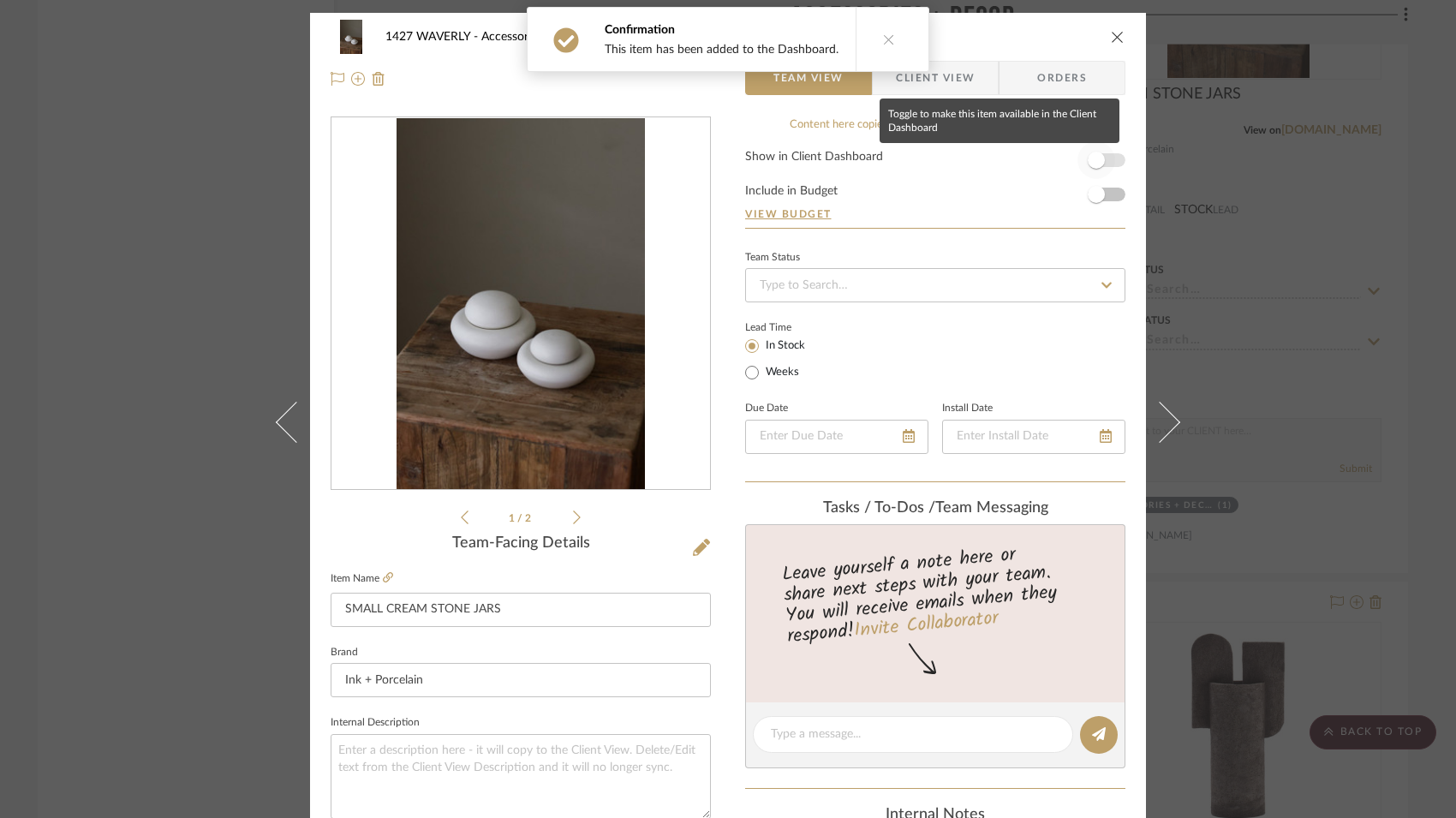 click at bounding box center (1096, 160) 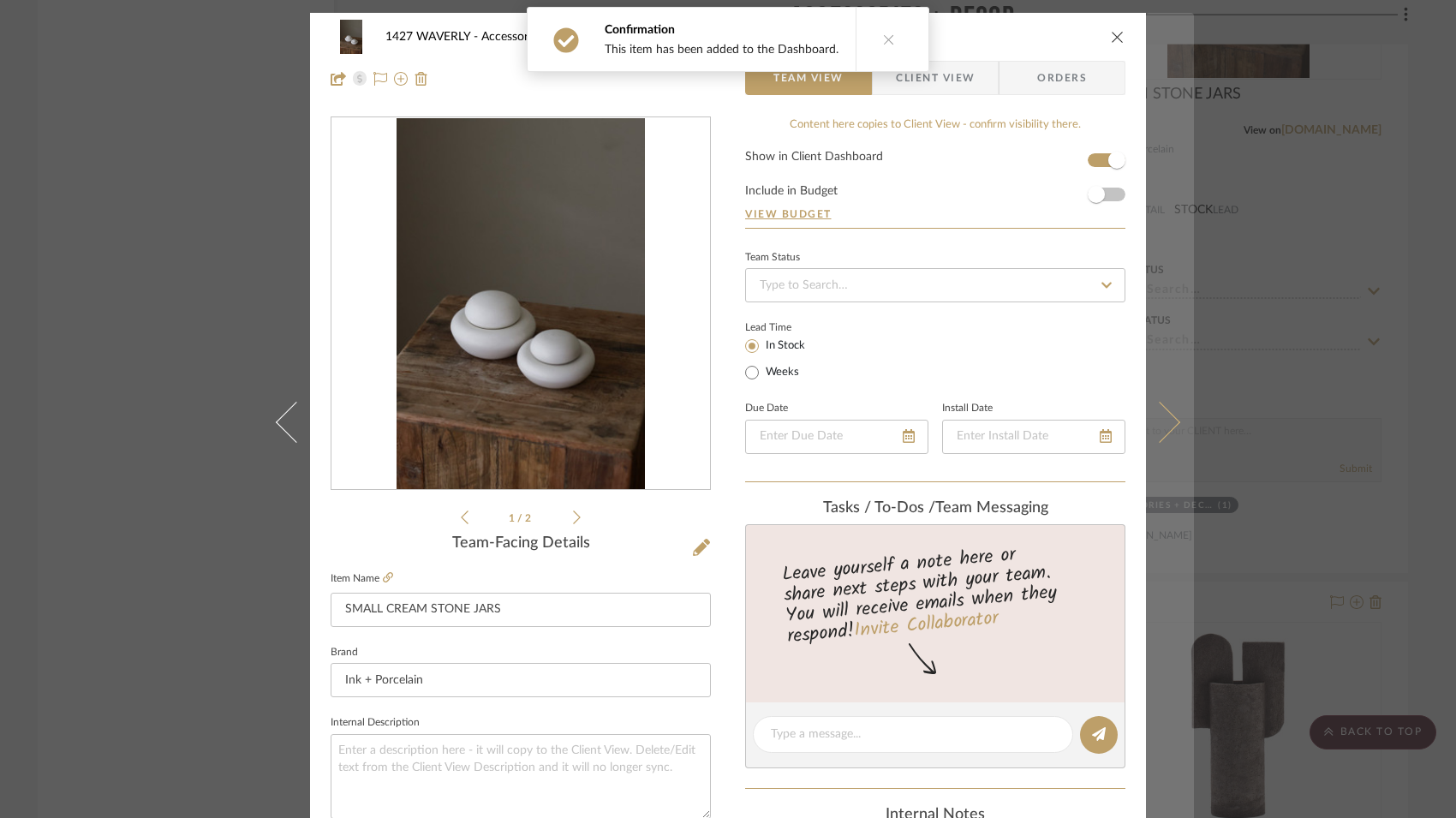 type 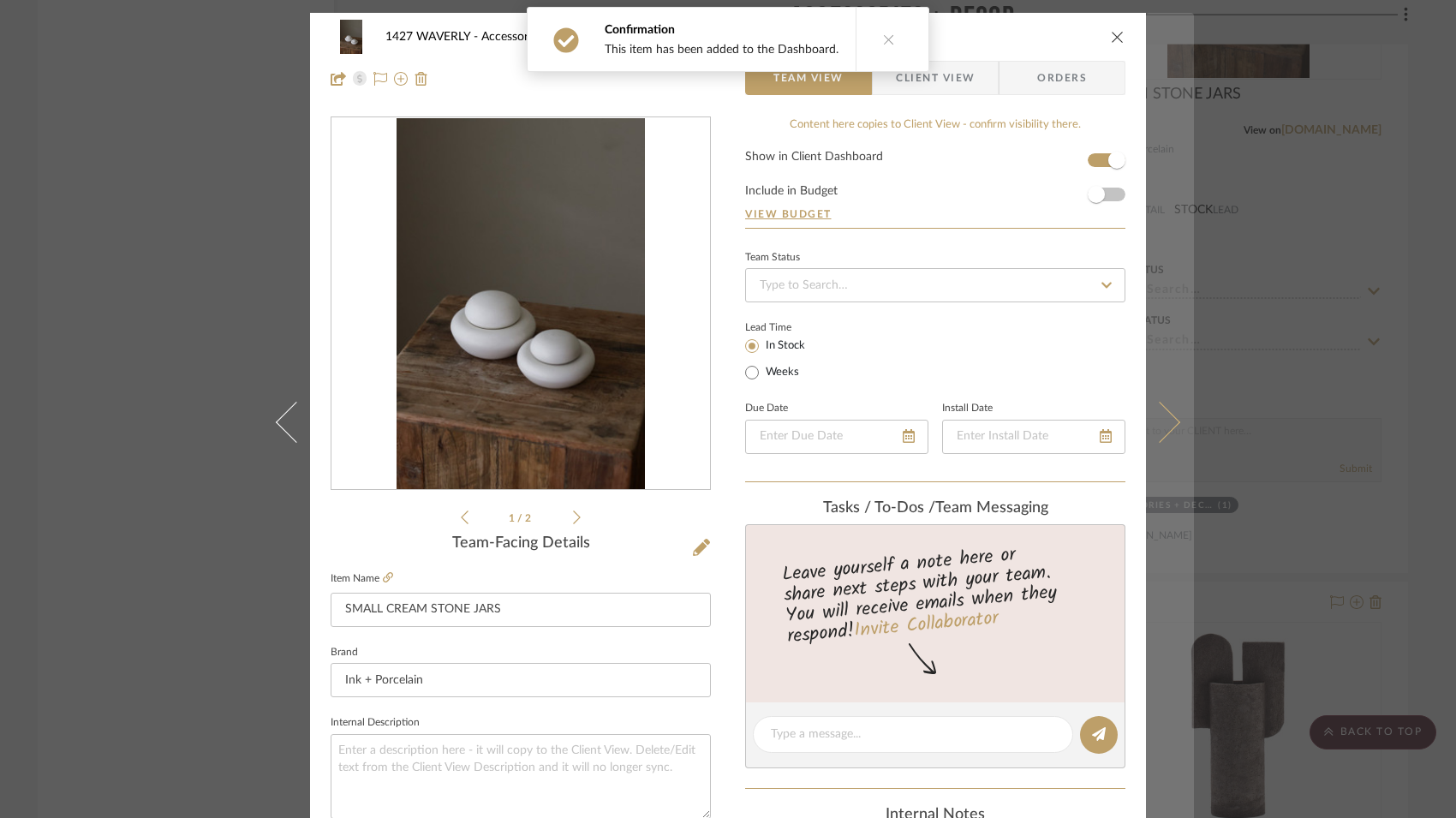 click at bounding box center [1170, 421] 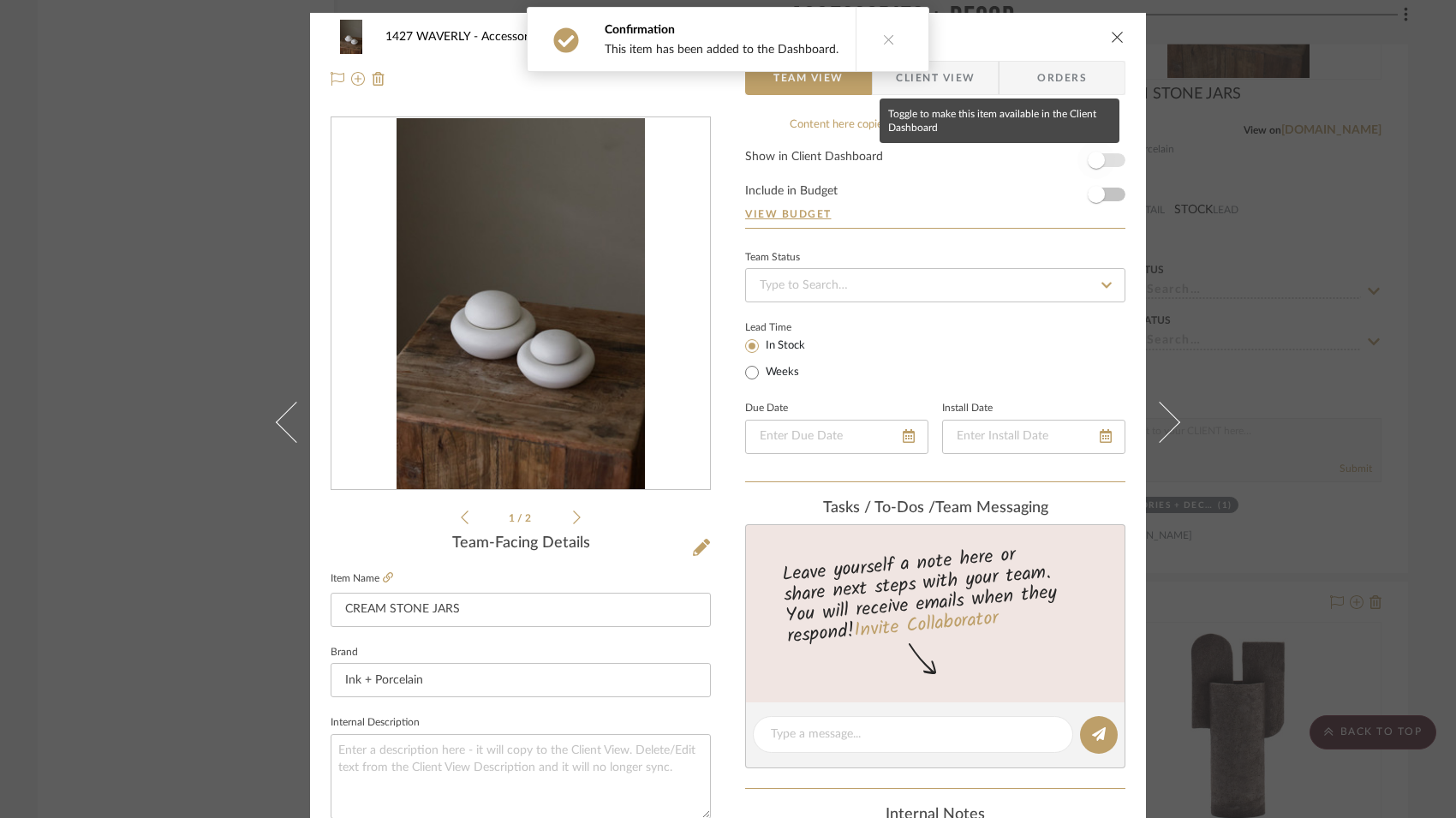 click at bounding box center [1096, 160] 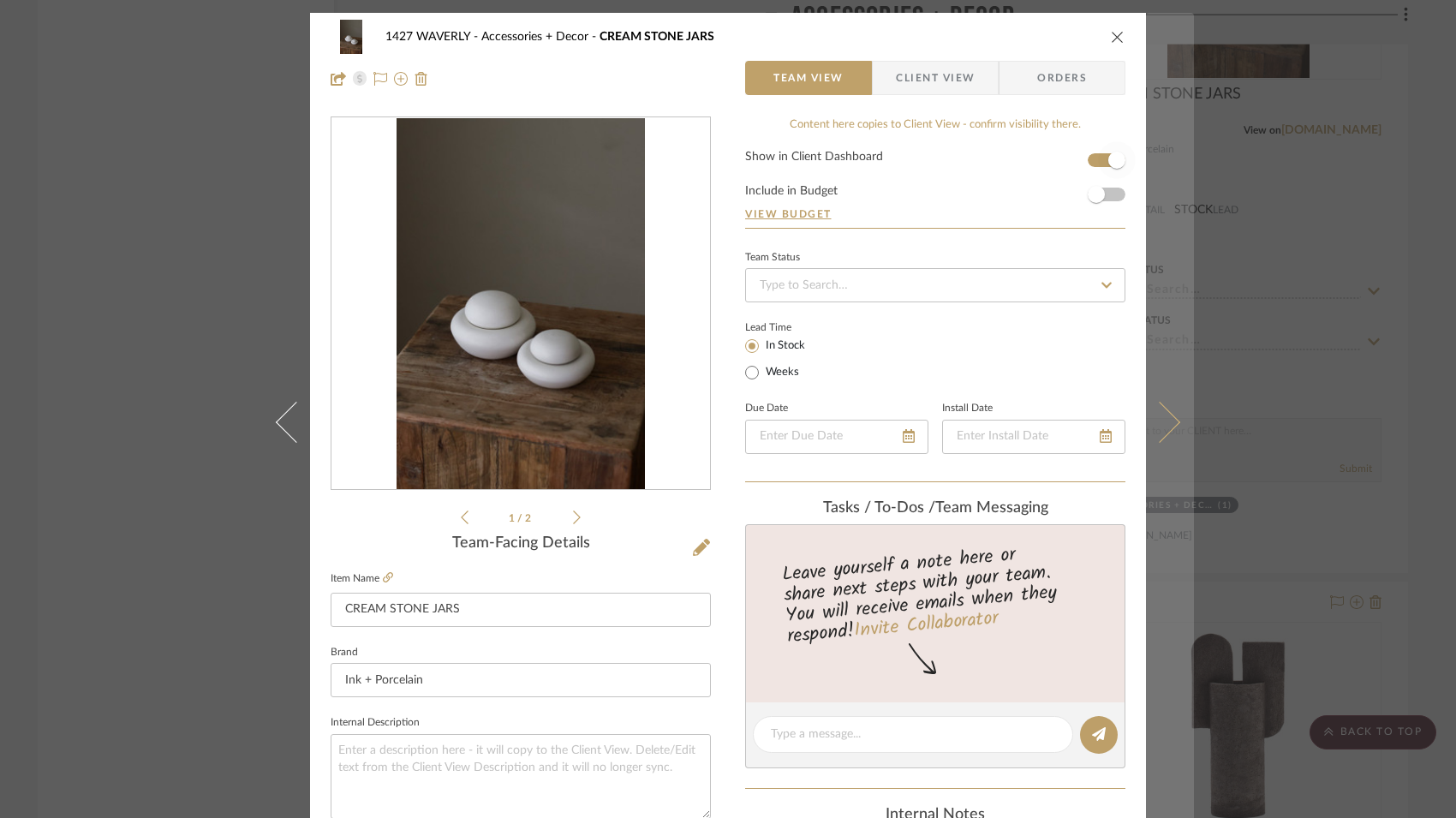 type 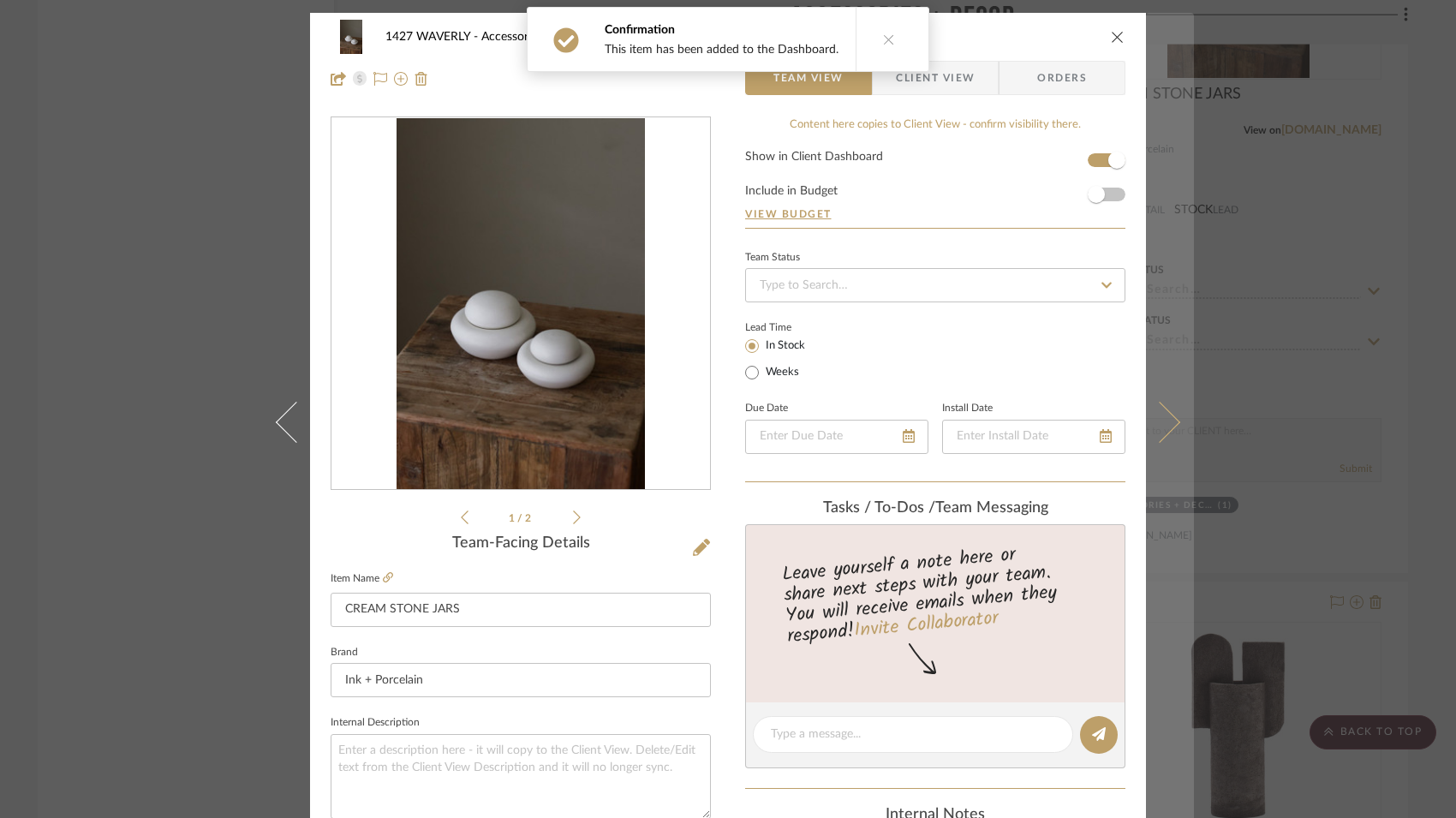 click at bounding box center (1170, 421) 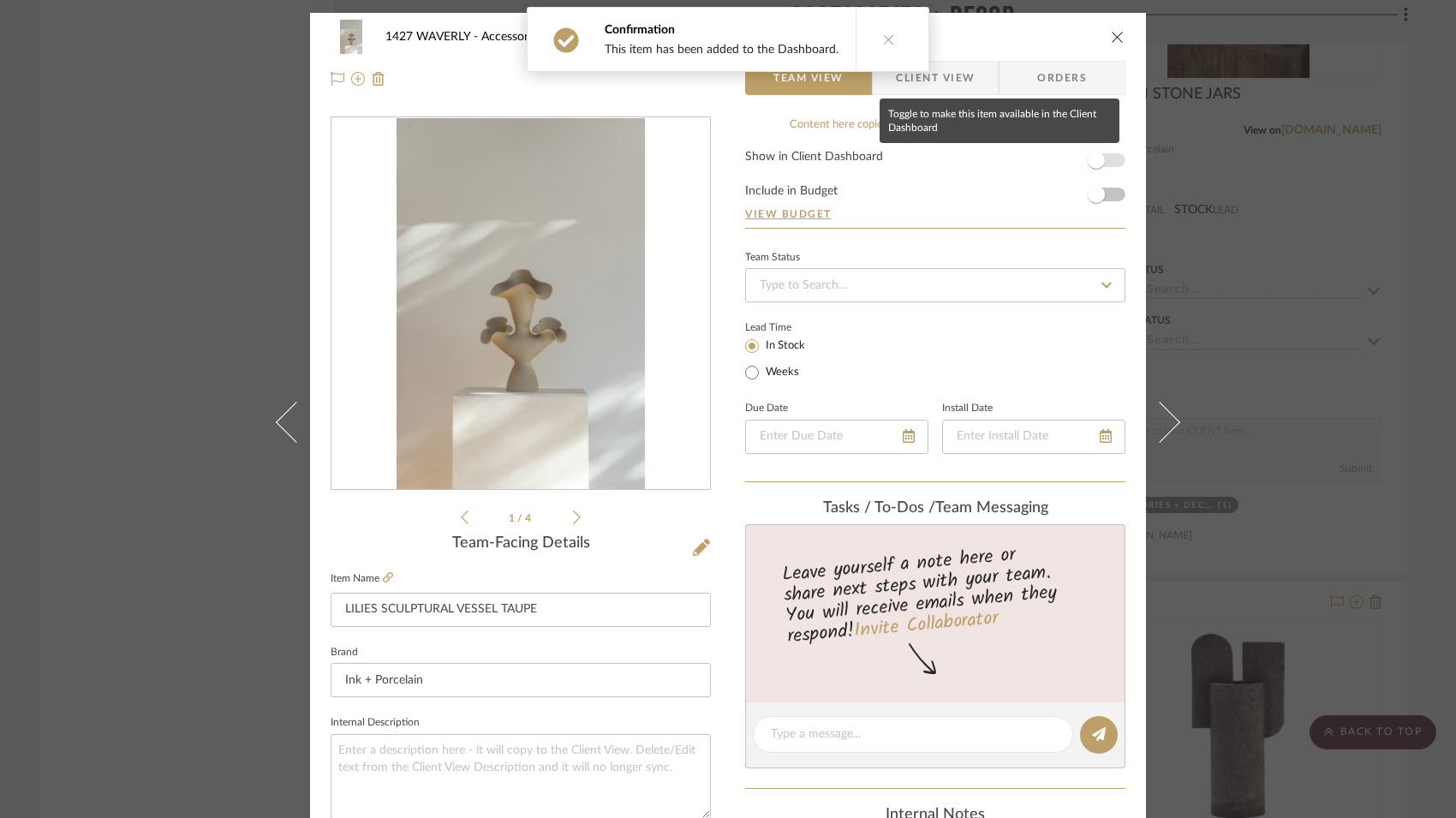click at bounding box center (1096, 160) 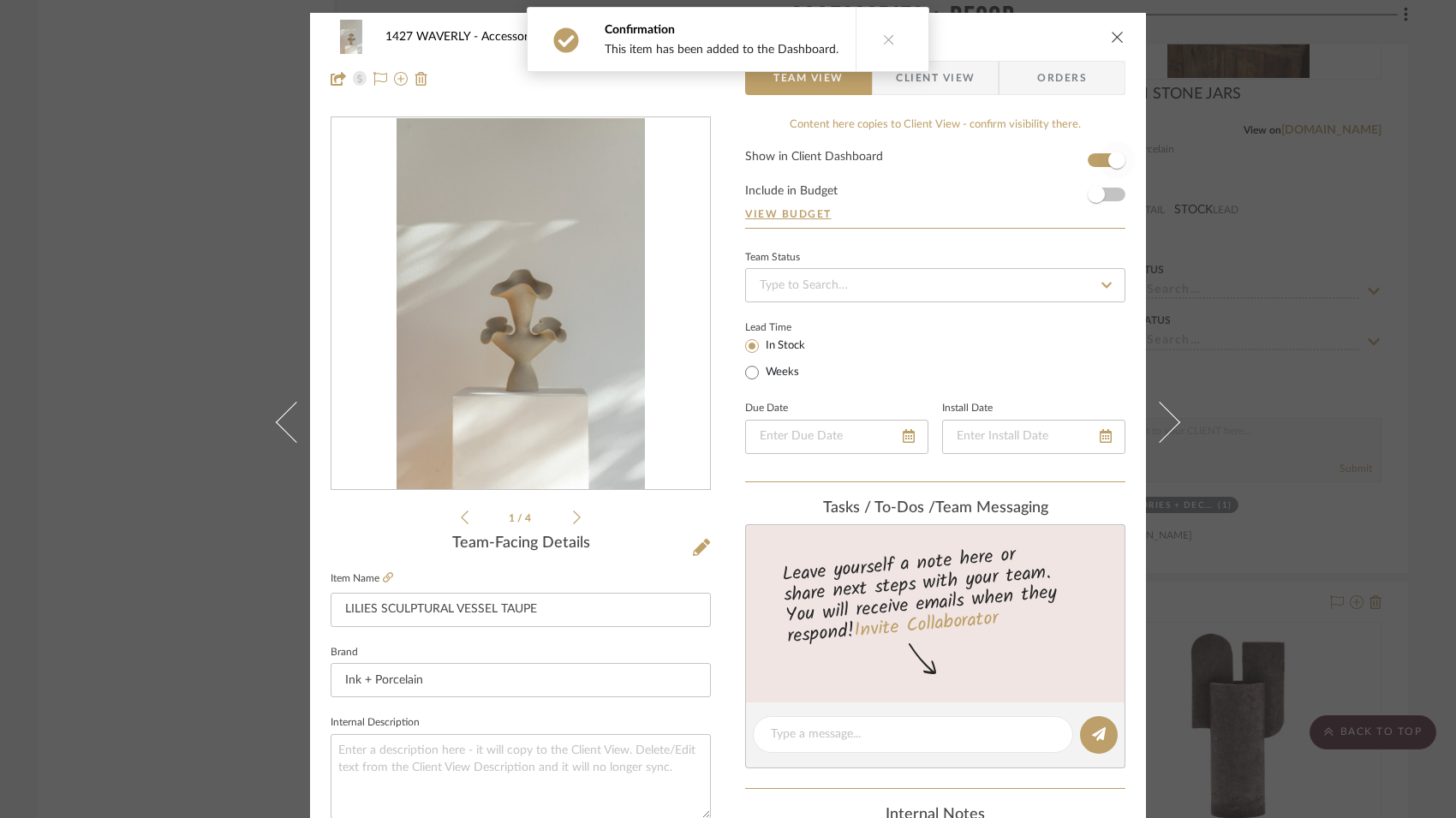 type 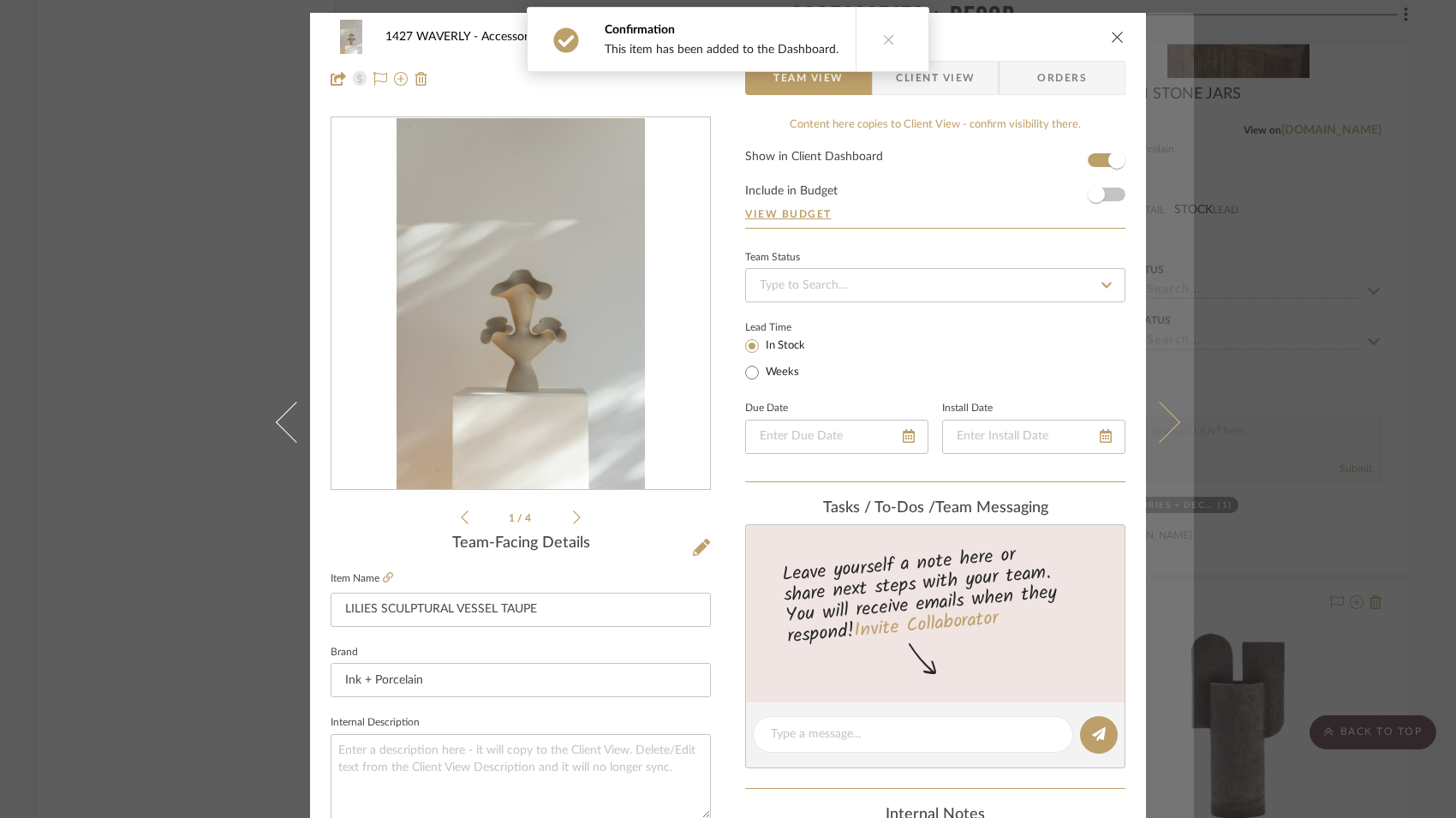 click at bounding box center [1160, 421] 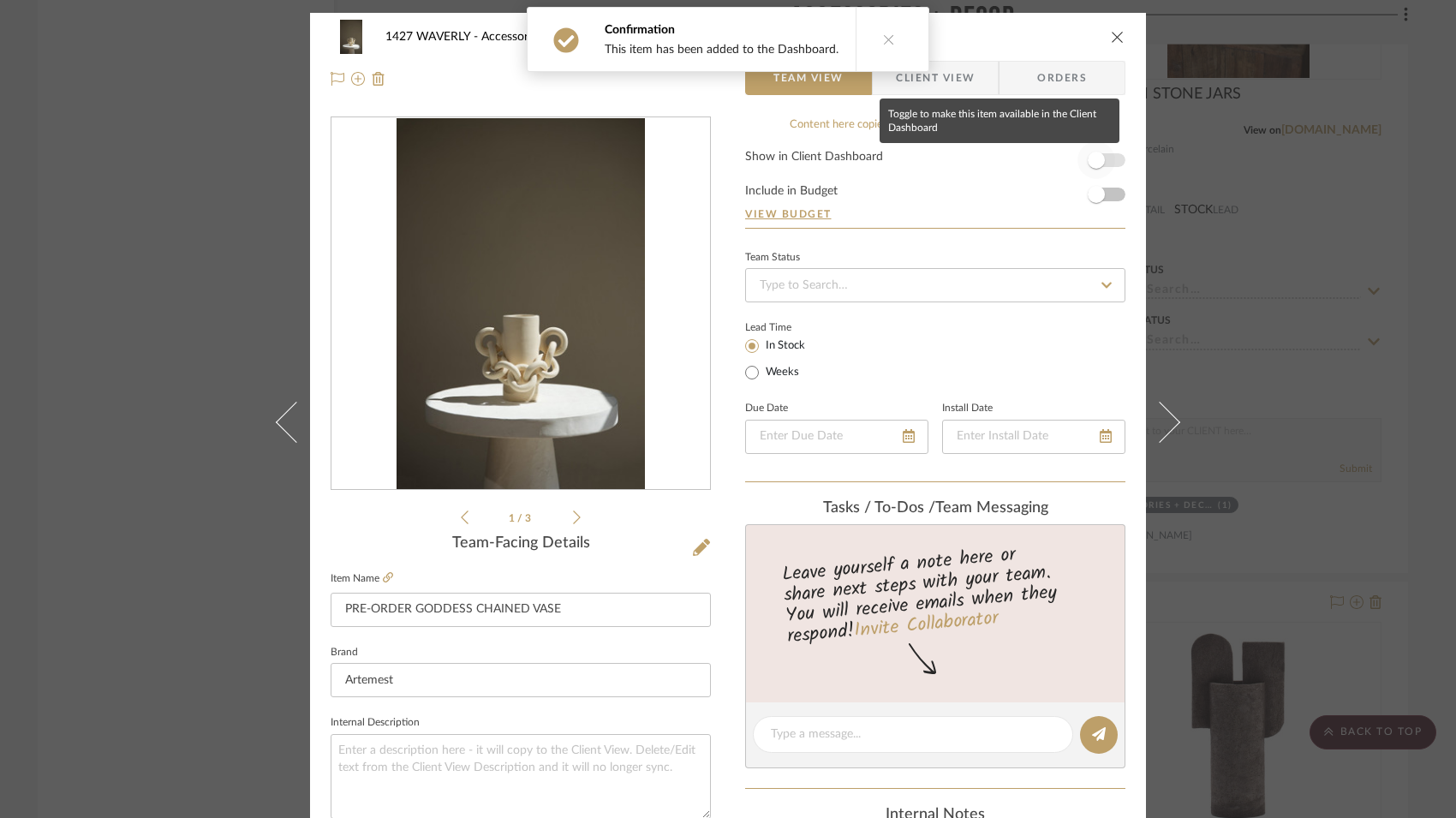 click at bounding box center (1096, 160) 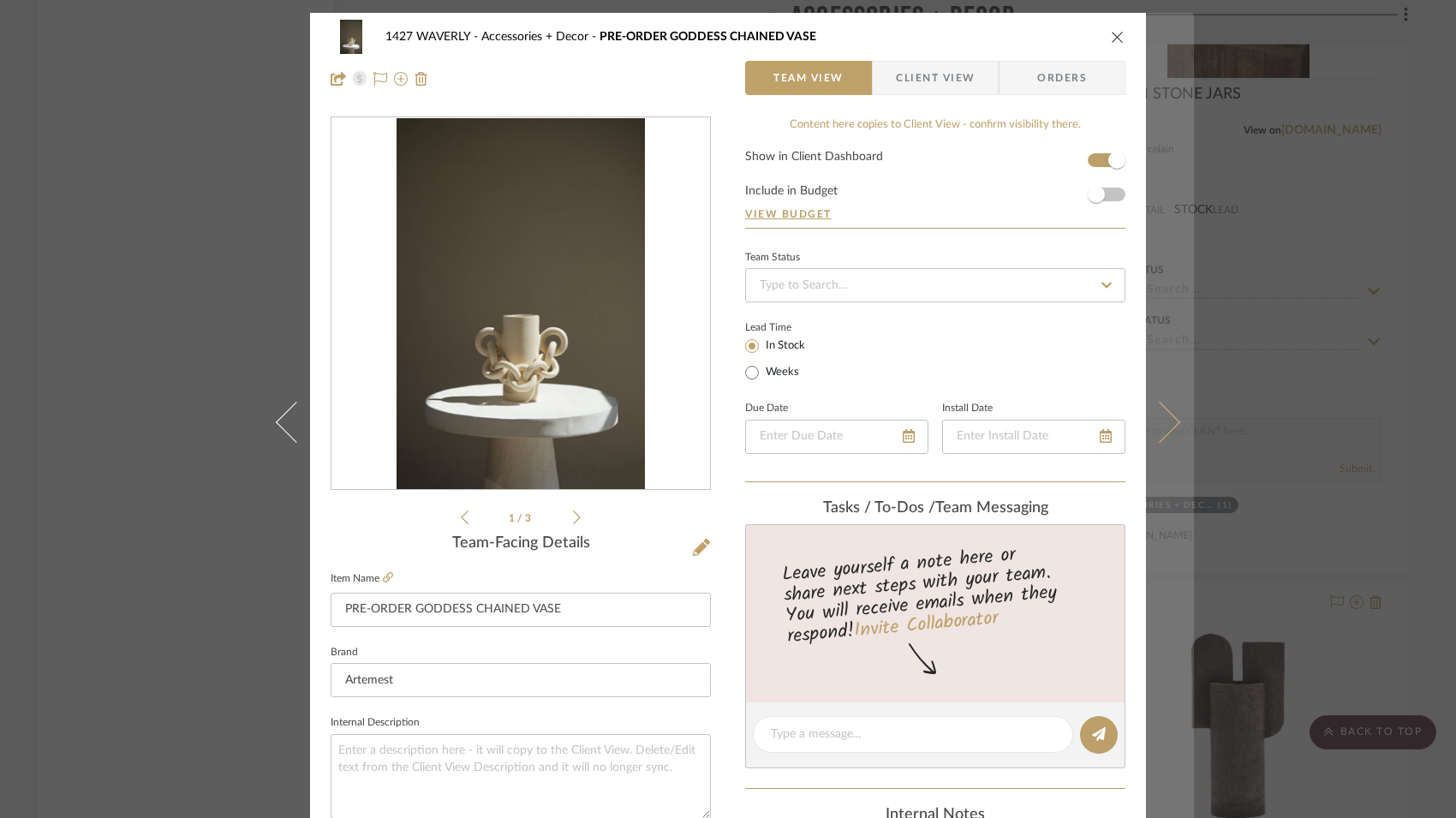 type 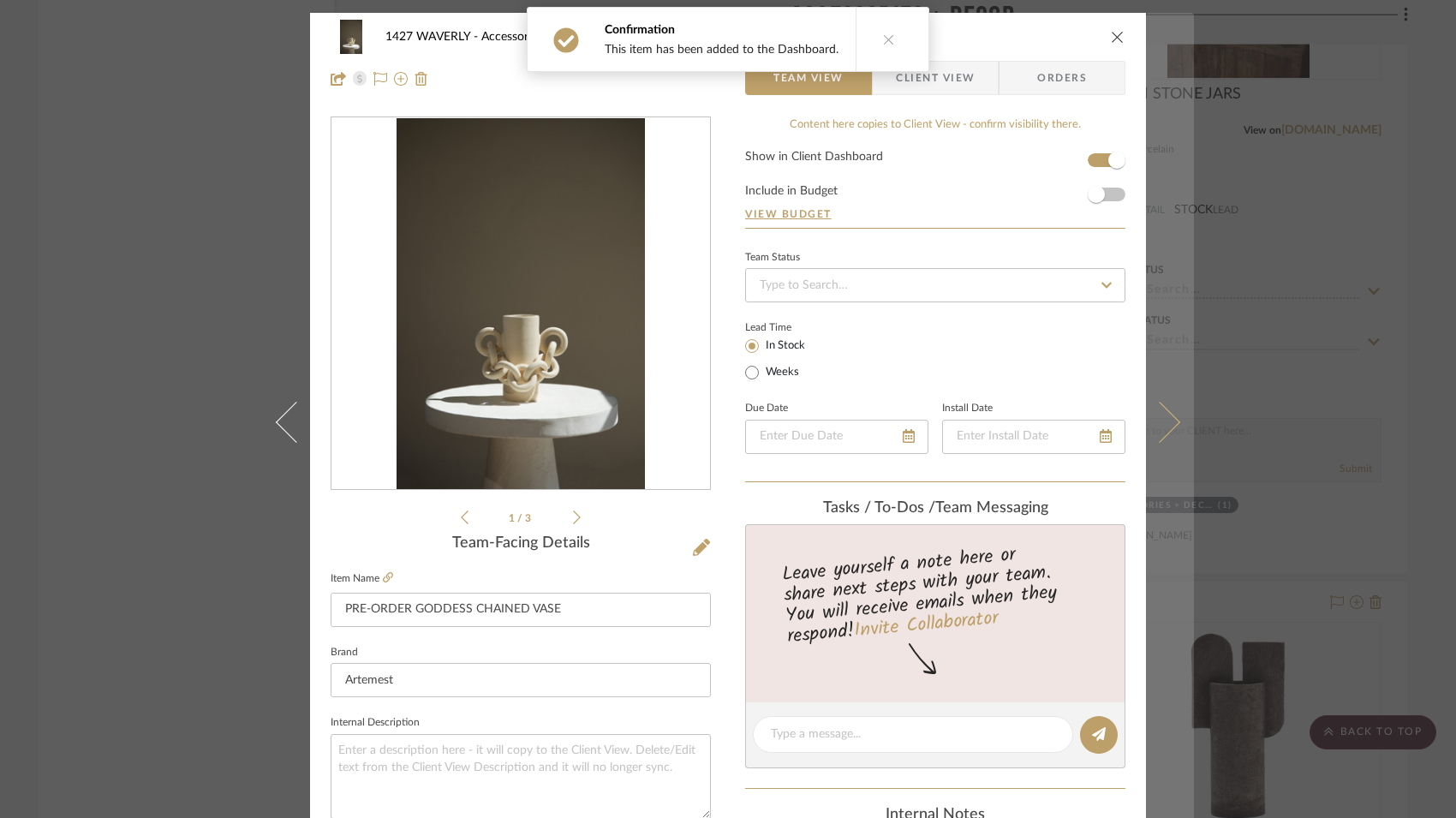 click at bounding box center [1170, 421] 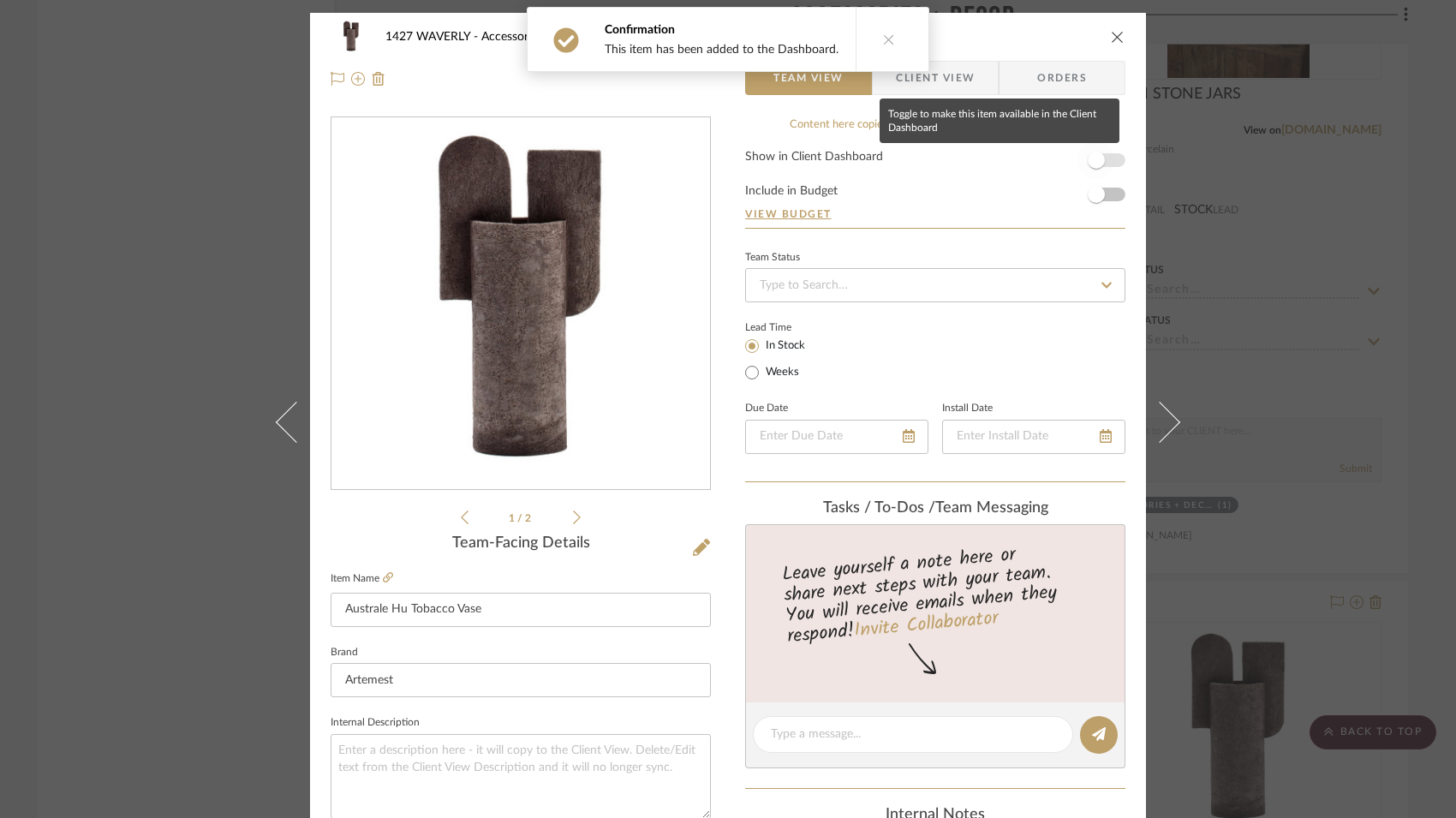 click at bounding box center (1096, 160) 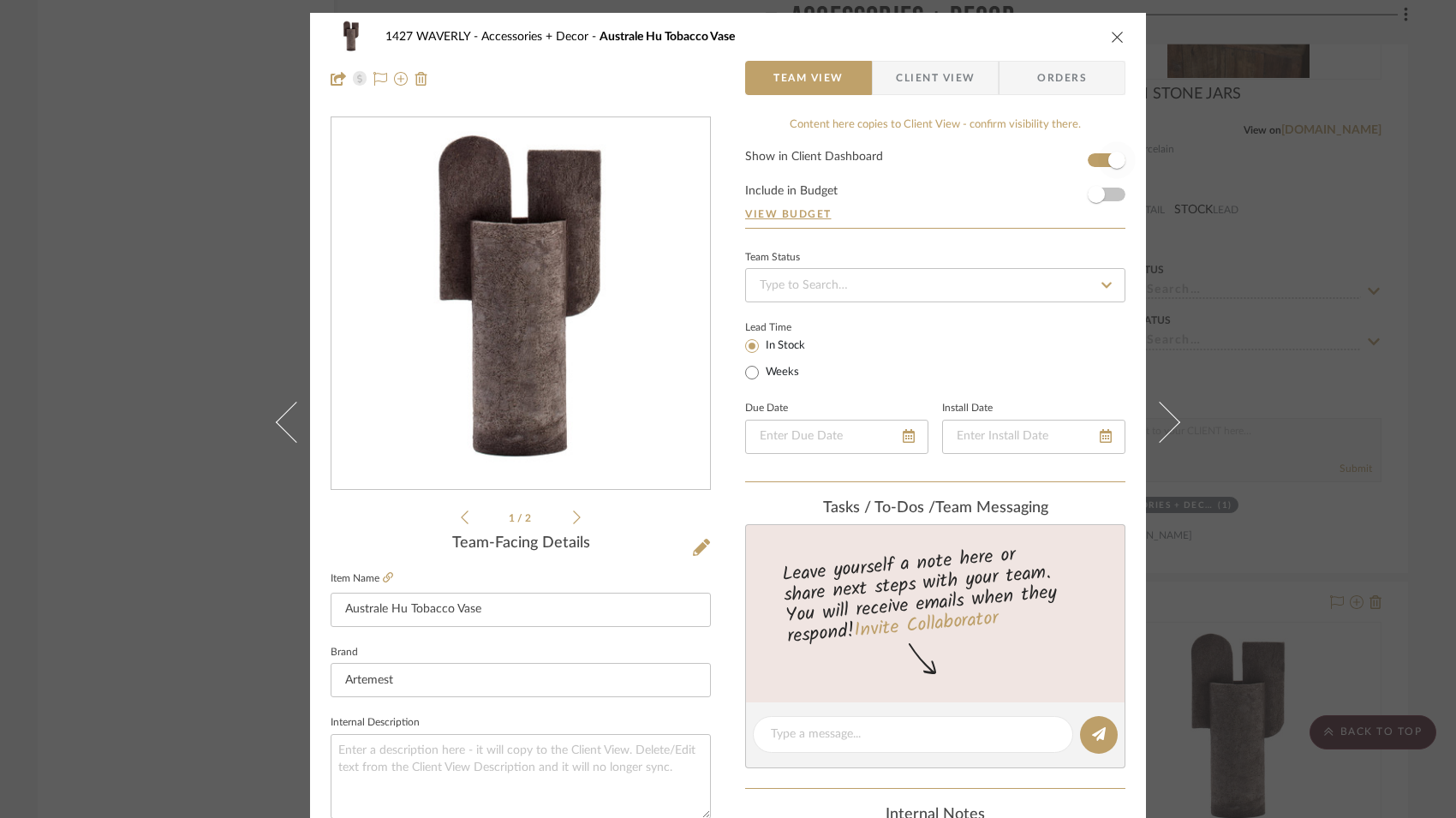 type 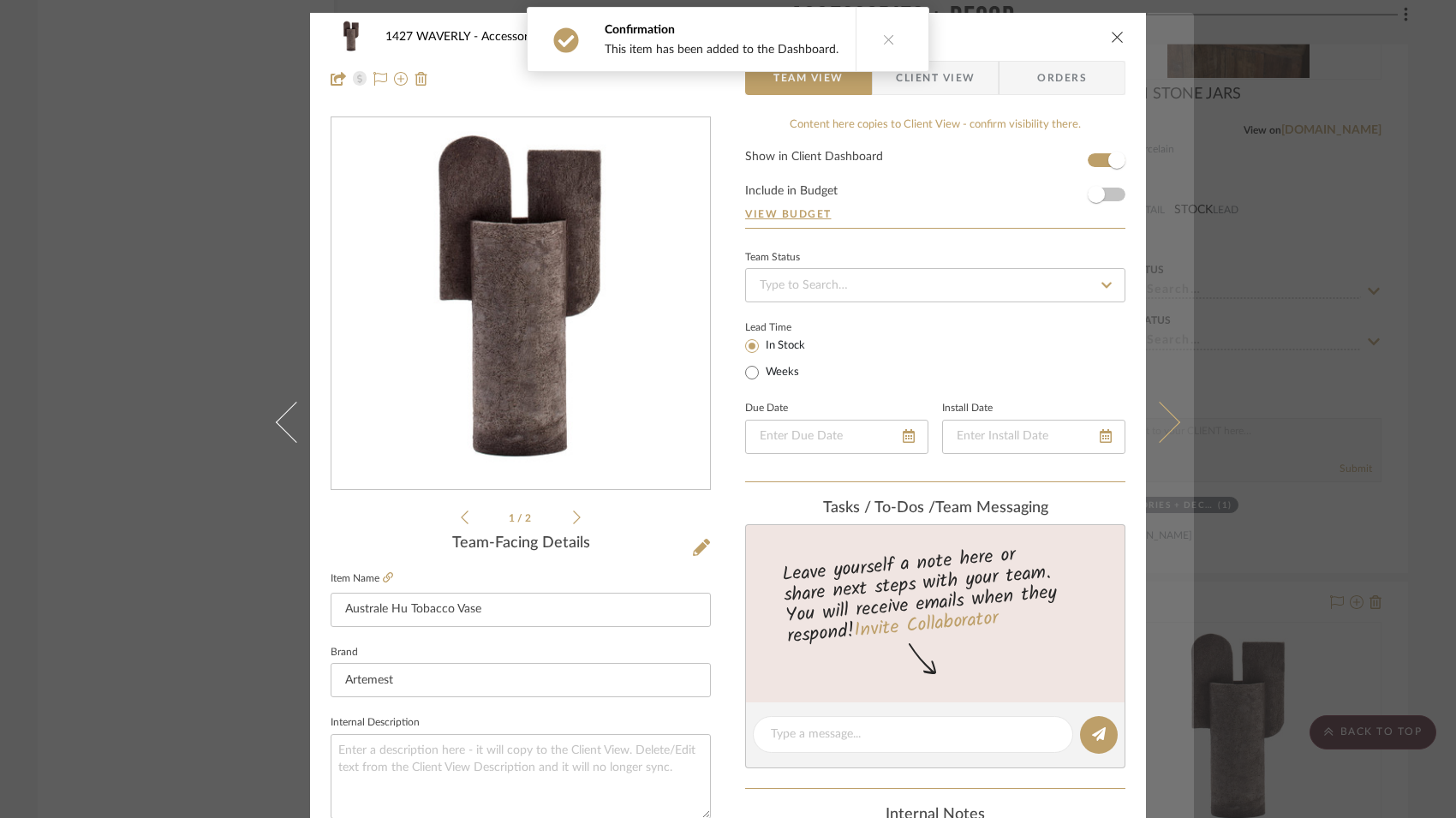 click at bounding box center (1160, 421) 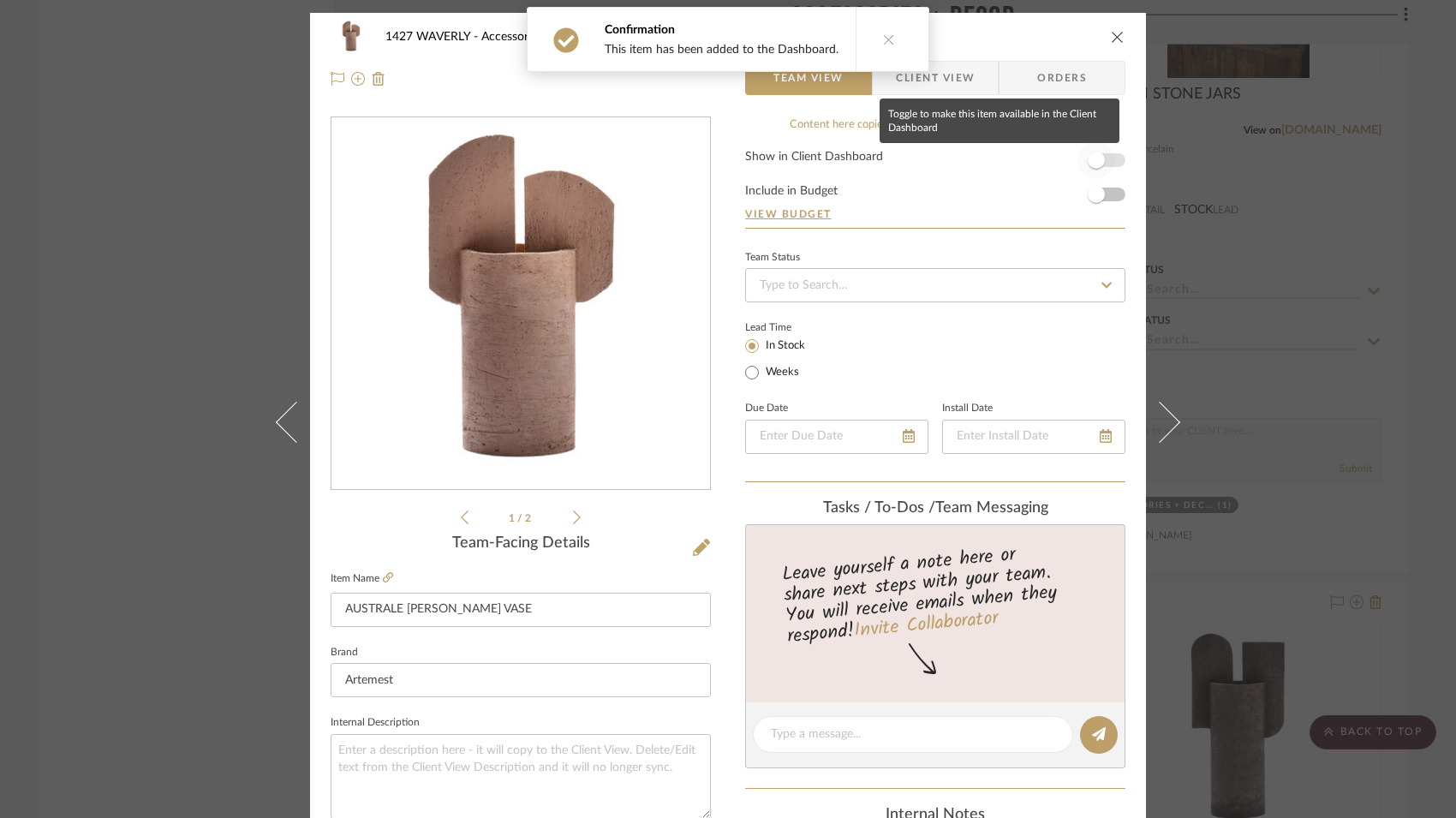 click at bounding box center [1096, 160] 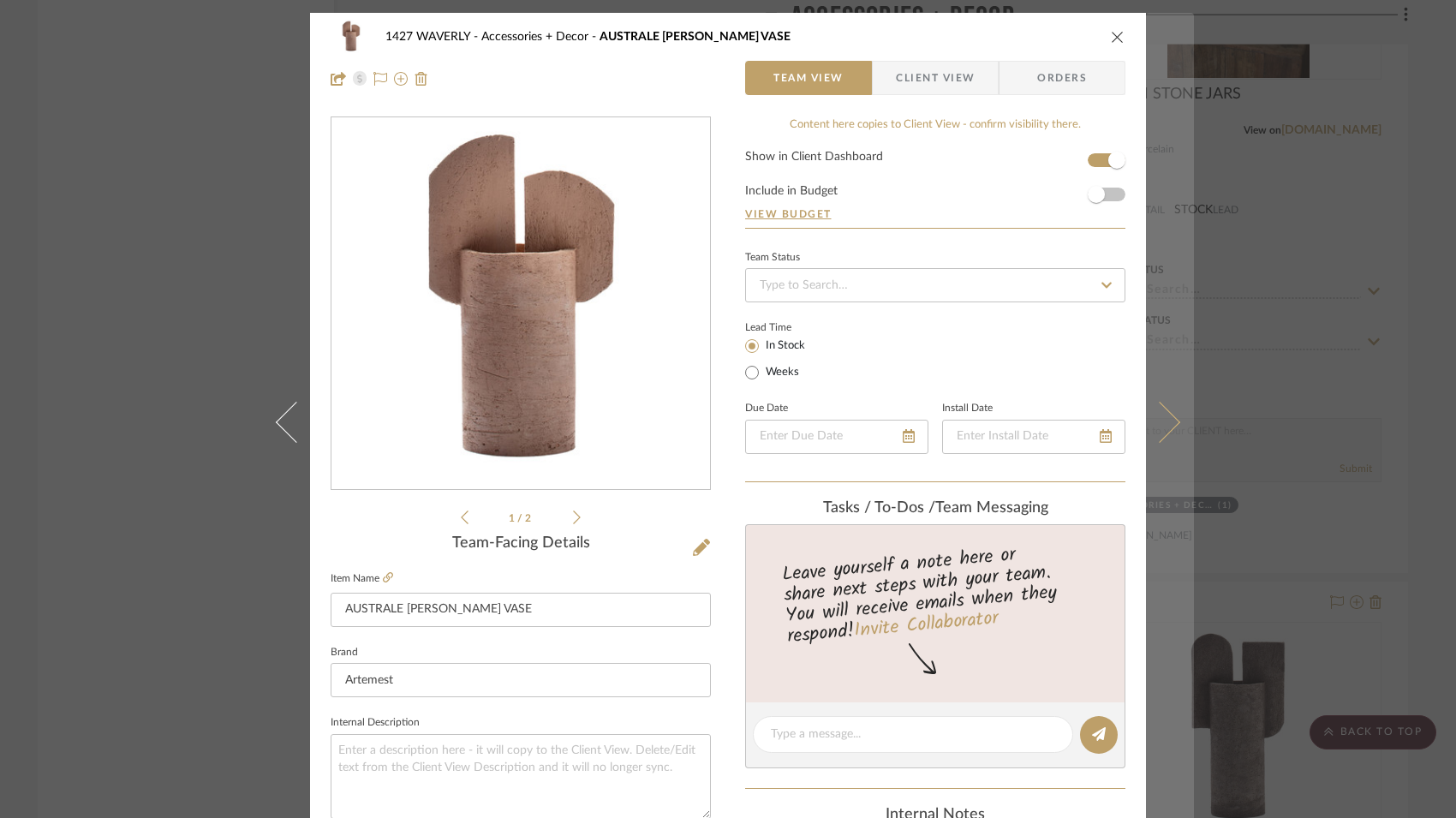 type 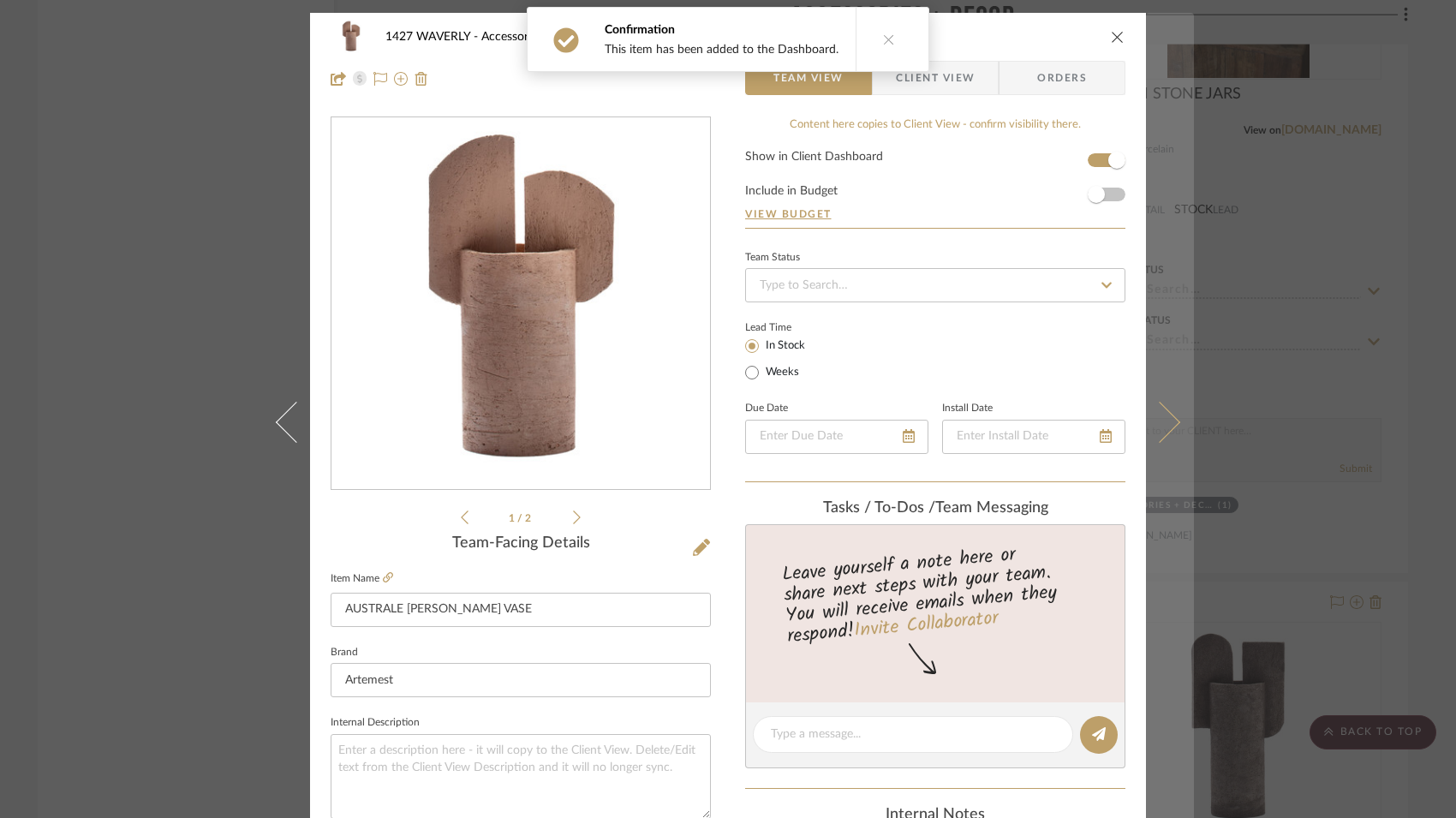 click at bounding box center [1170, 421] 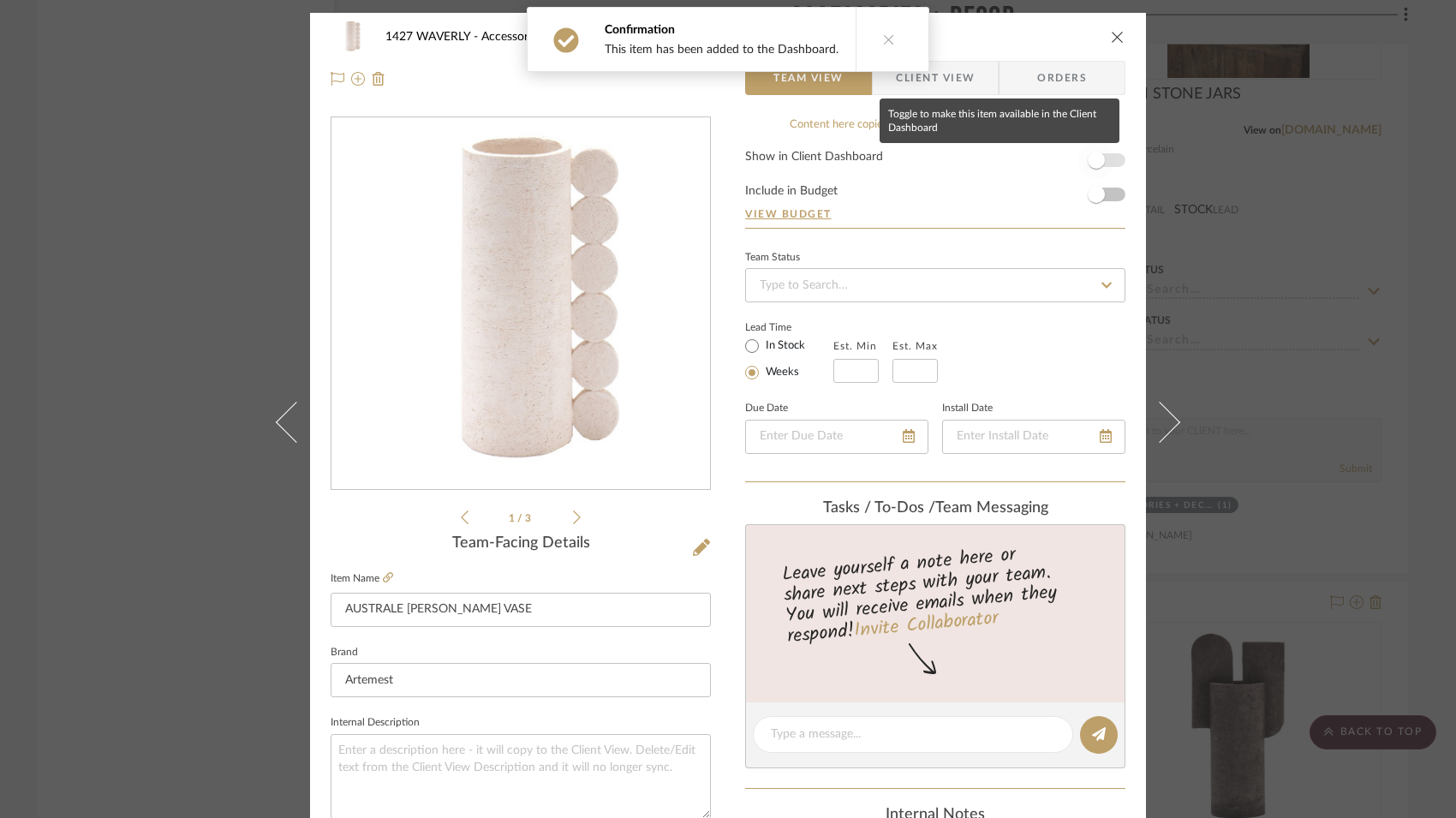 click at bounding box center (1096, 160) 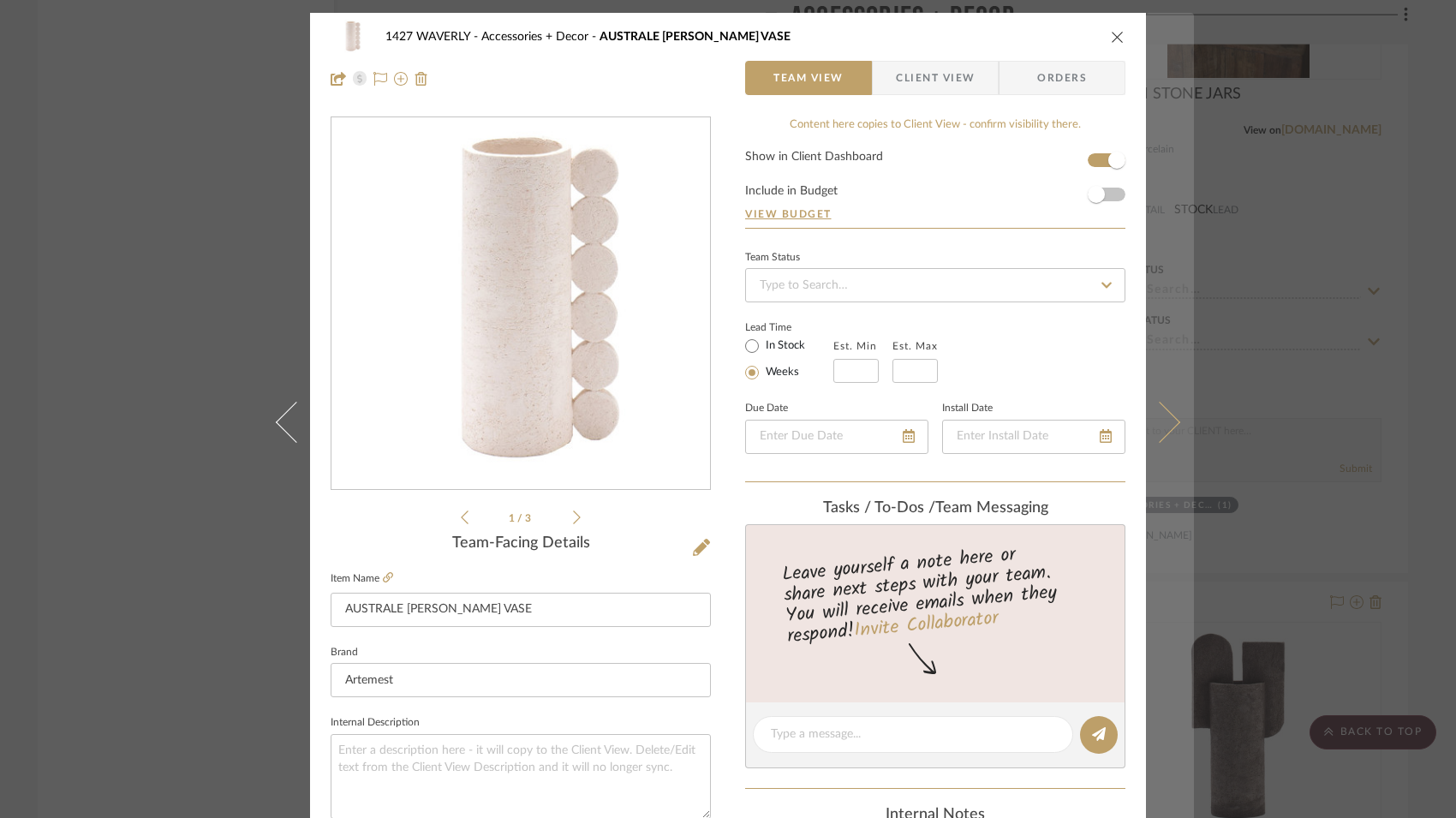type 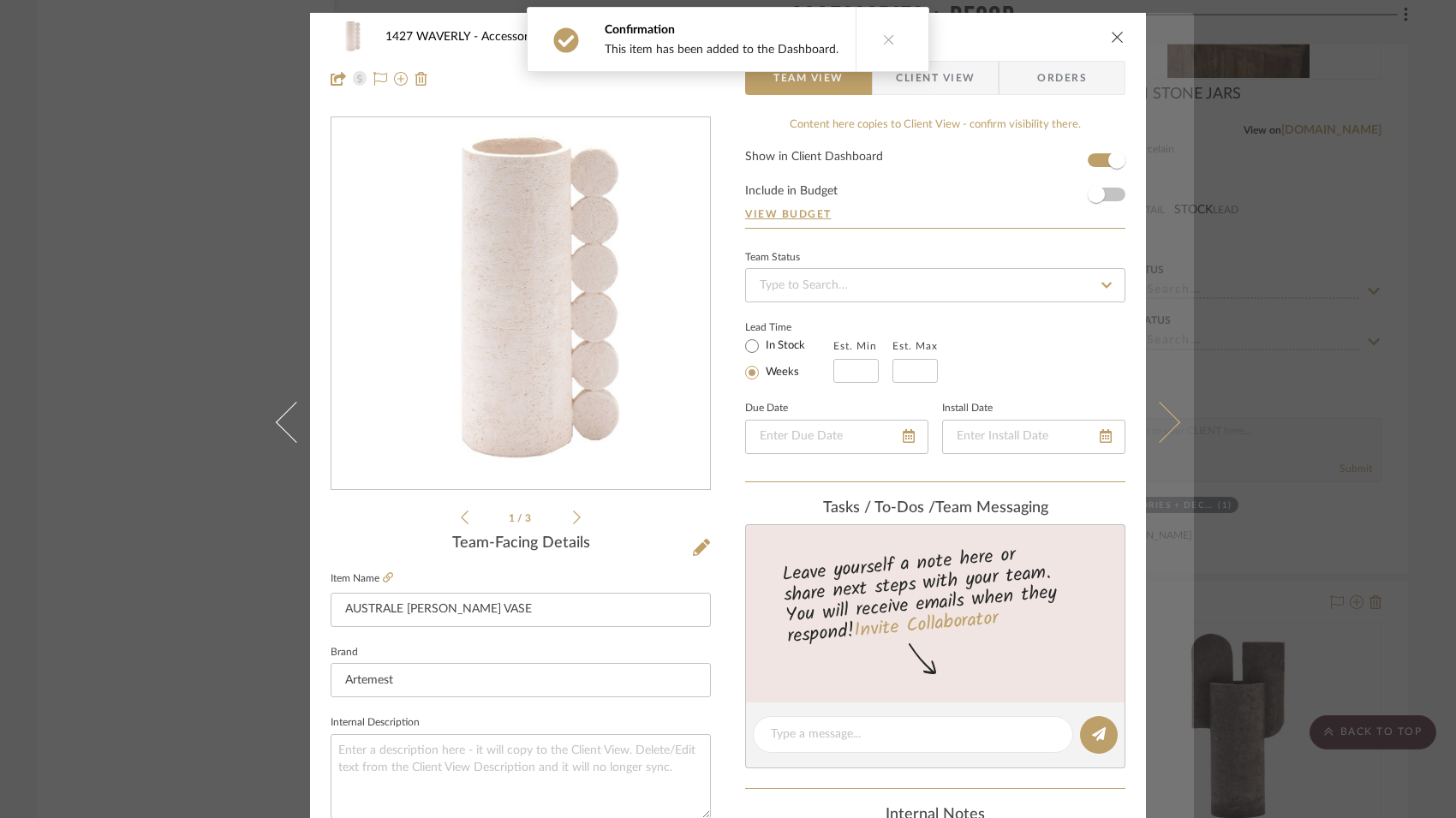 click at bounding box center (1160, 421) 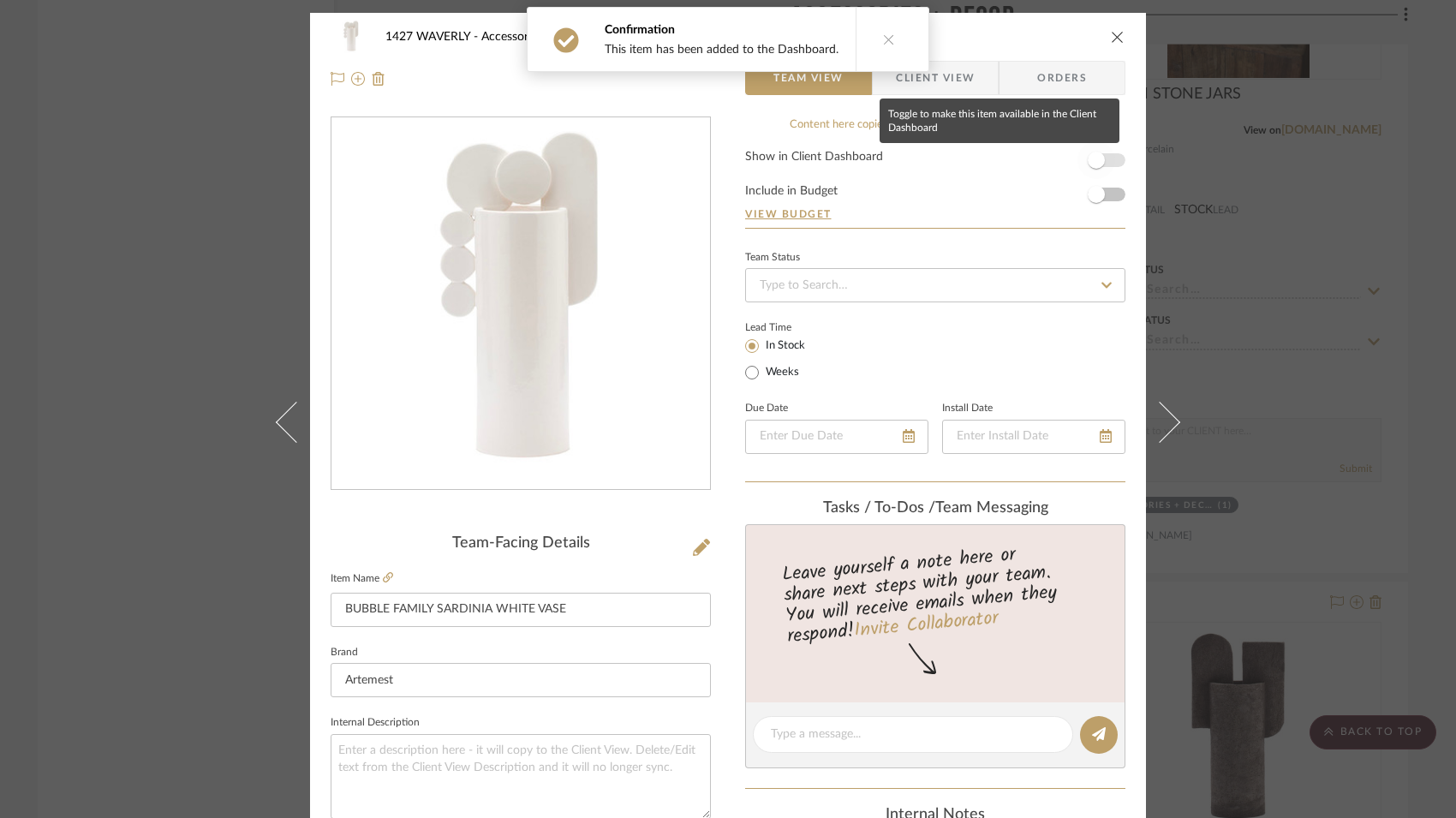 click at bounding box center (1096, 160) 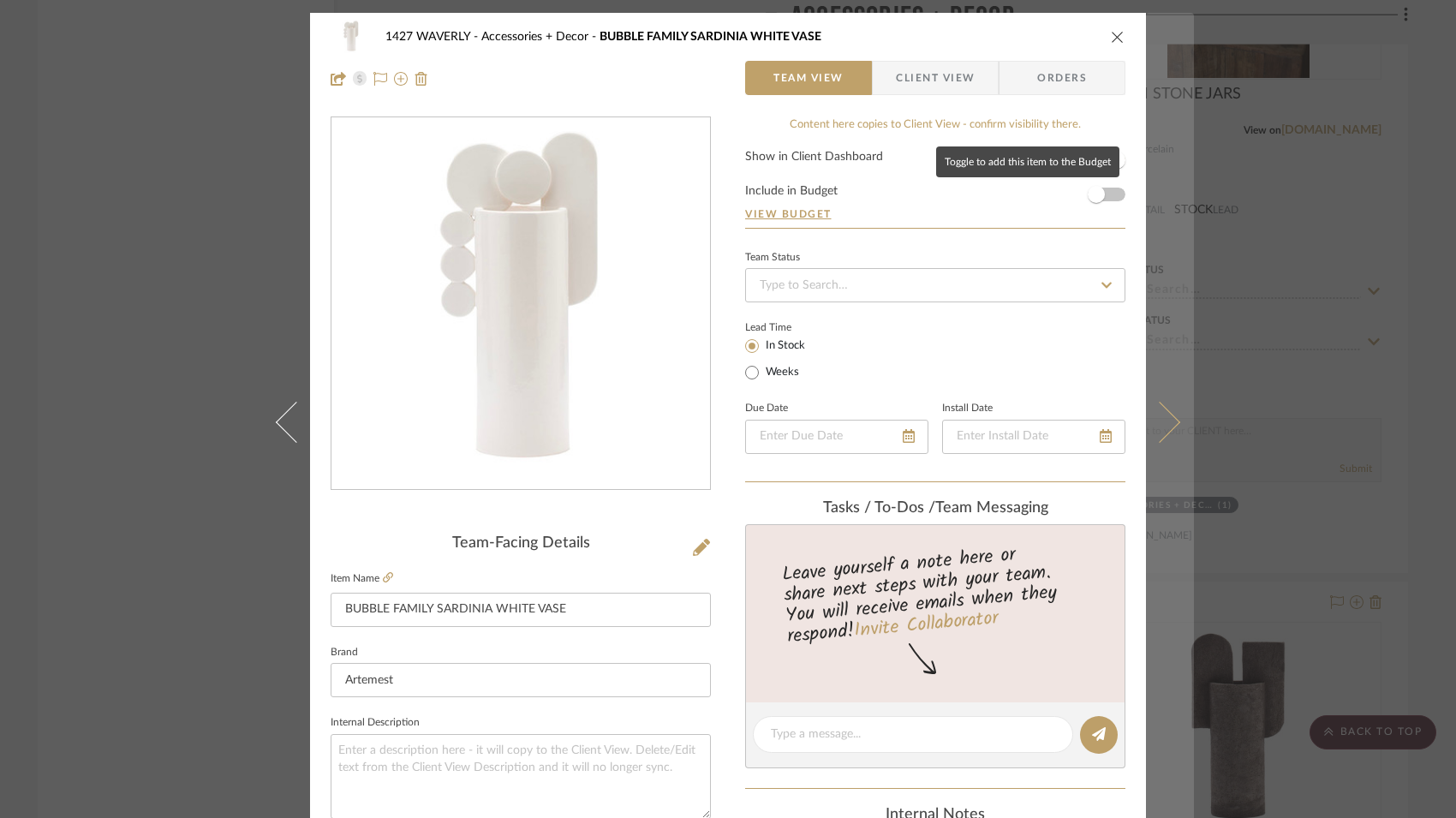 type 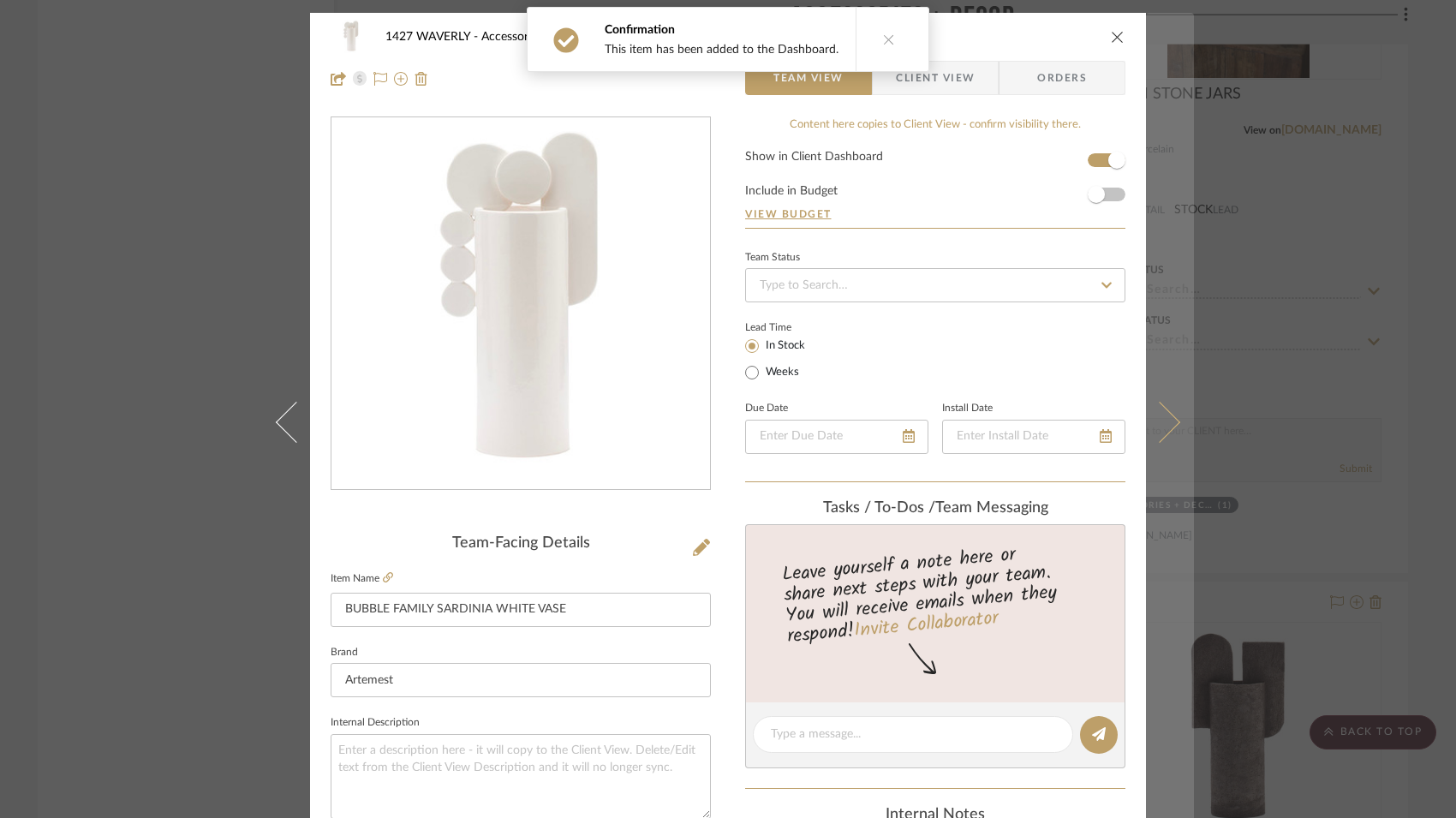 click at bounding box center [1170, 421] 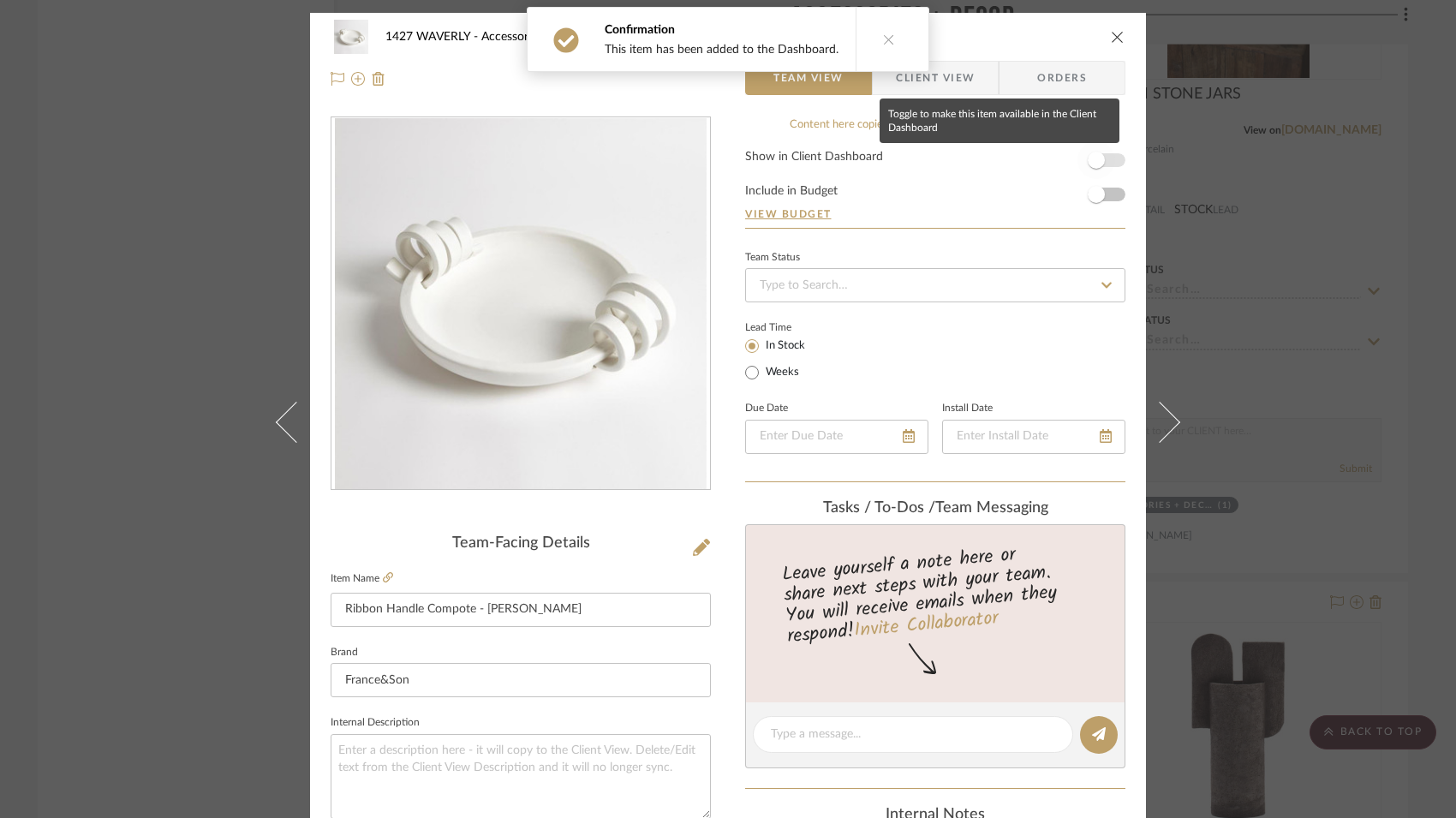 click at bounding box center (1096, 160) 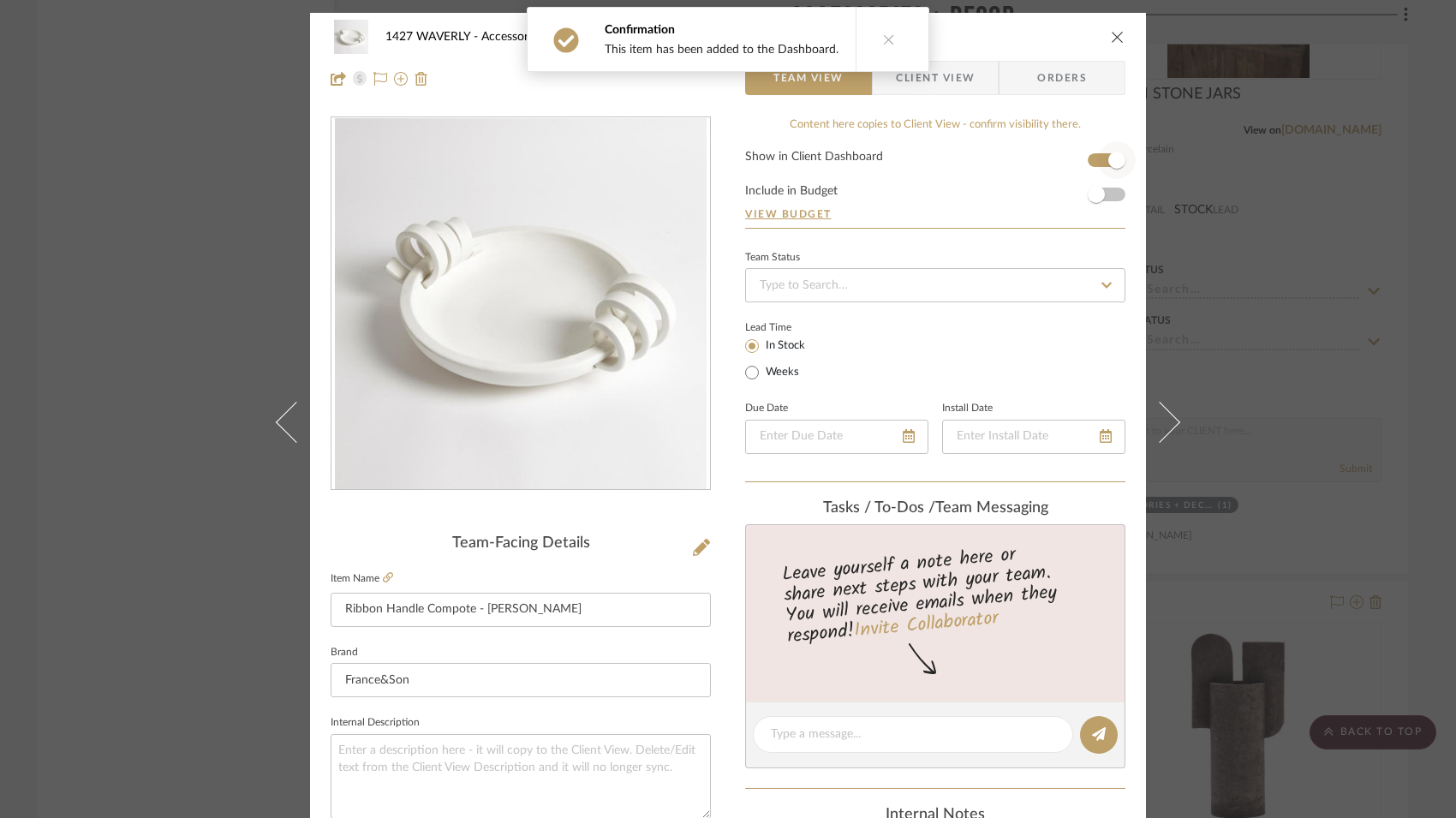 type 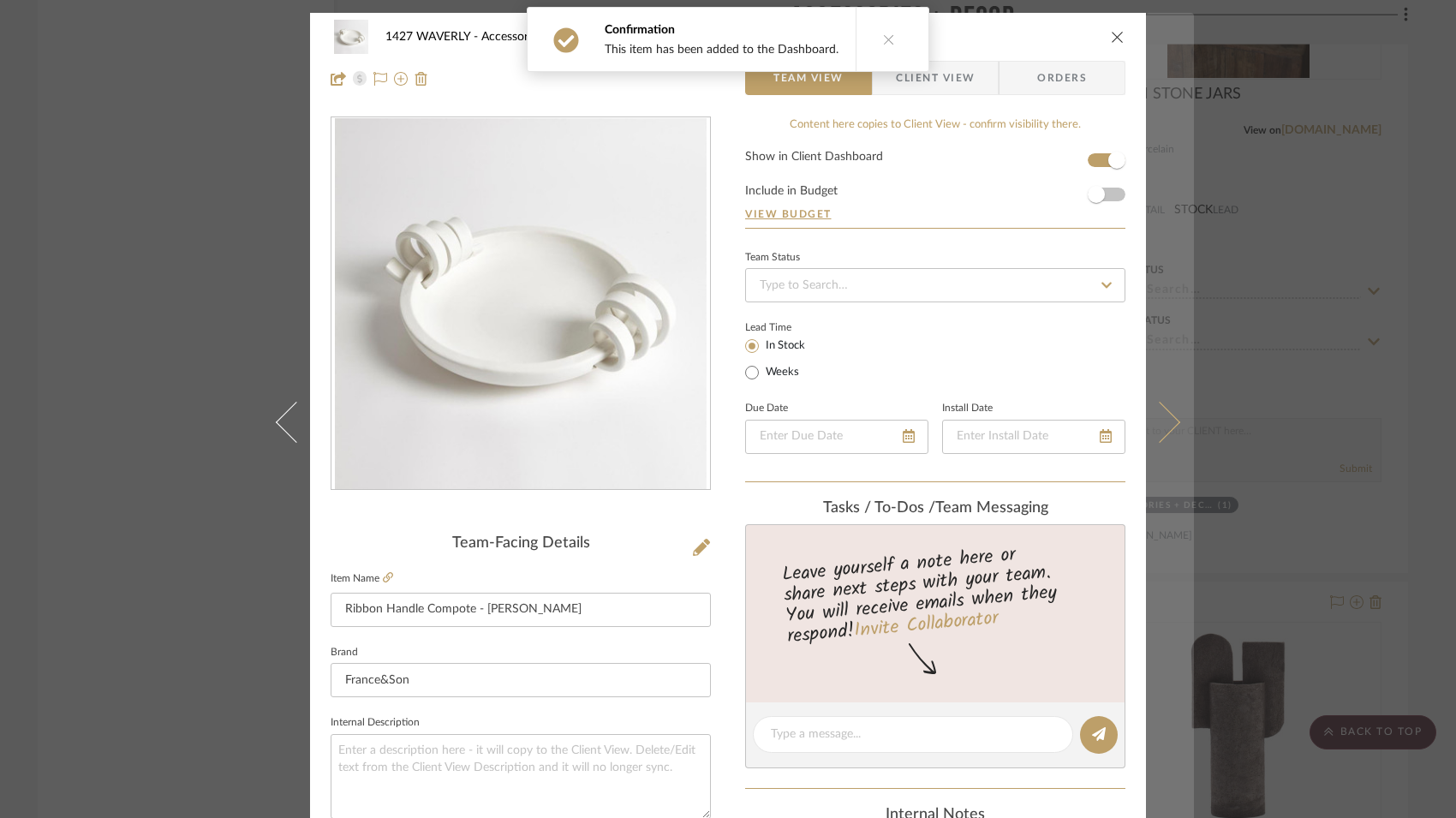 click at bounding box center [1170, 421] 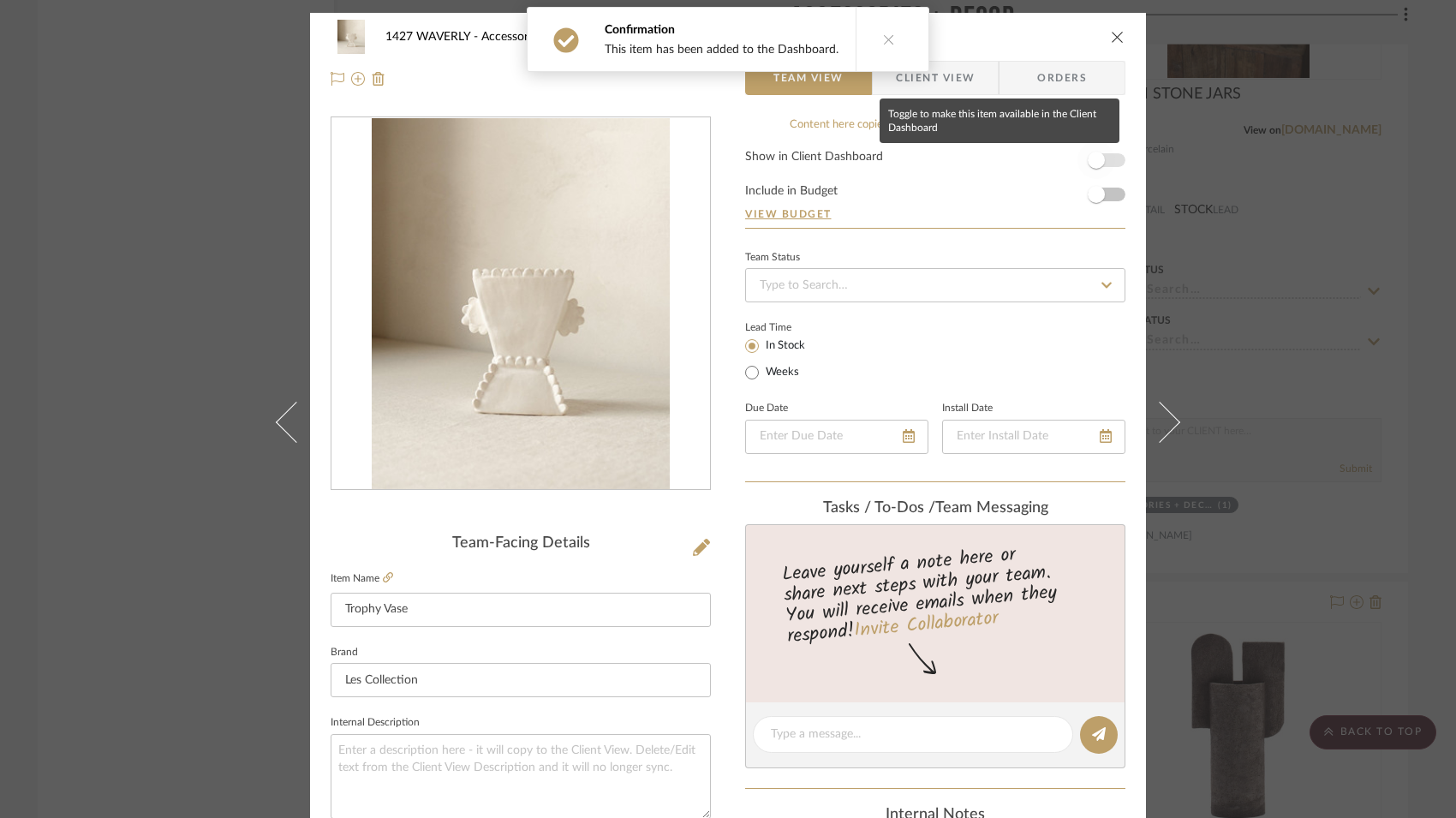 click at bounding box center (1096, 160) 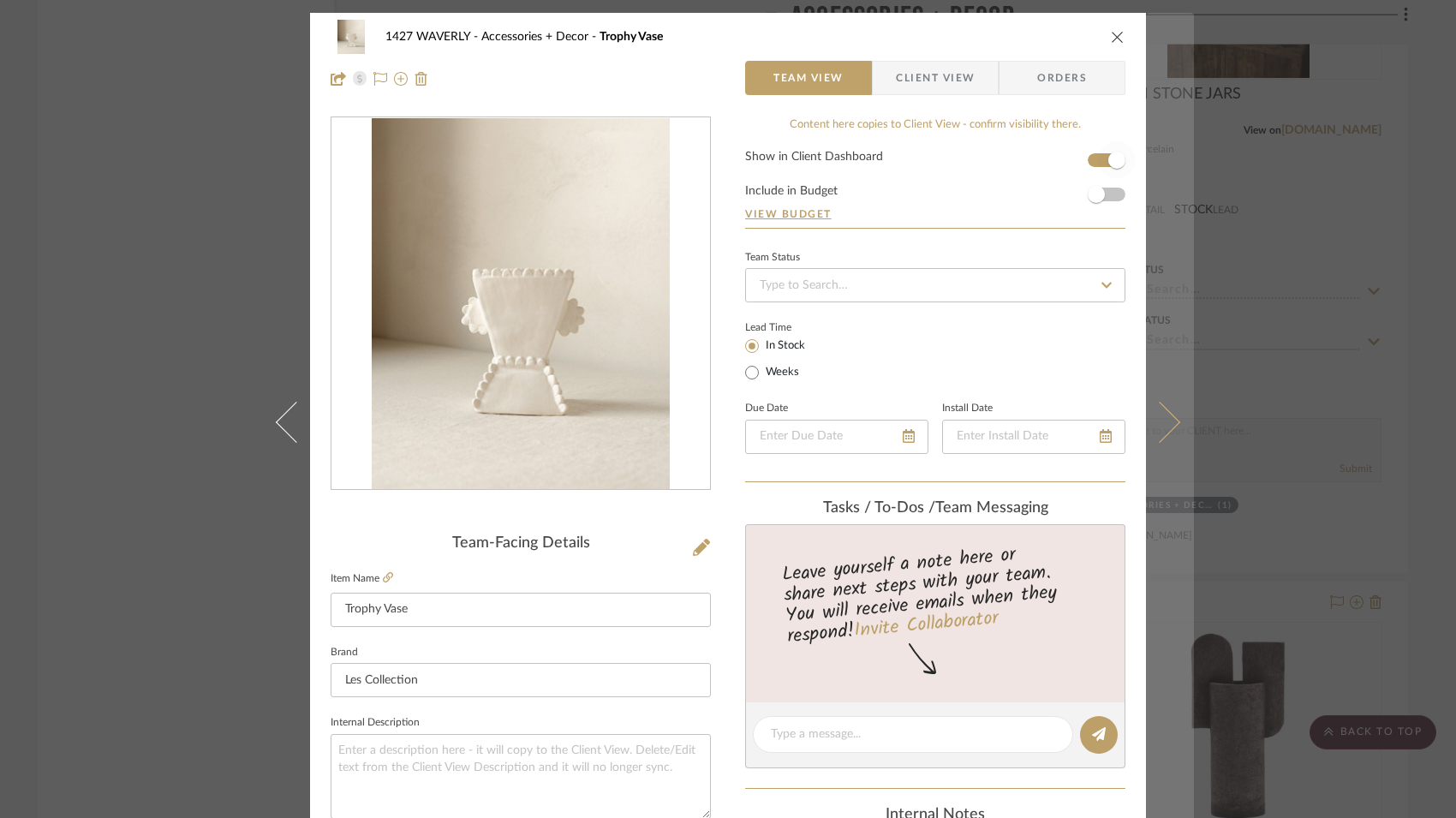 type 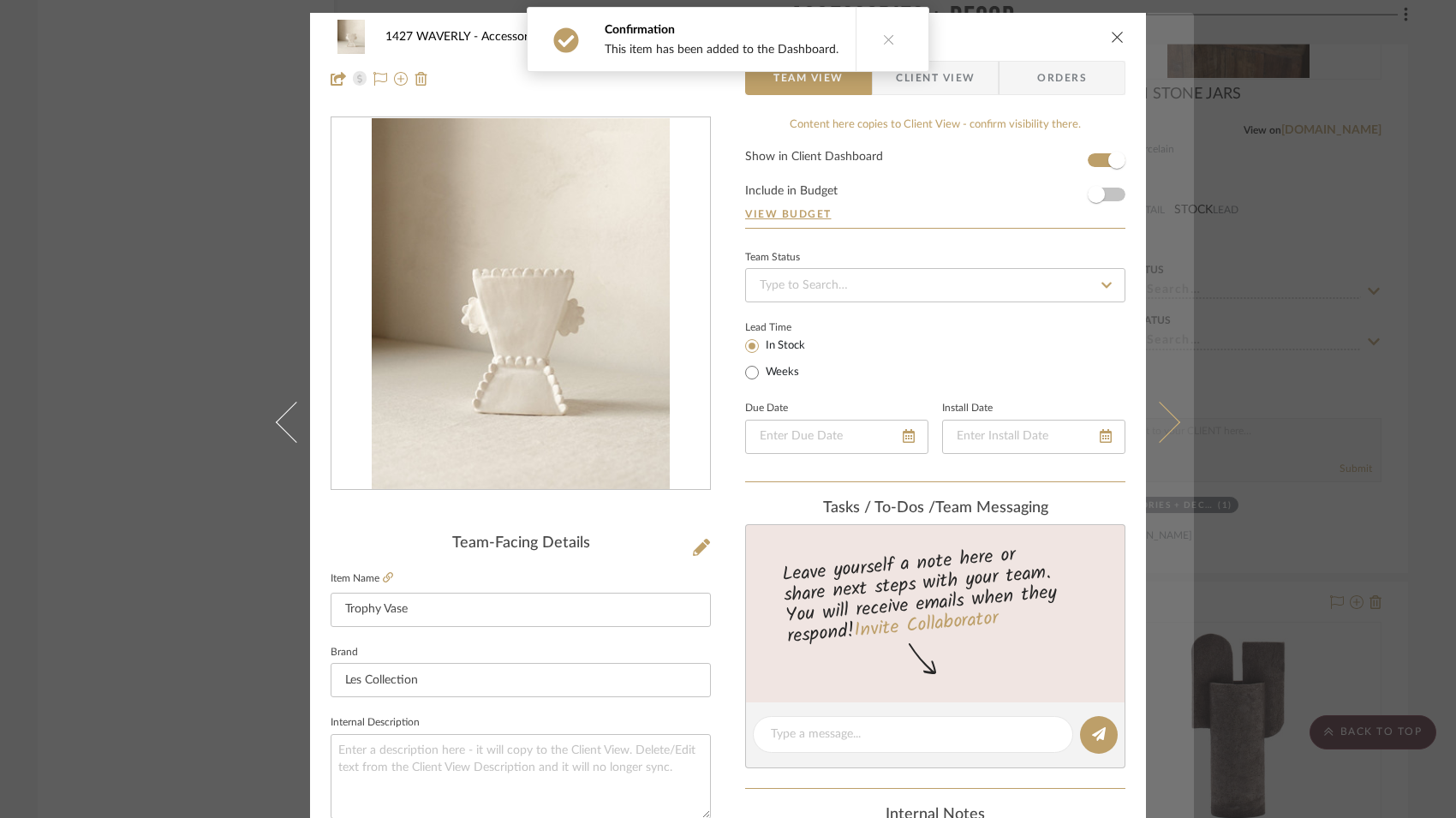 click at bounding box center [1170, 421] 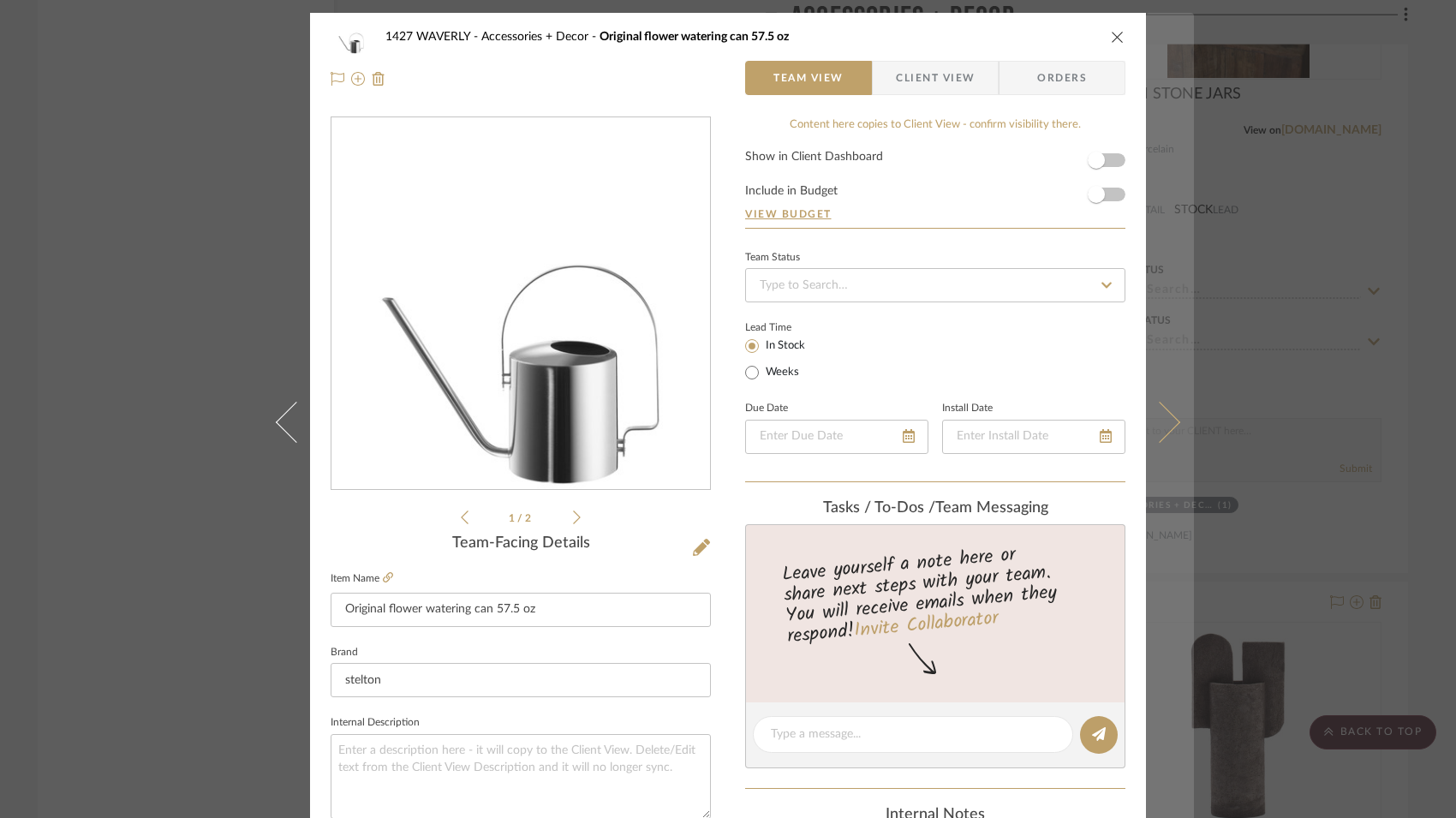 click at bounding box center (1170, 421) 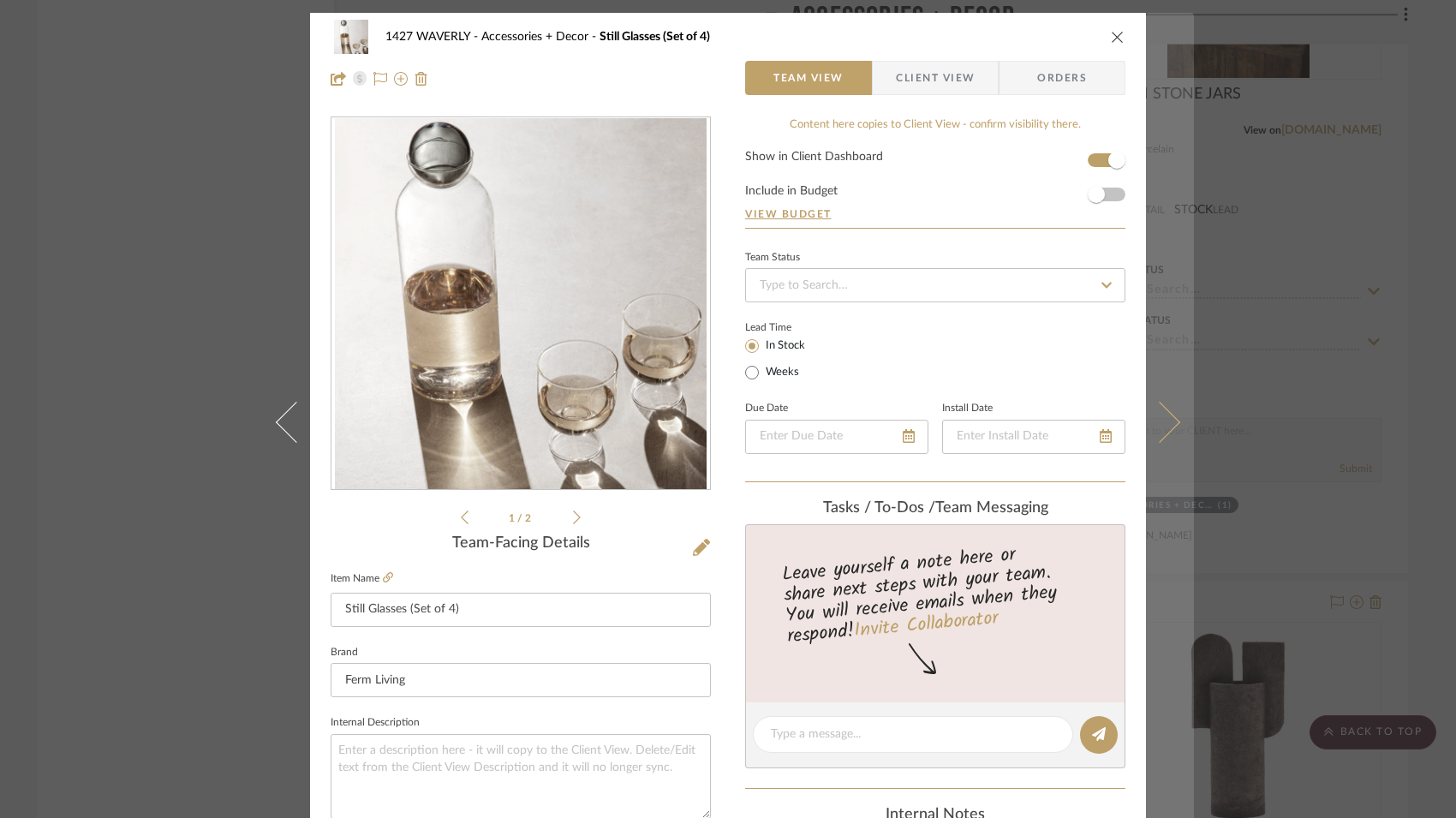 click at bounding box center (1170, 421) 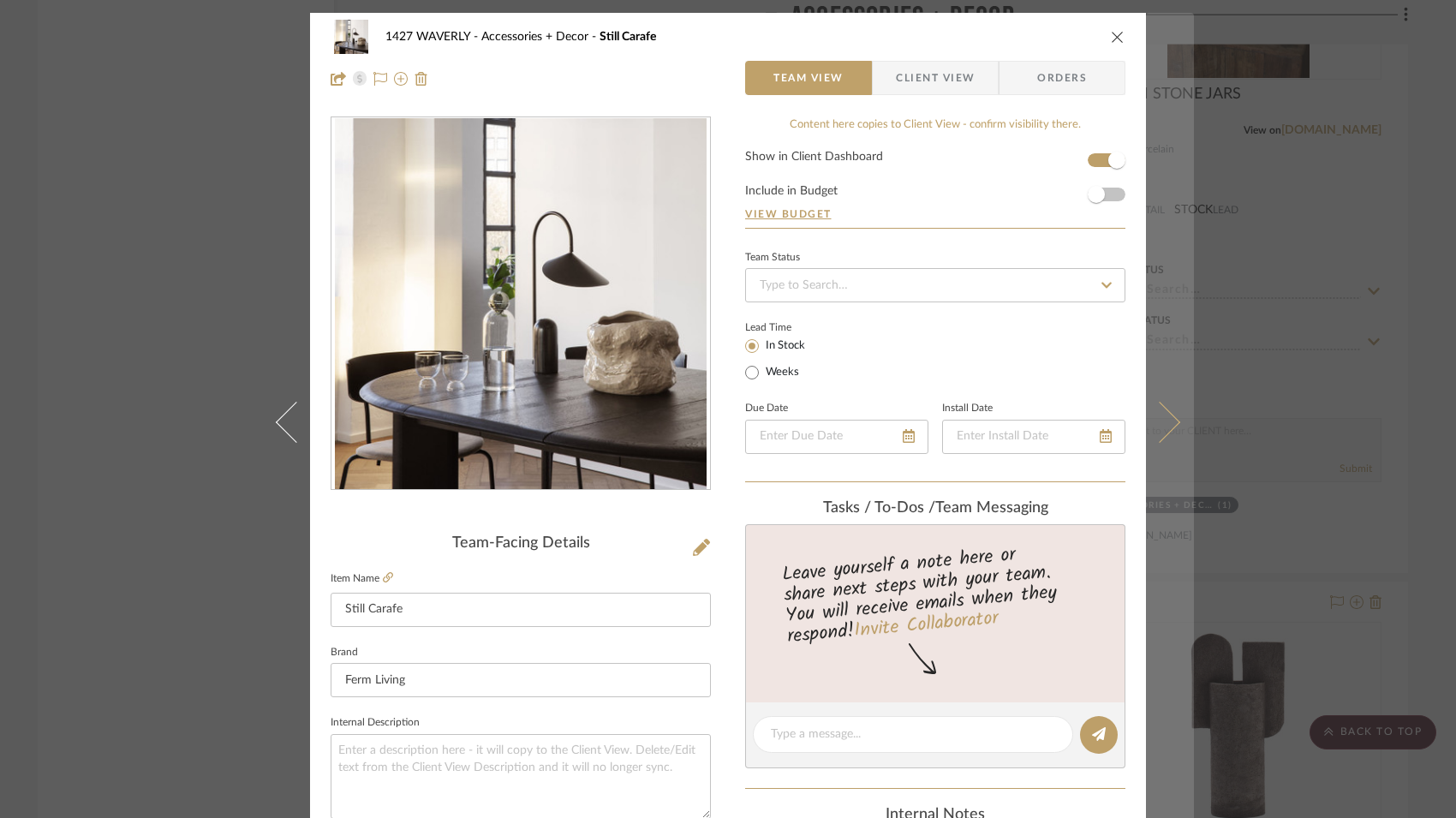 click at bounding box center (1170, 421) 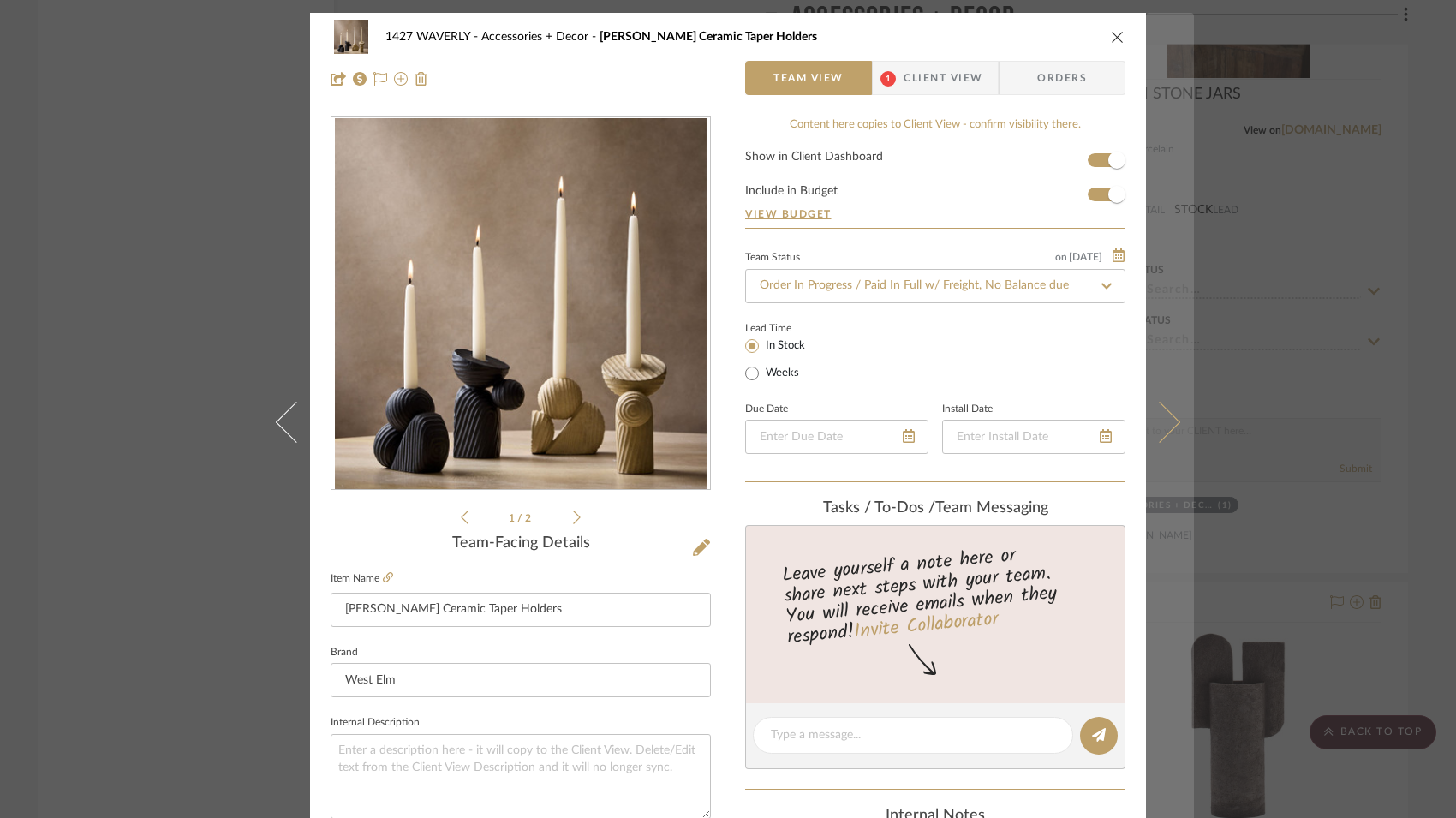 click at bounding box center (1170, 421) 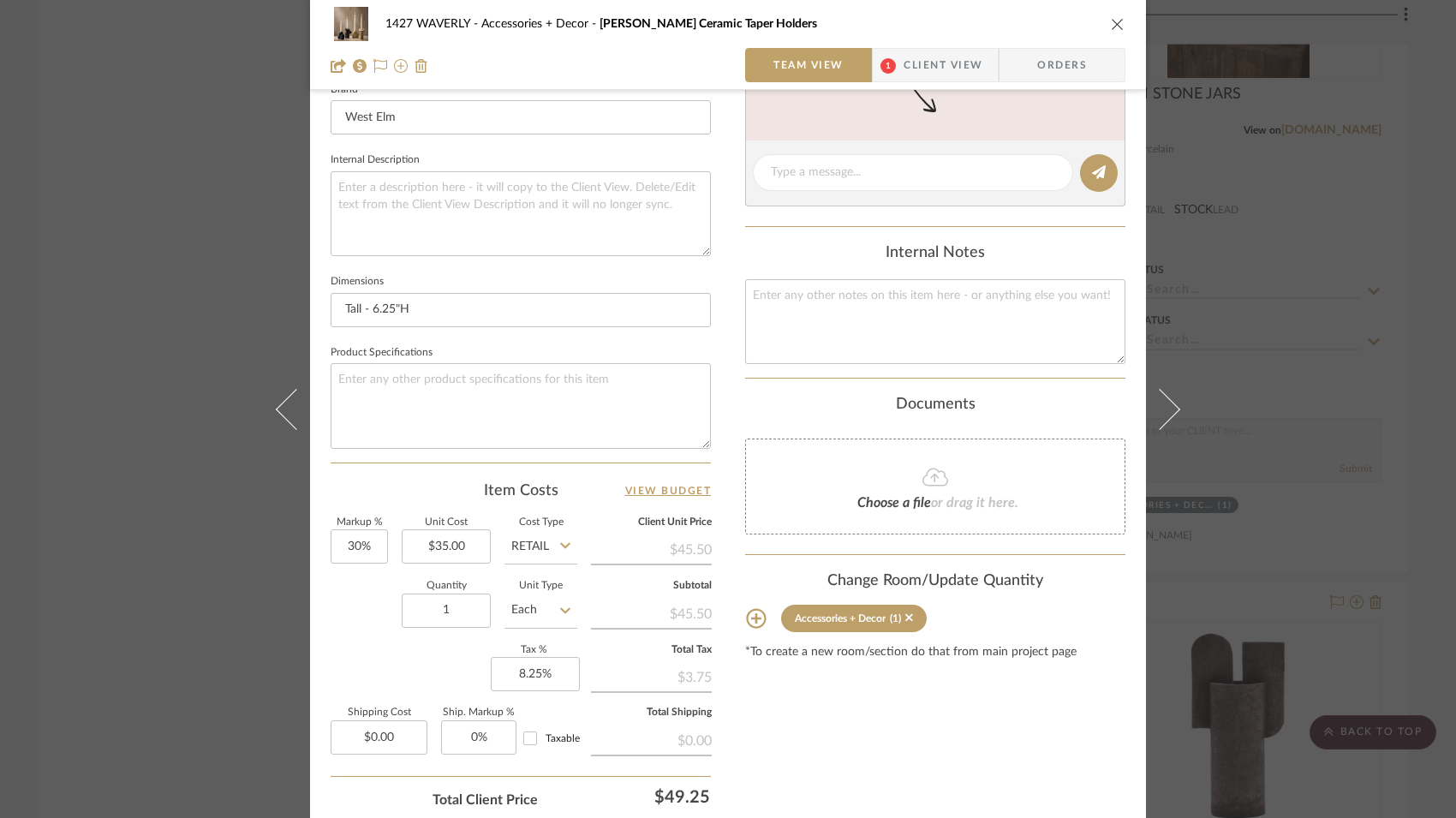 scroll, scrollTop: 583, scrollLeft: 0, axis: vertical 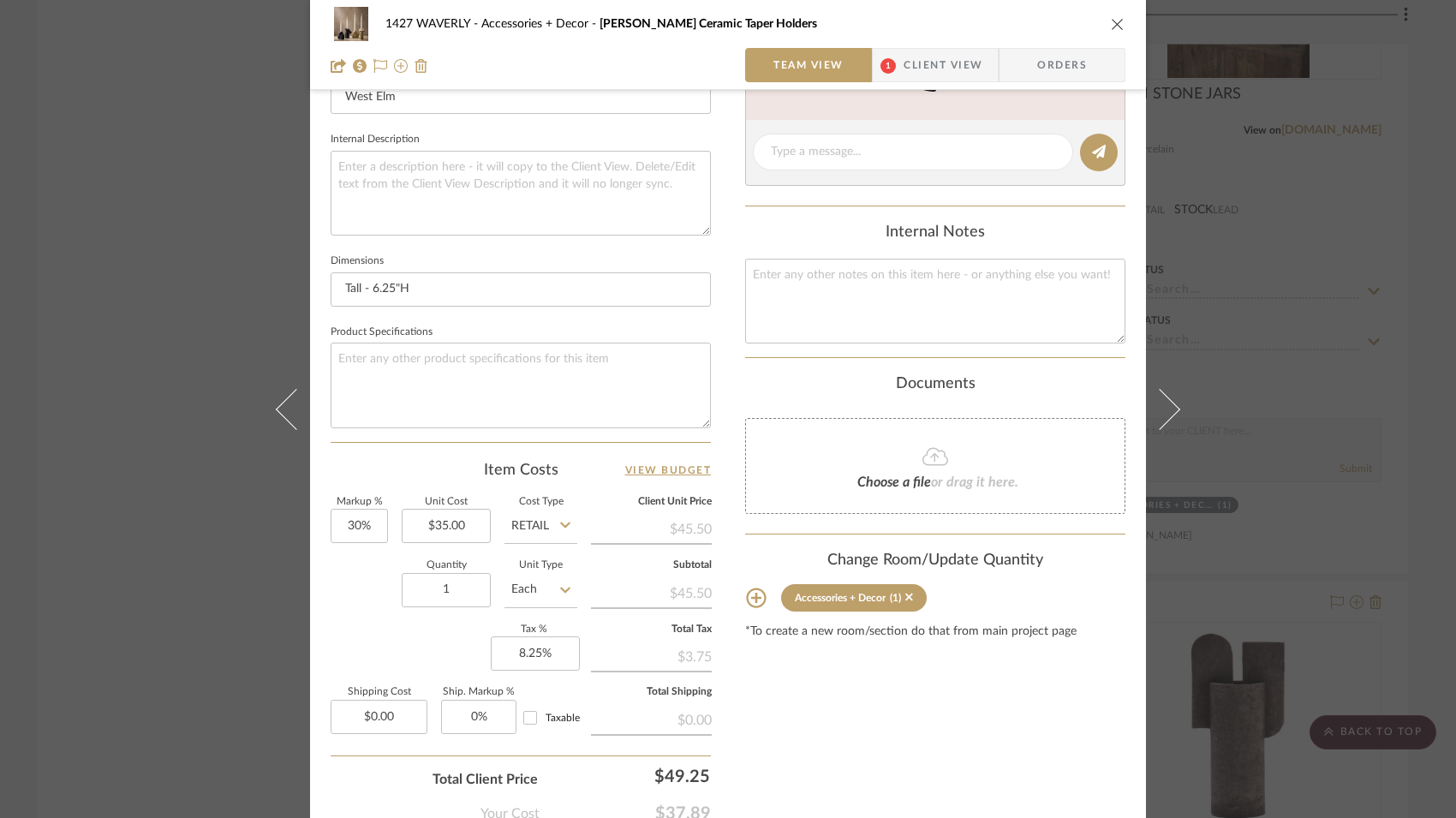 click at bounding box center [1118, 24] 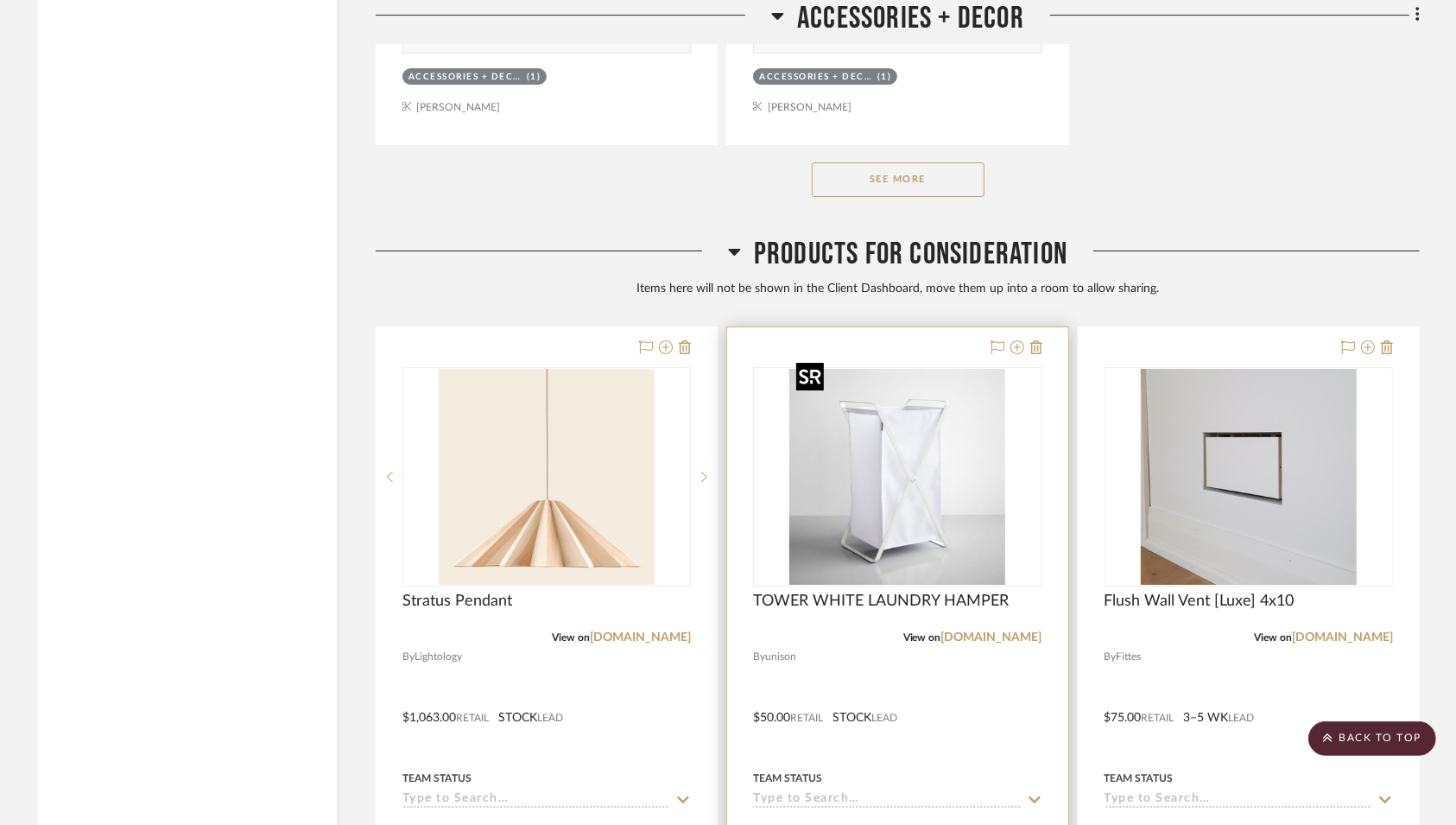 scroll, scrollTop: 5516, scrollLeft: 0, axis: vertical 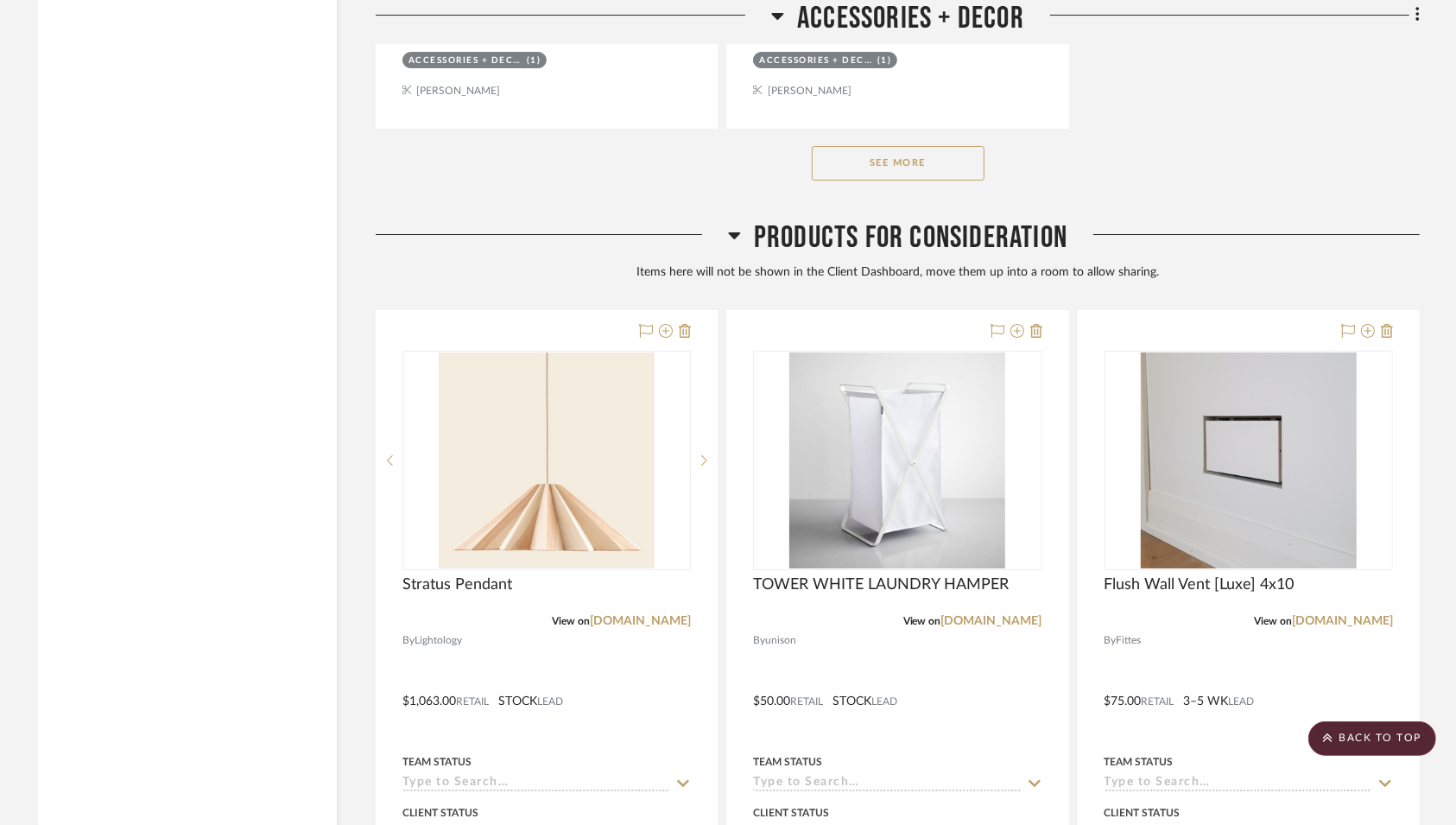 click on "See More" 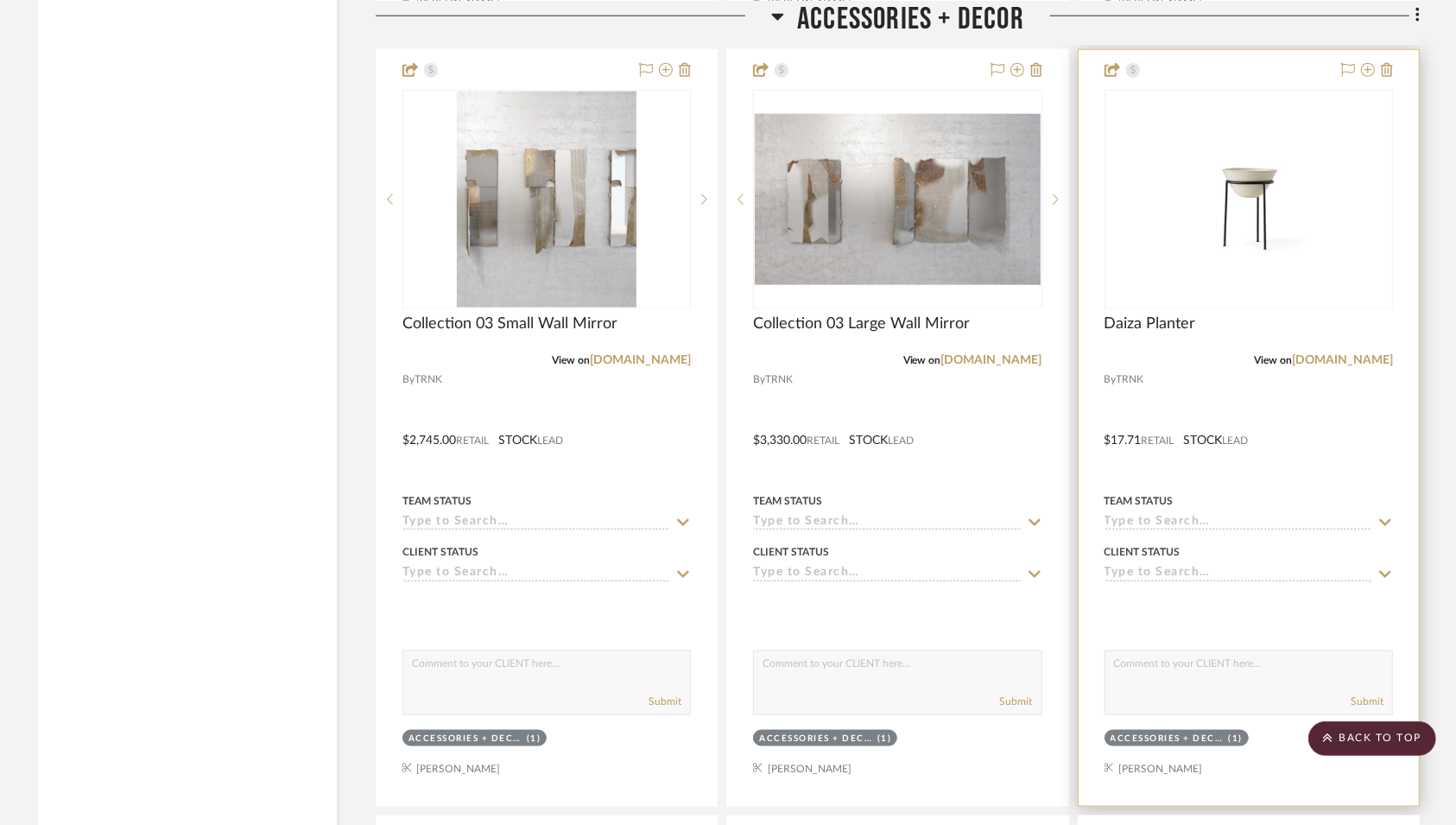 scroll, scrollTop: 19398, scrollLeft: 0, axis: vertical 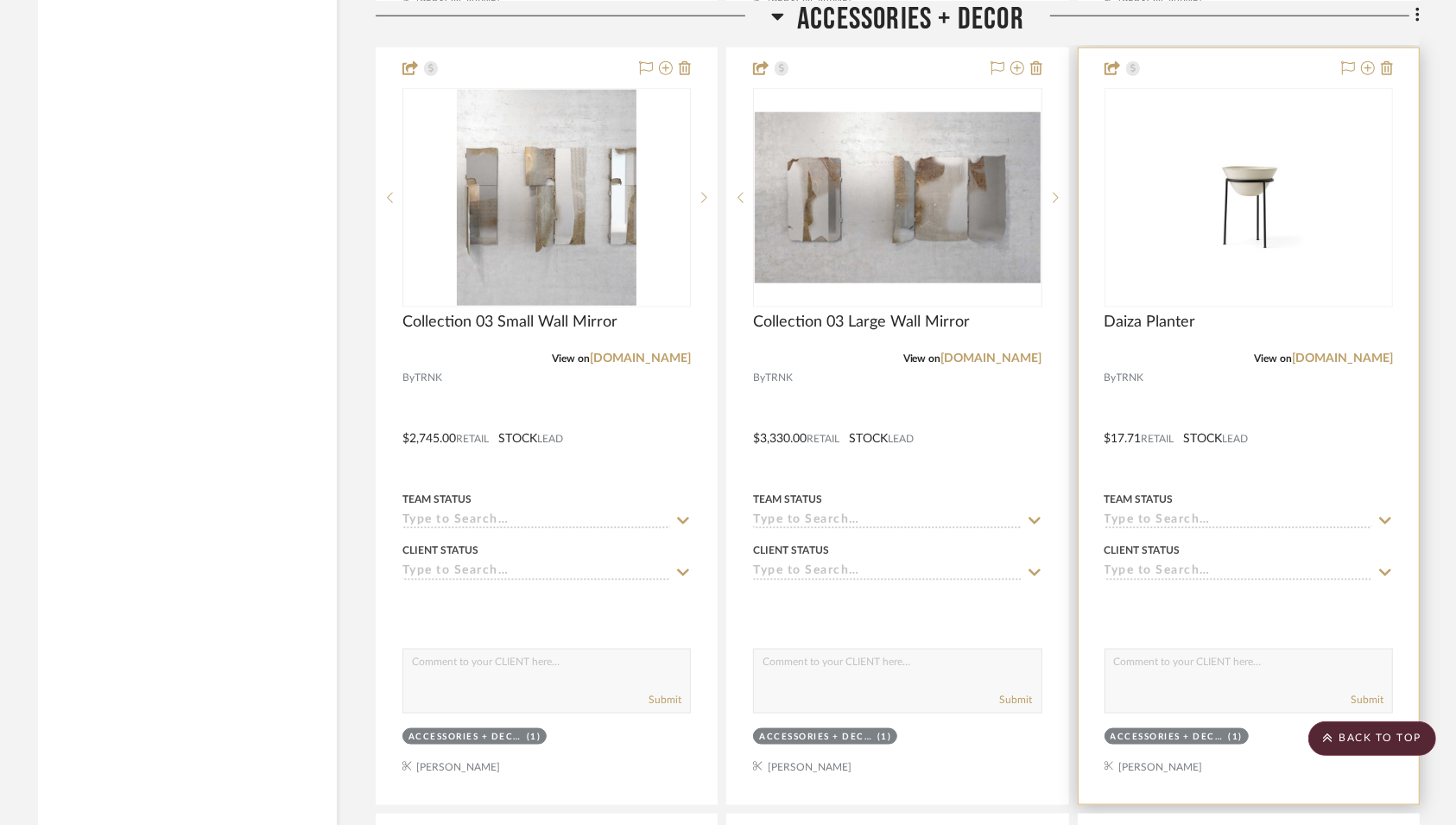 click at bounding box center [1249, 426] 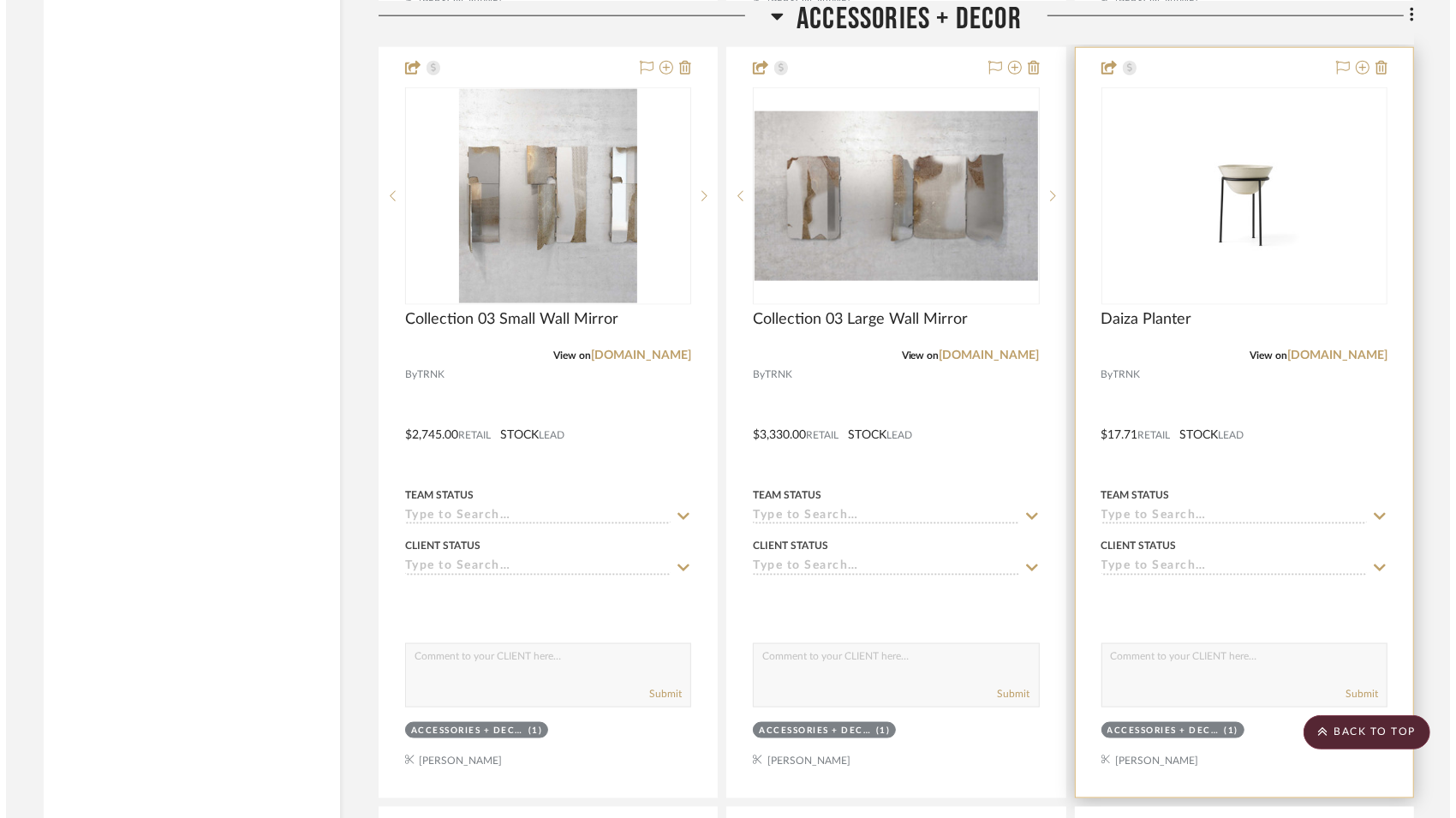 scroll, scrollTop: 0, scrollLeft: 0, axis: both 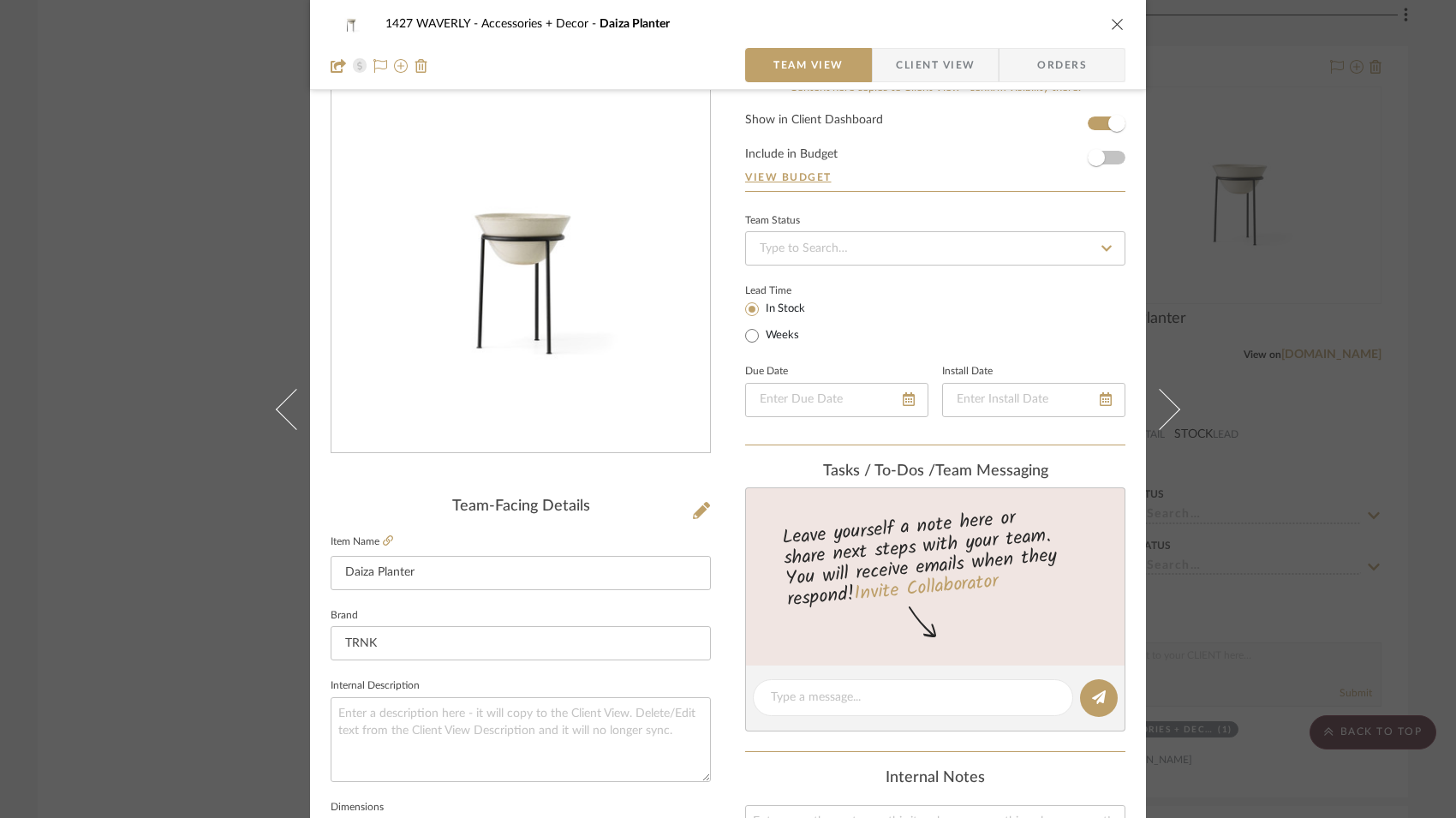 click at bounding box center (1118, 24) 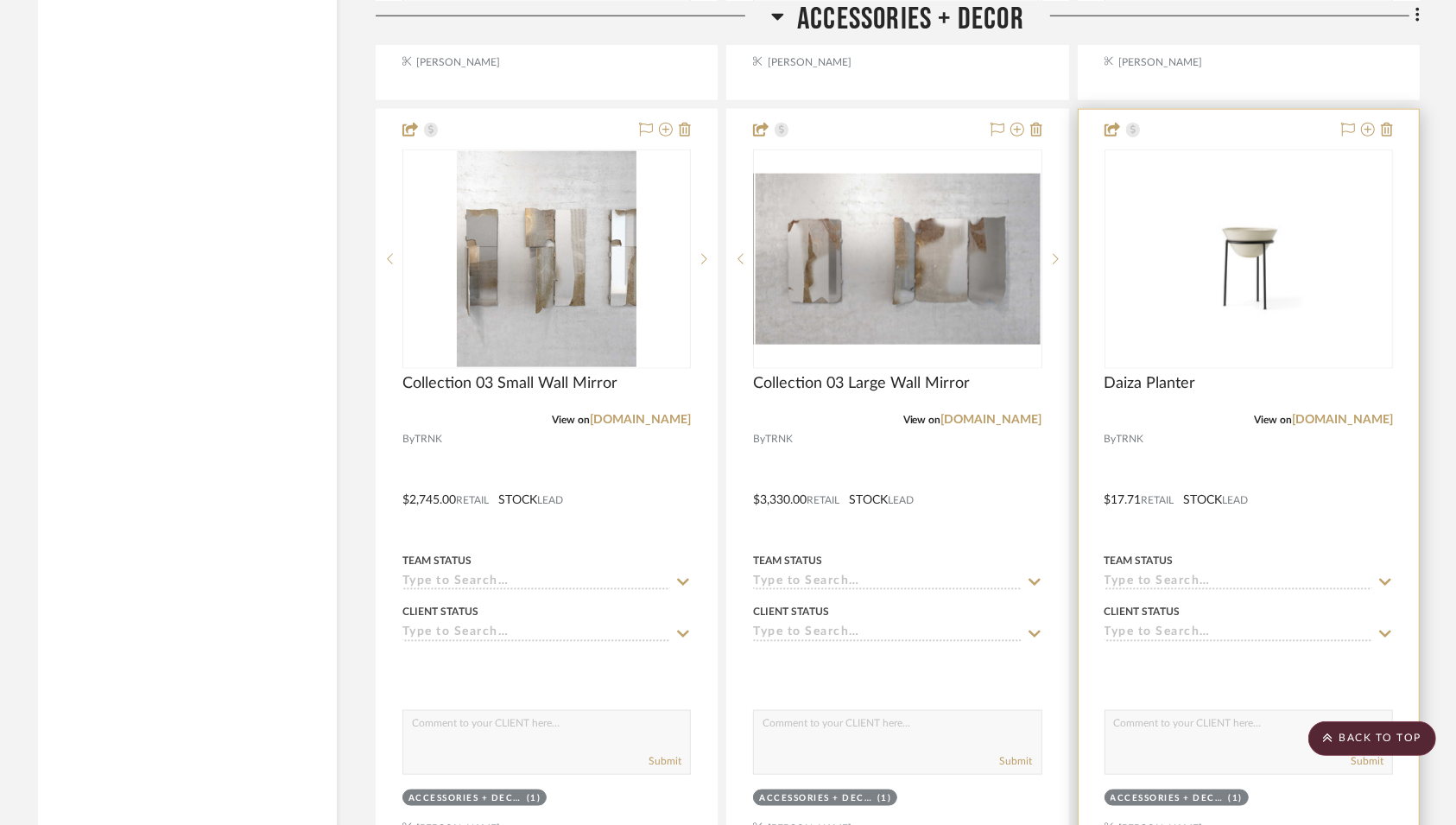 scroll, scrollTop: 19319, scrollLeft: 0, axis: vertical 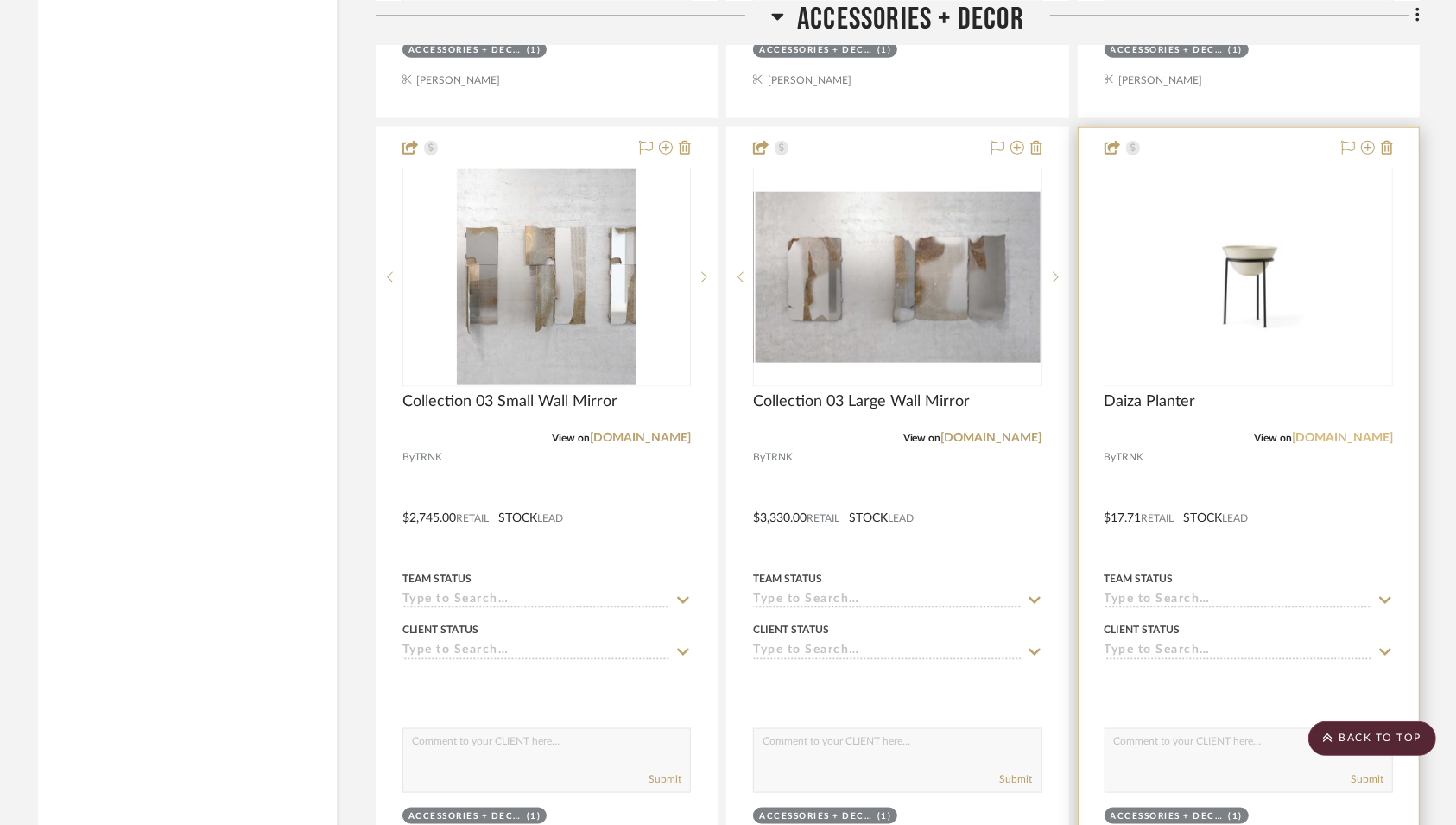 click on "[DOMAIN_NAME]" at bounding box center [1342, 438] 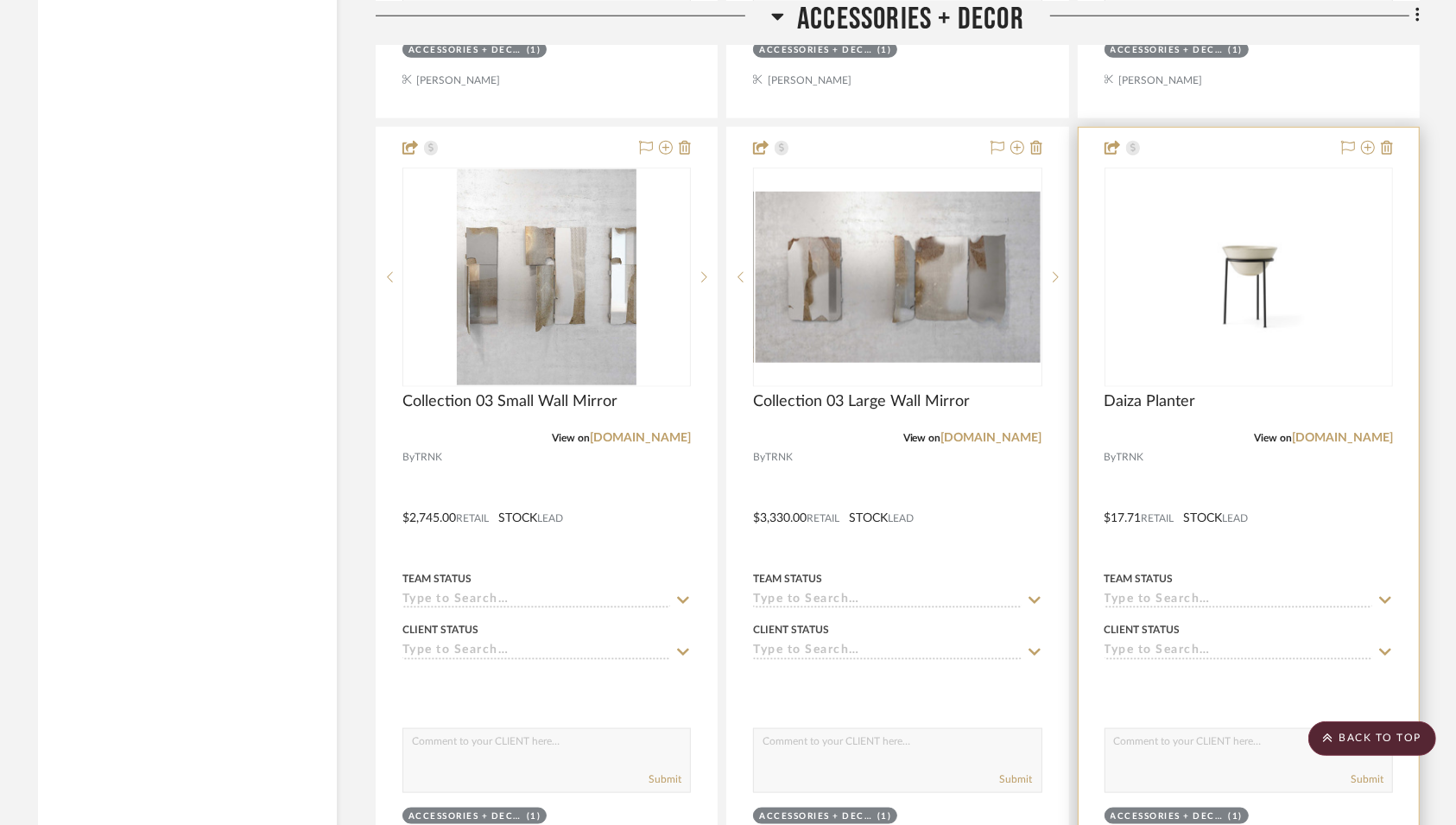 click at bounding box center [1249, 505] 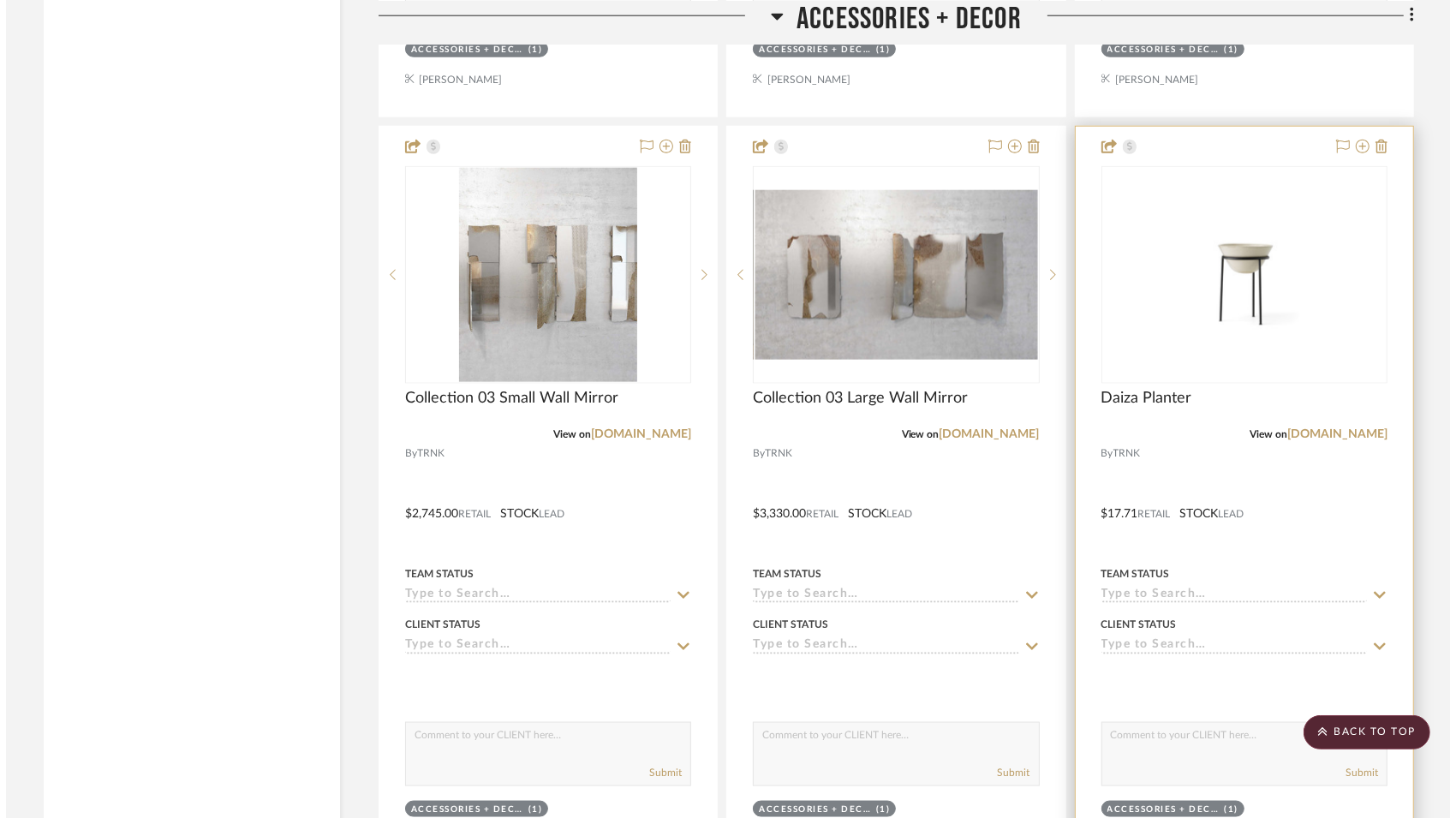 scroll, scrollTop: 0, scrollLeft: 0, axis: both 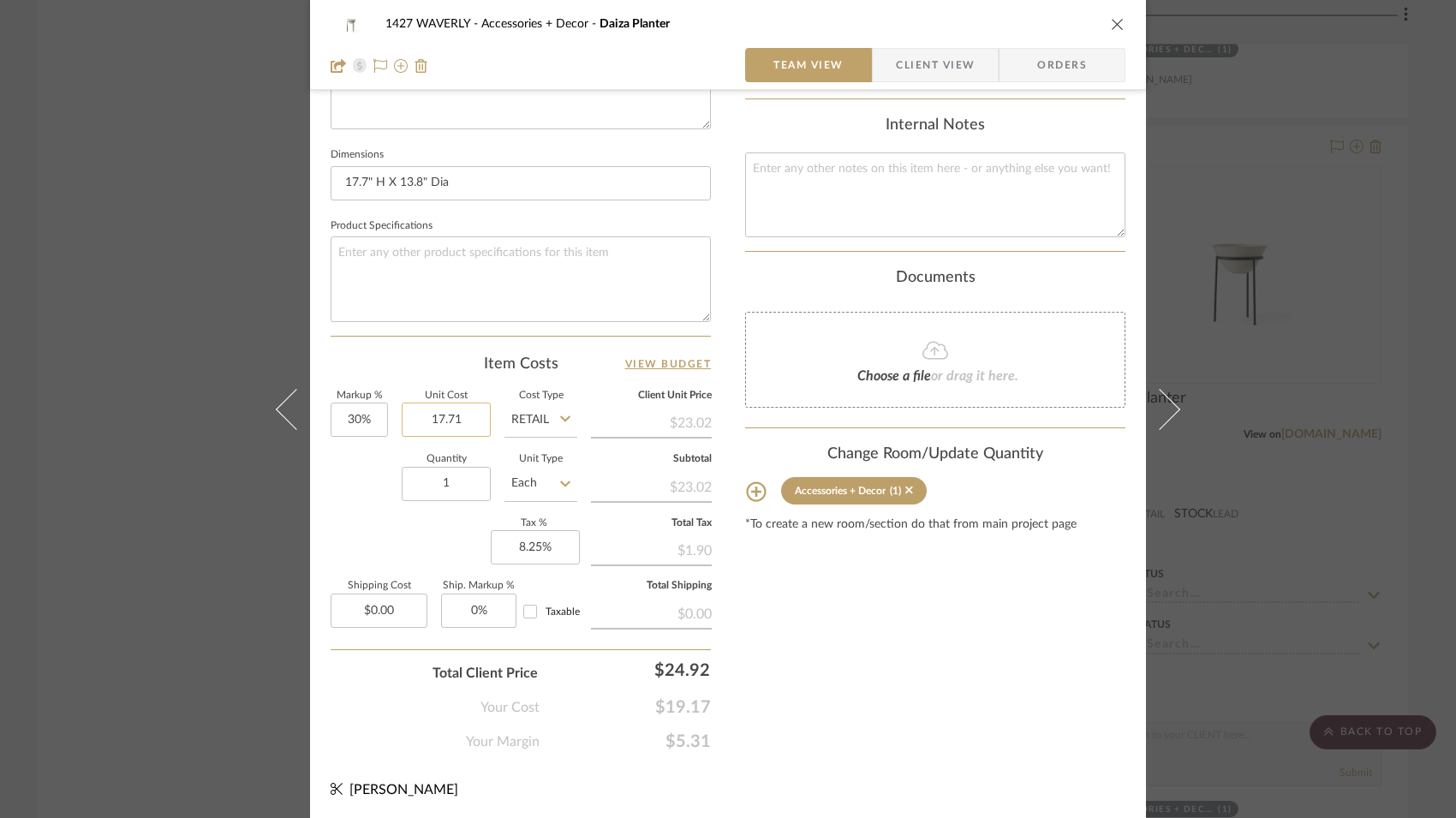 click on "17.71" 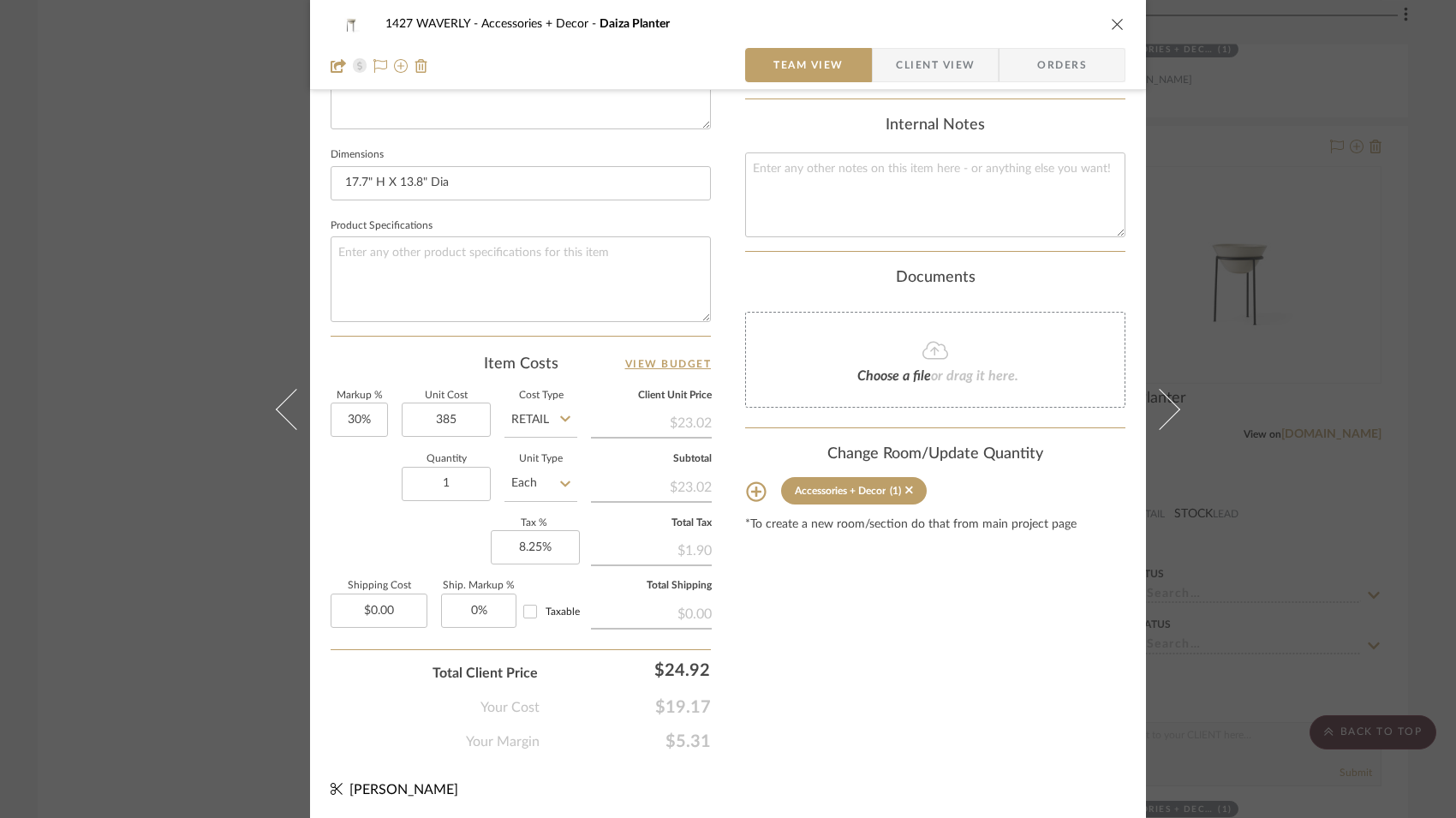 type on "$385.00" 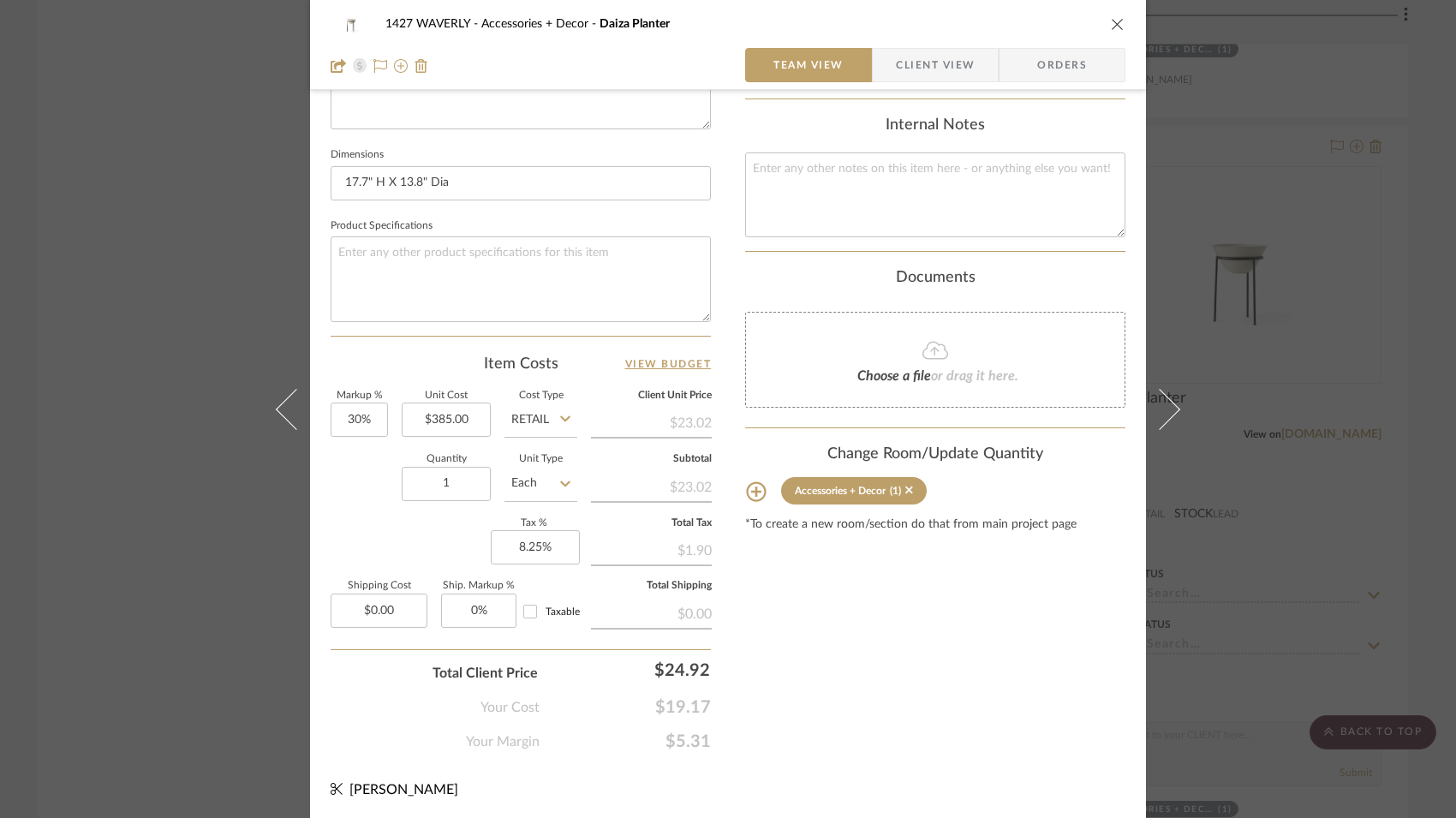 click on "Markup %  30%  Unit Cost  $385.00  Cost Type  Retail  Client Unit Price   $23.02   Quantity  1  Unit Type  Each  Subtotal   $23.02   Tax %  8.25%  Total Tax   $1.90   Shipping Cost  $0.00  Ship. Markup %  0% Taxable  Total Shipping   $0.00" 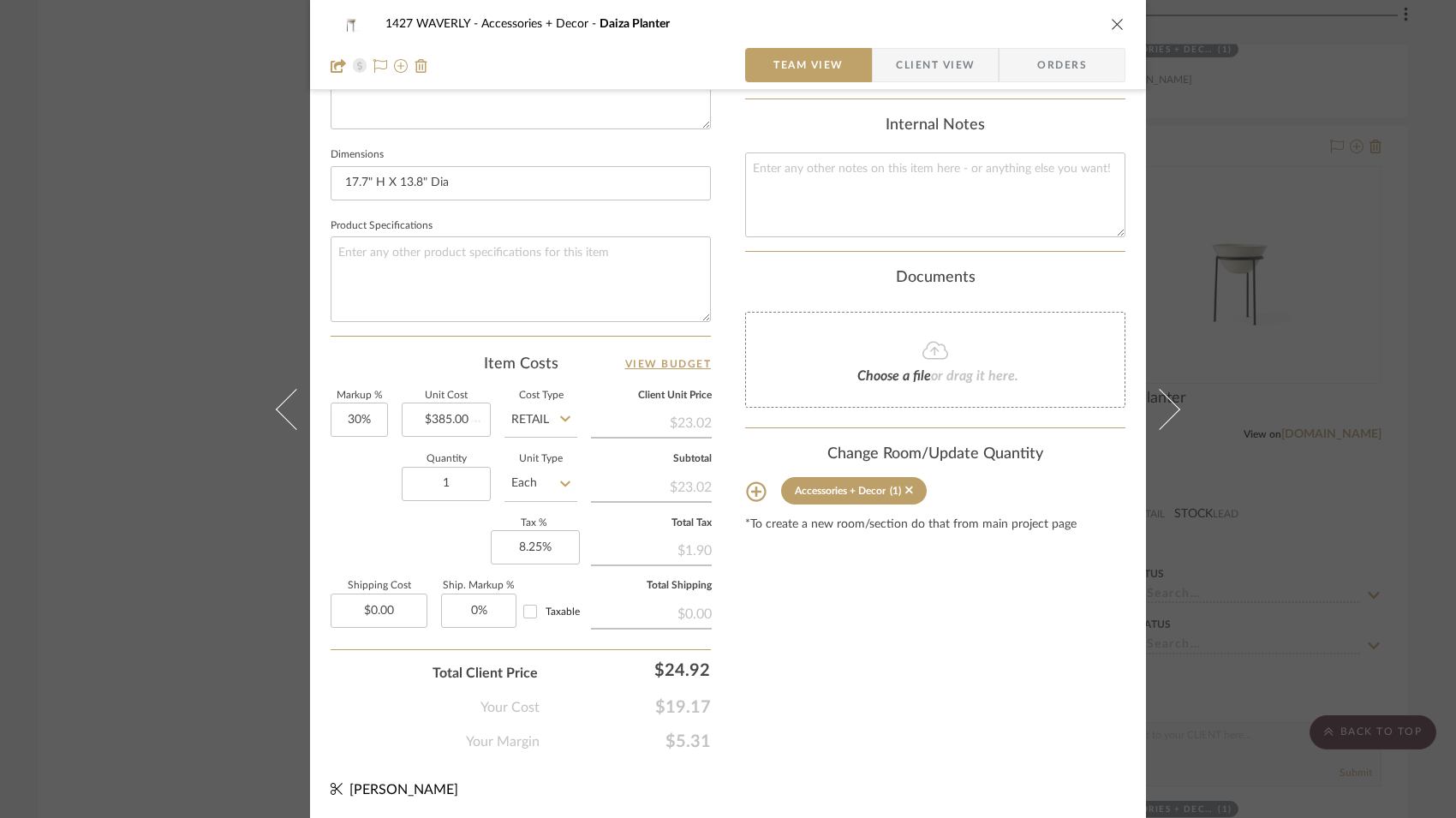 type 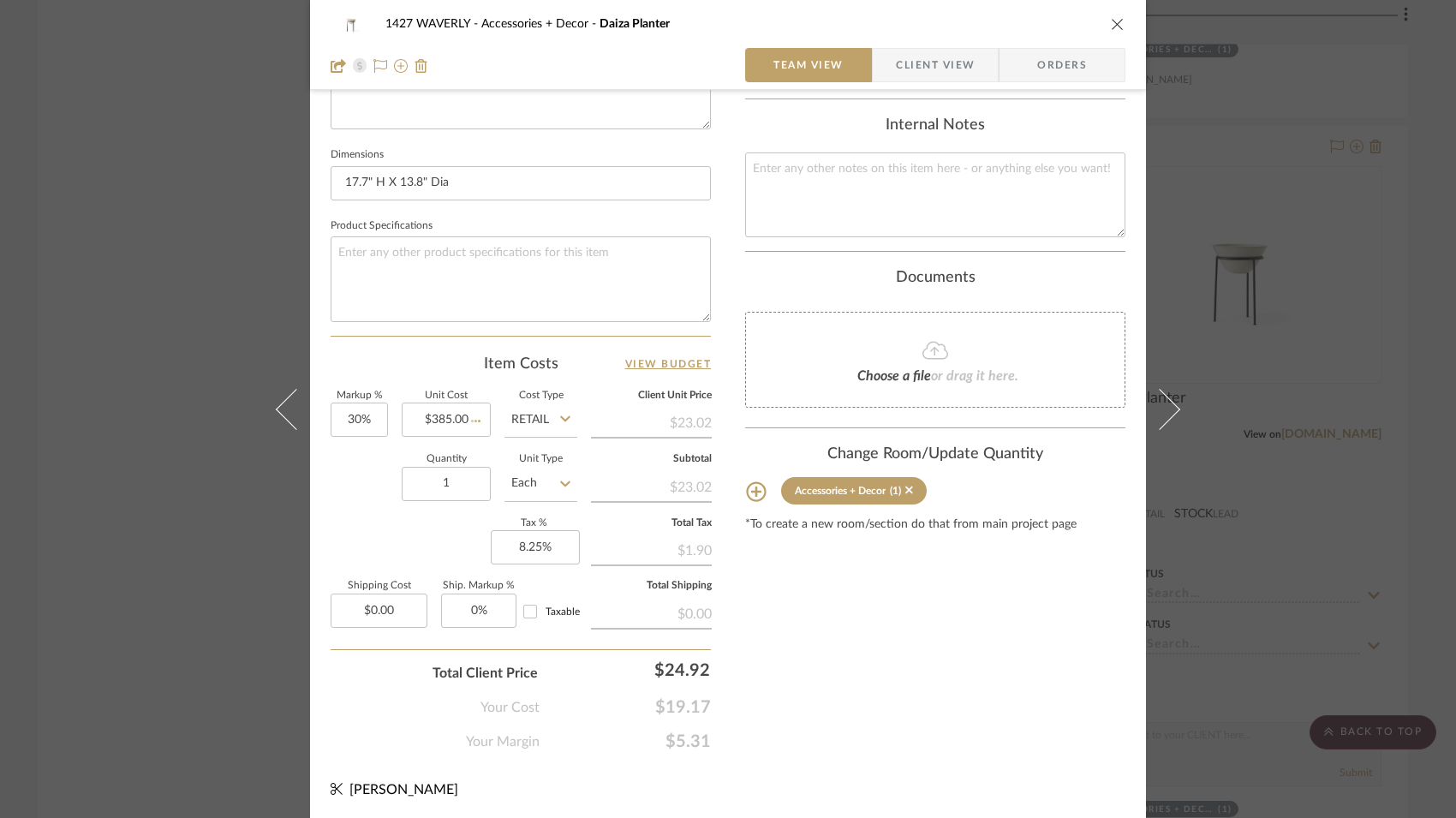 type 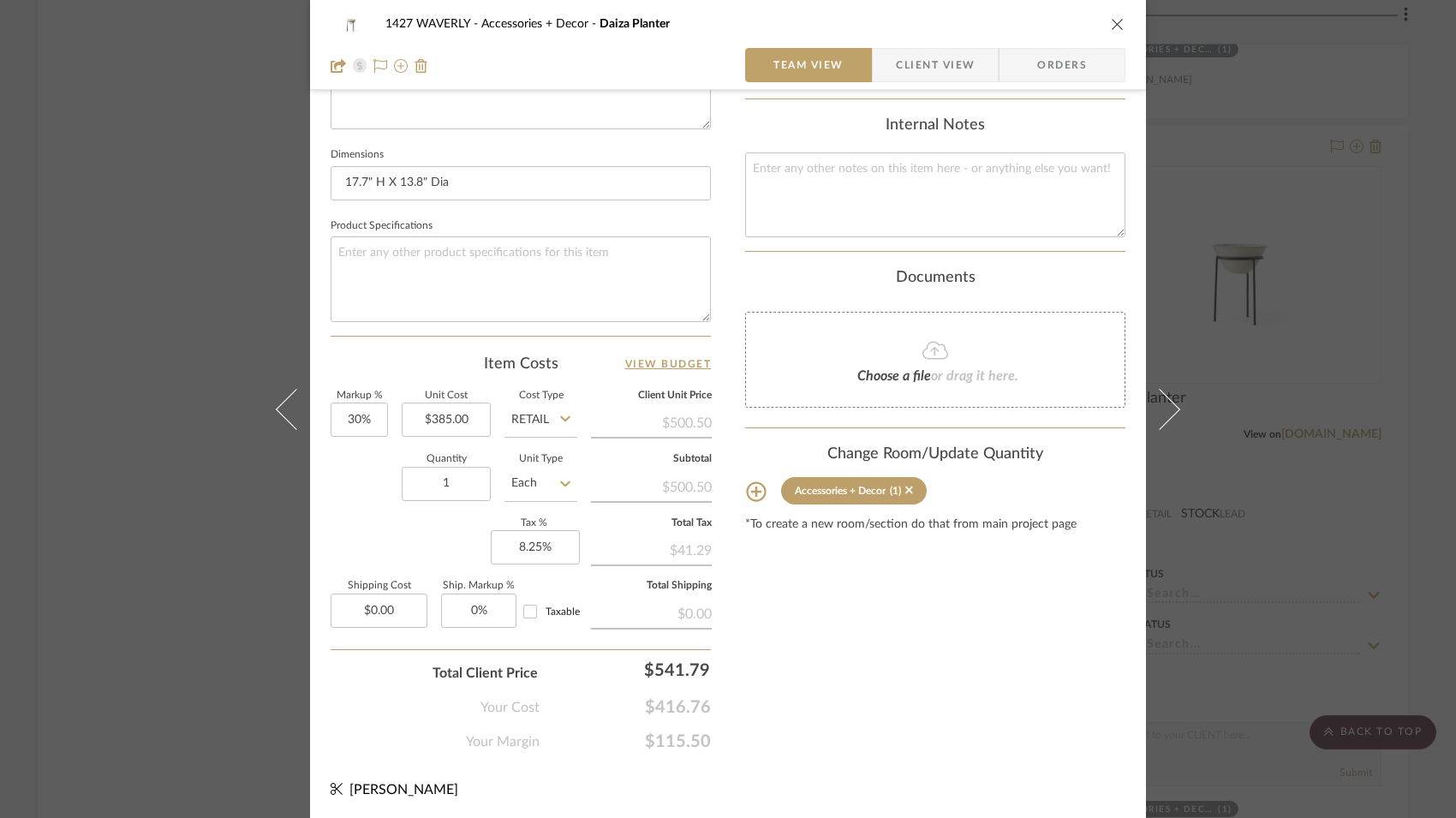 click on "1427 WAVERLY Accessories + Decor Daiza Planter" at bounding box center (728, 24) 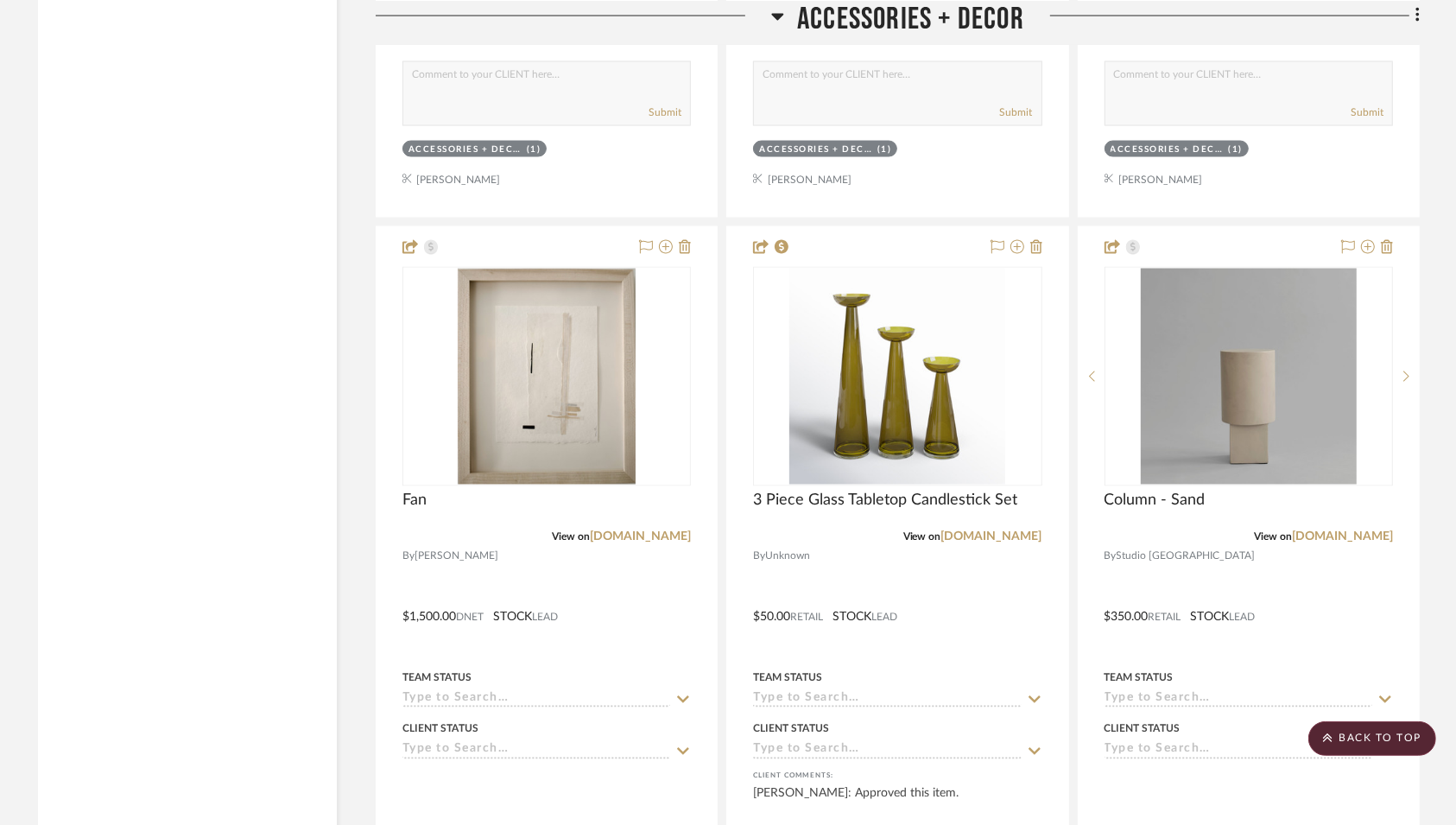 scroll, scrollTop: 8250, scrollLeft: 0, axis: vertical 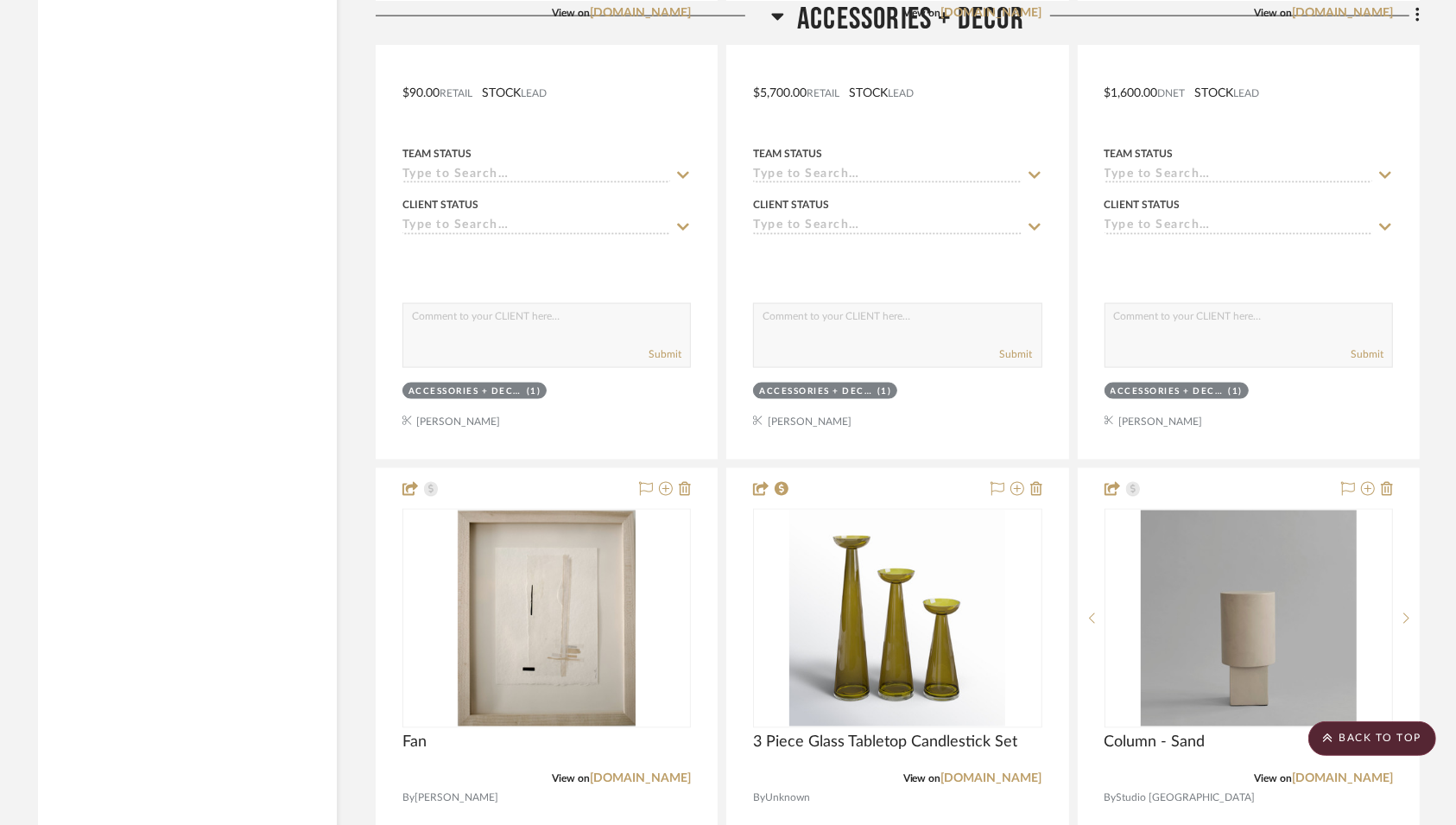 click on "Accessories + Decor" 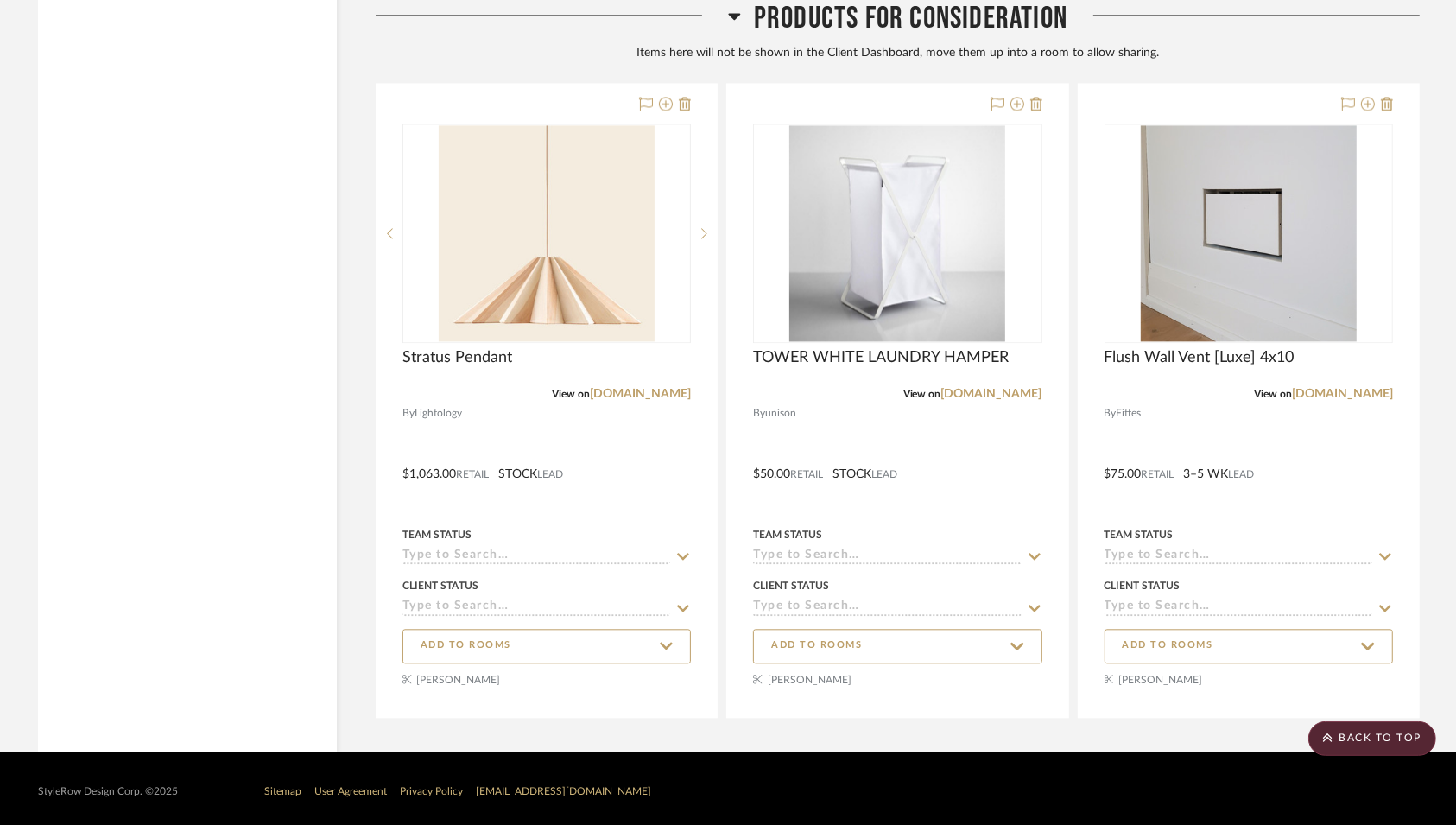 click on "Products For Consideration" 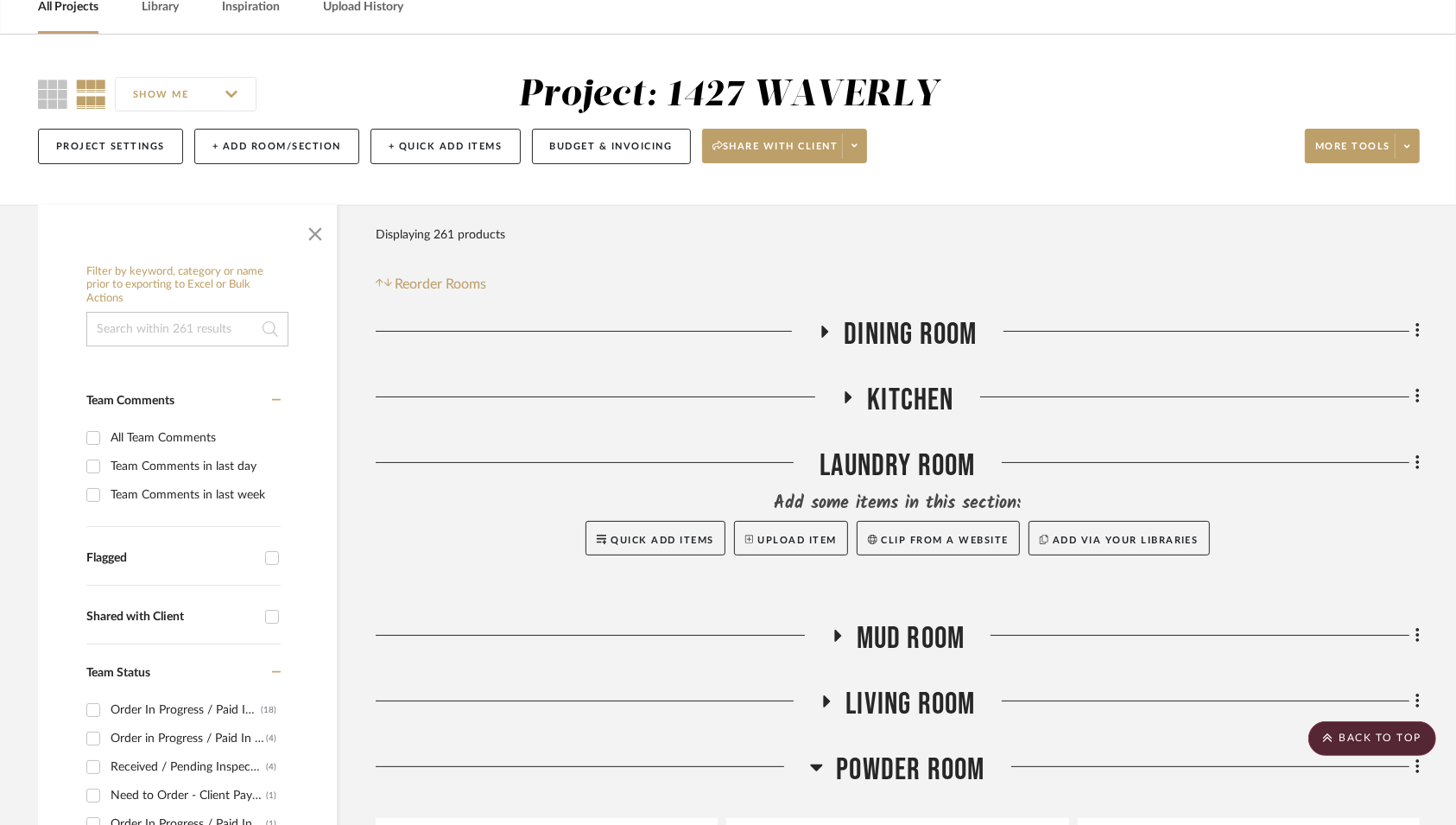 scroll, scrollTop: 0, scrollLeft: 0, axis: both 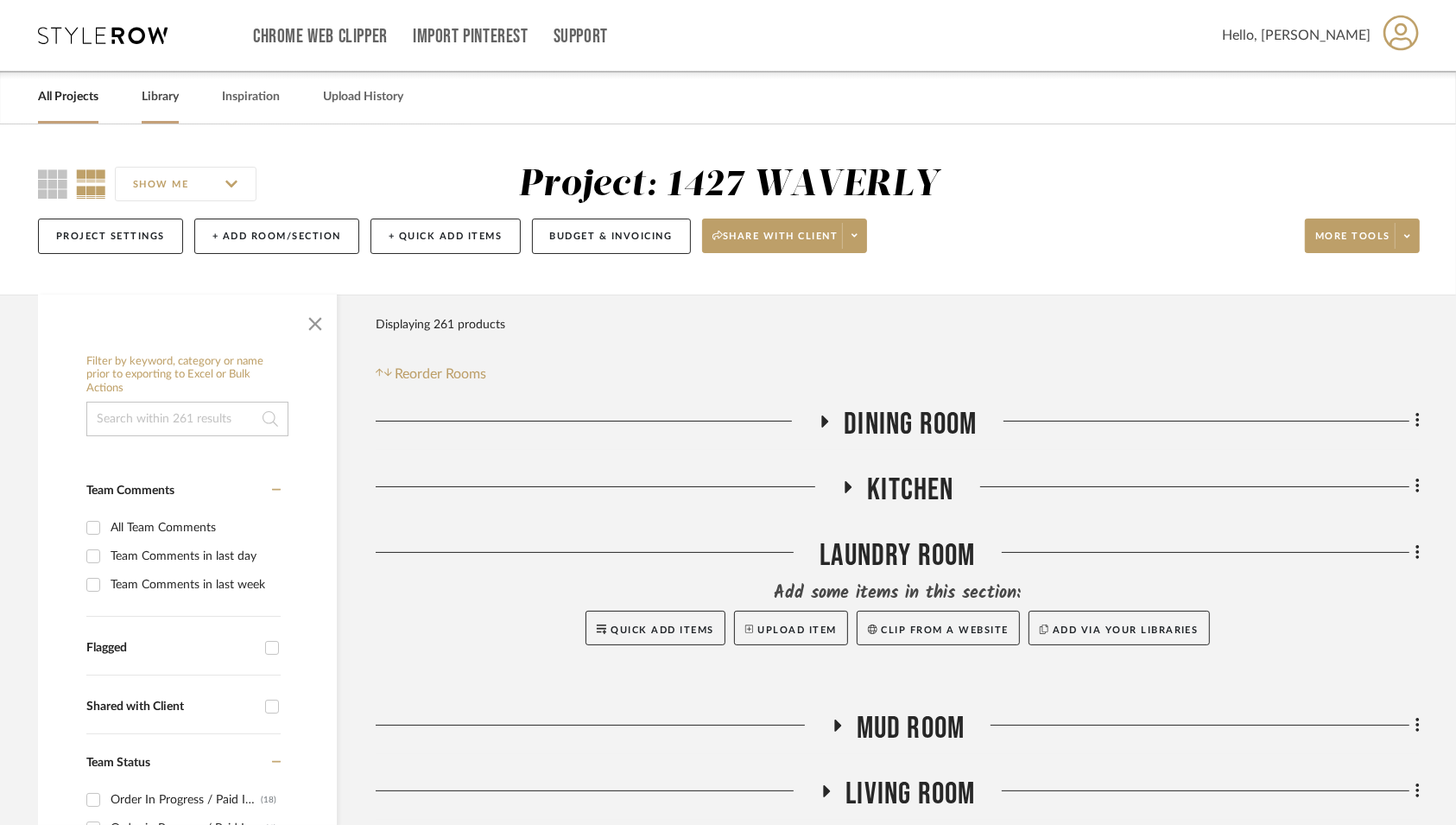 click on "Library" at bounding box center [160, 97] 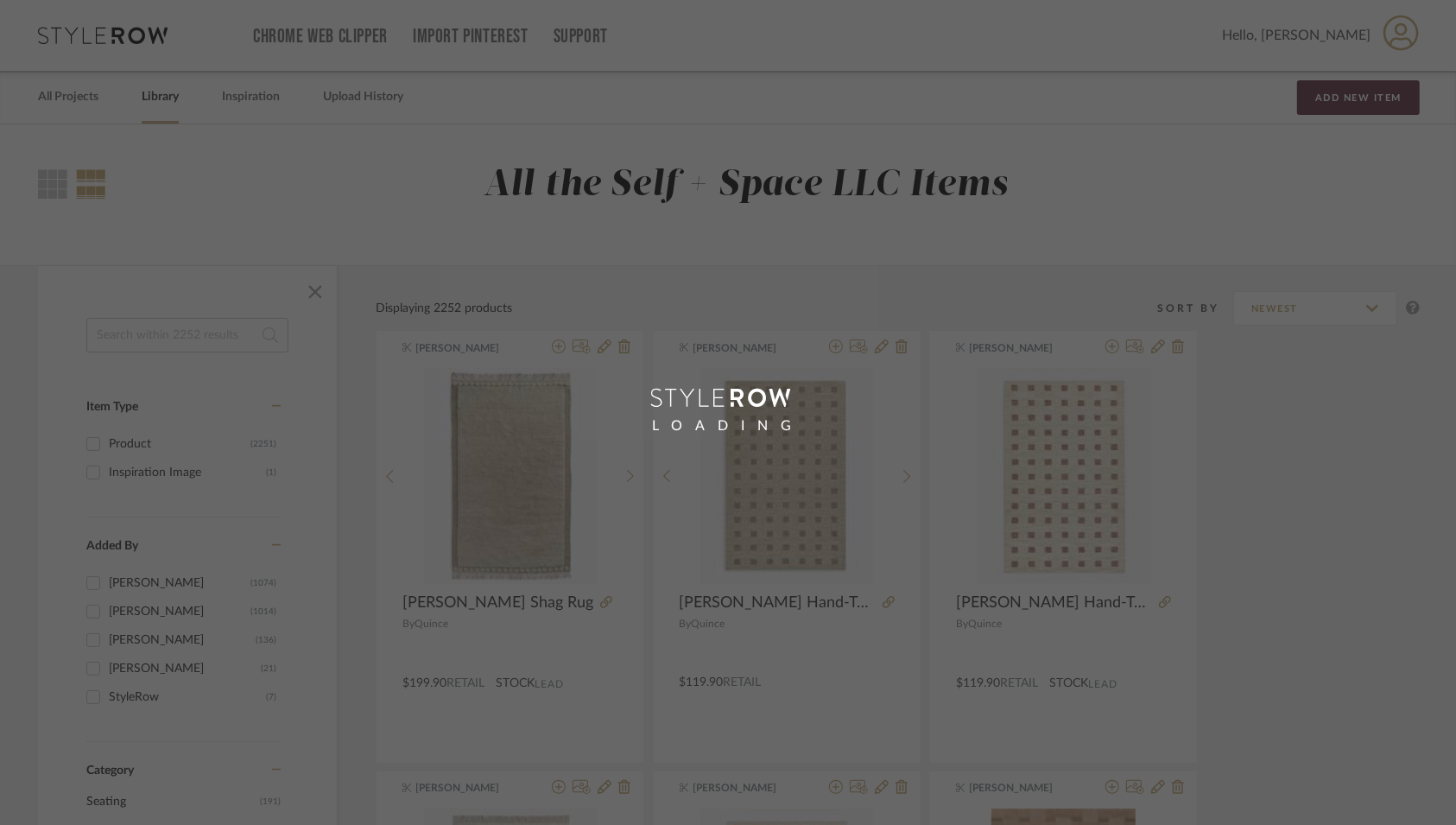 click on "LOADING" at bounding box center (728, 412) 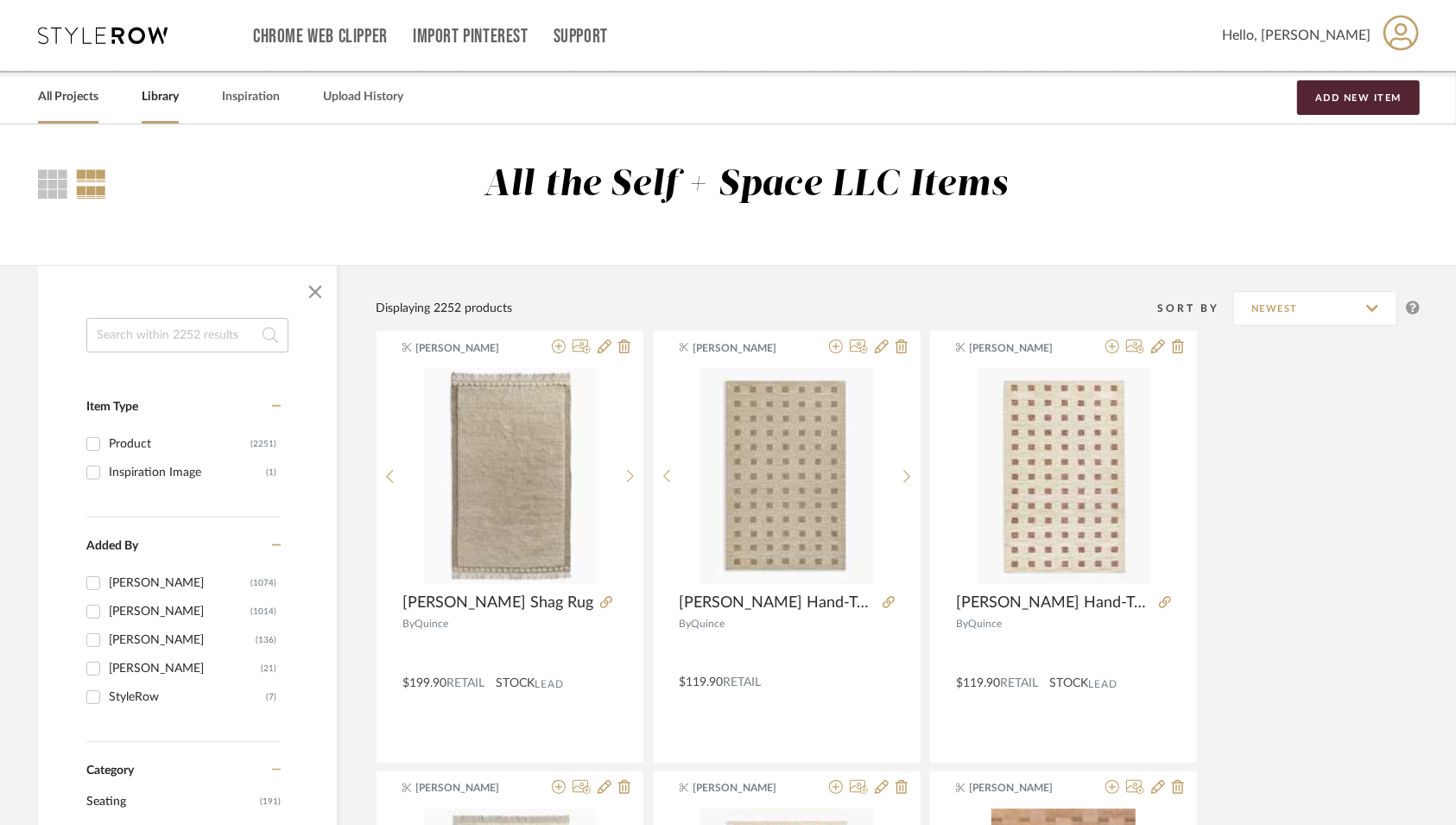click on "All Projects" at bounding box center (68, 97) 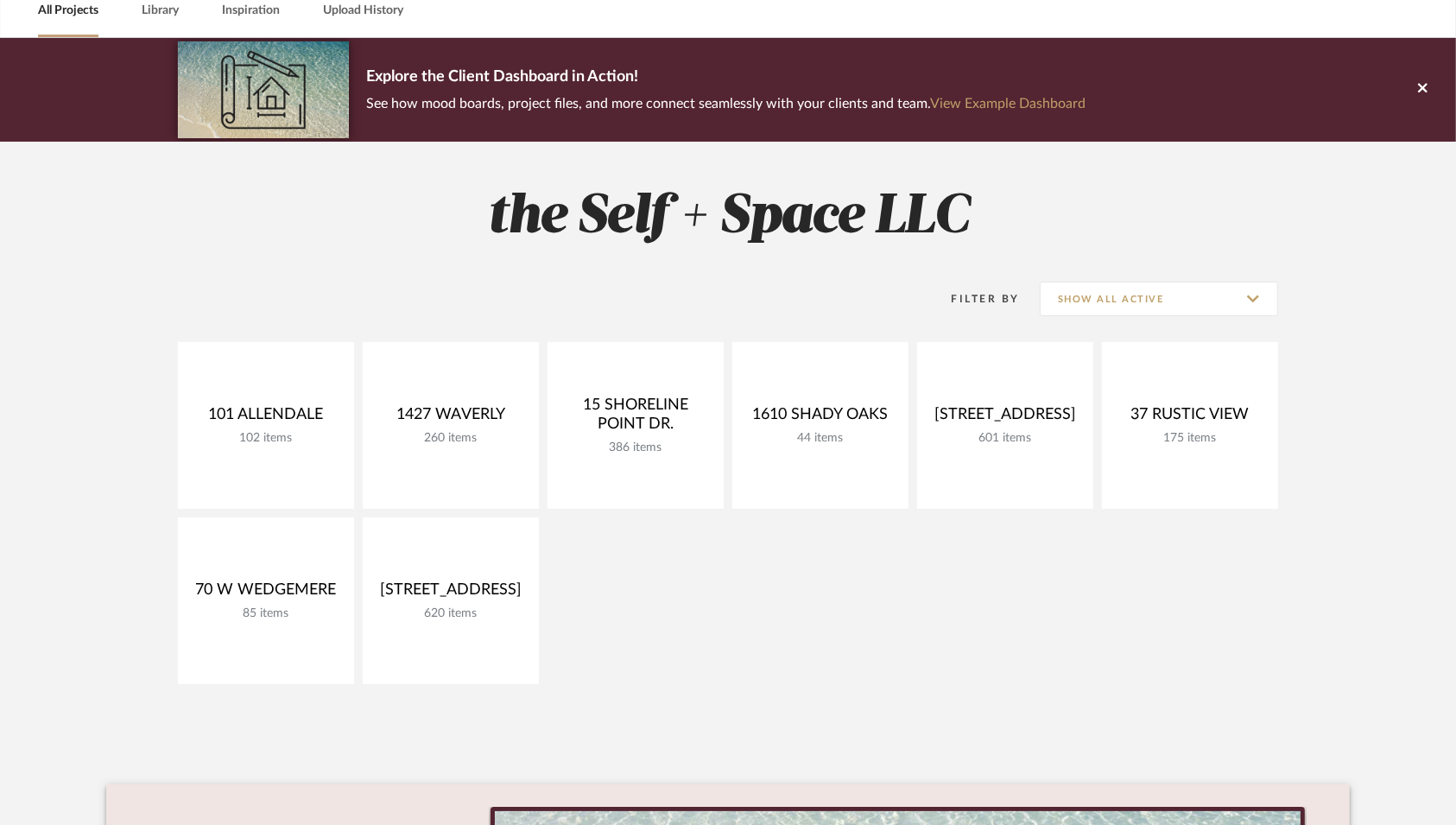 scroll, scrollTop: 96, scrollLeft: 0, axis: vertical 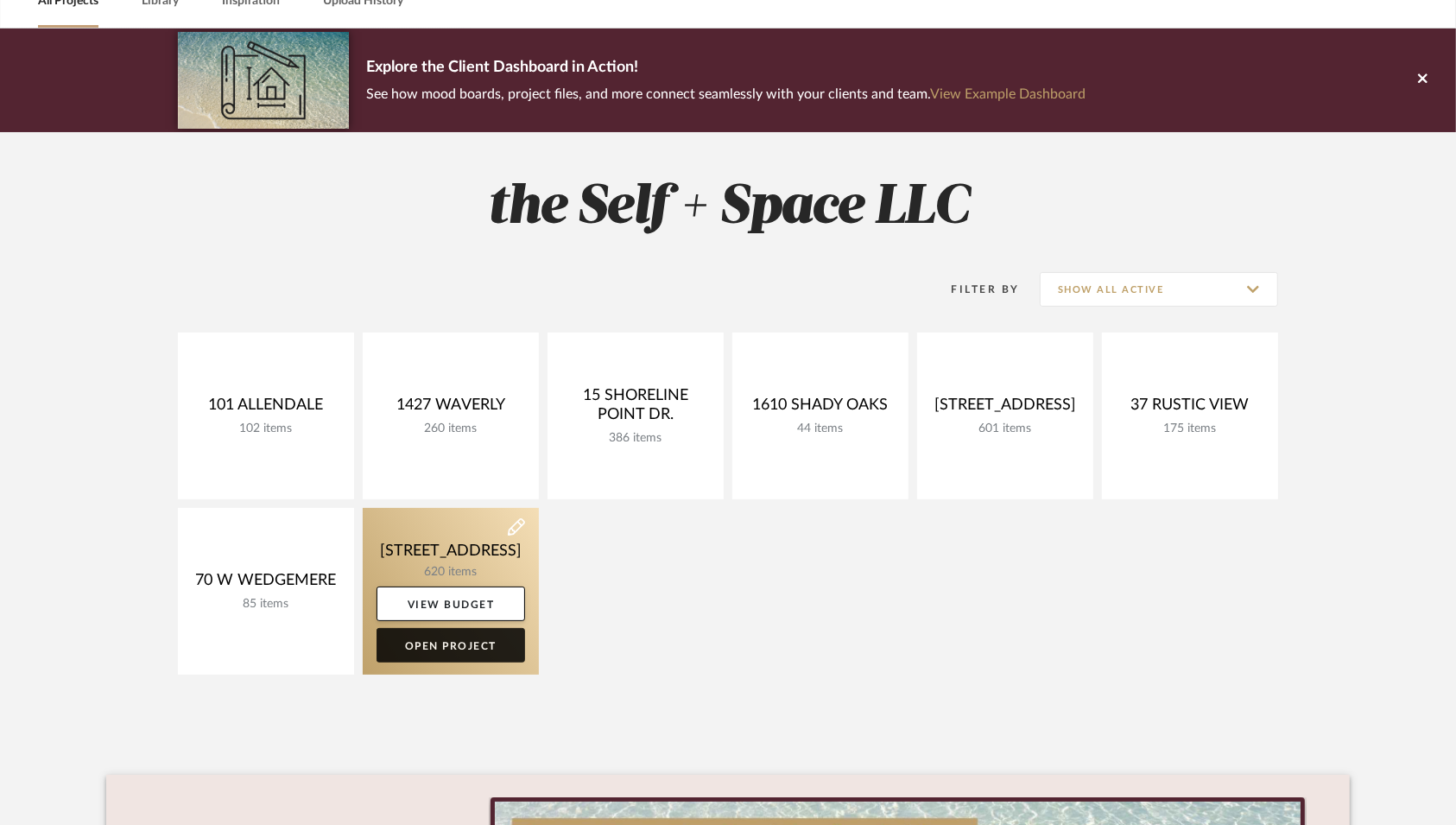 click on "Open Project" 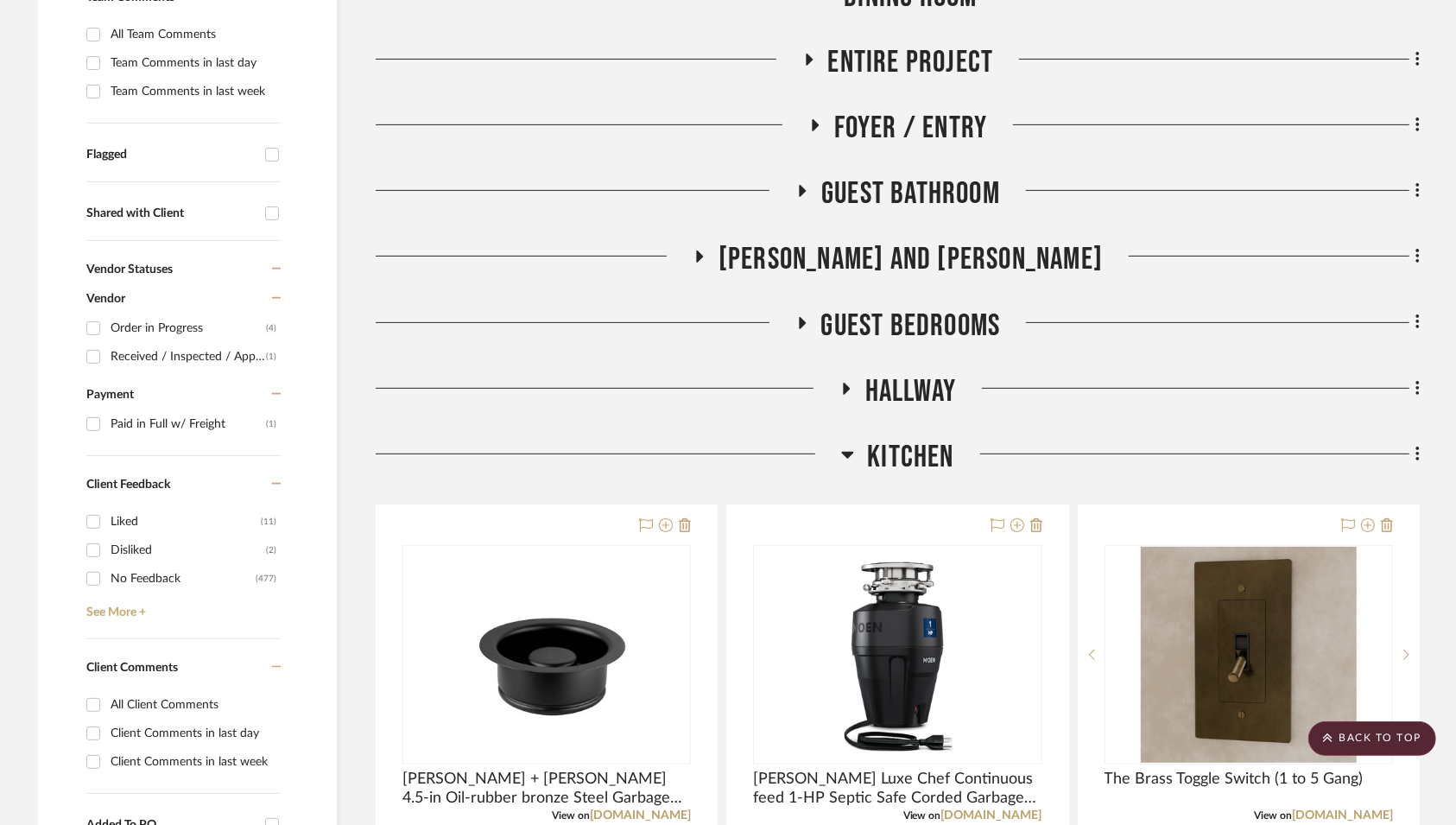scroll, scrollTop: 525, scrollLeft: 0, axis: vertical 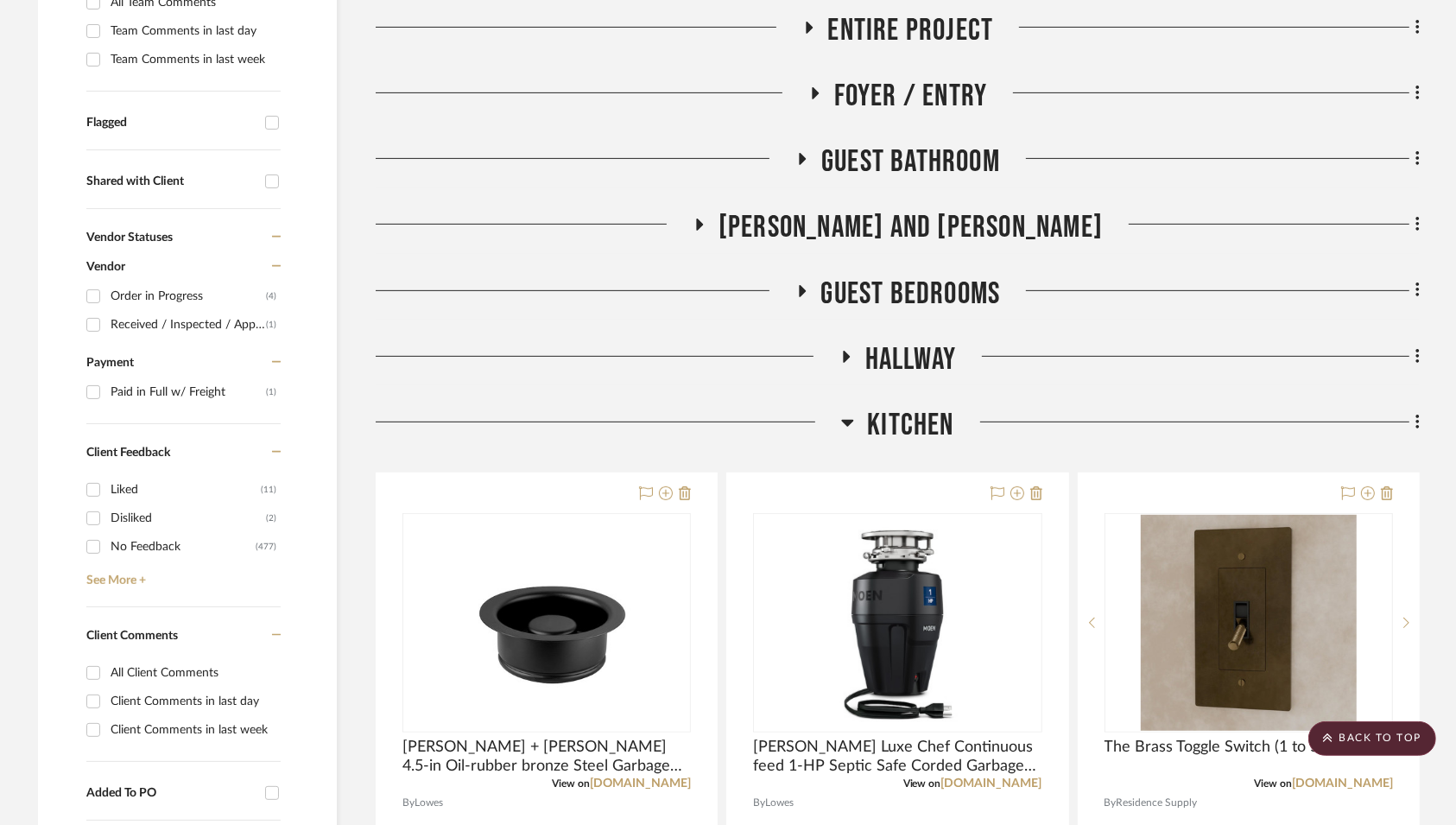 click on "Kitchen" 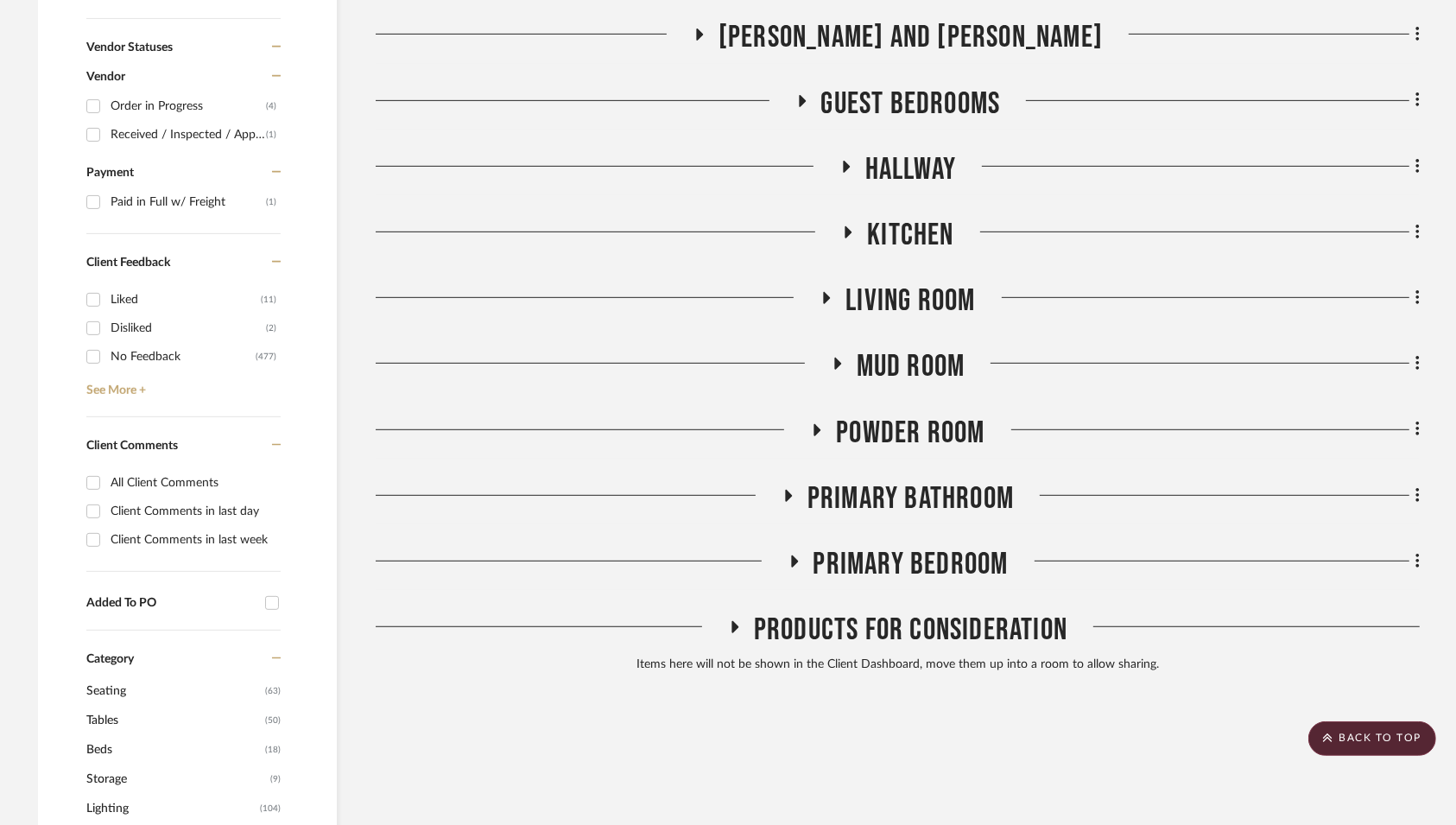 click on "Living Room" 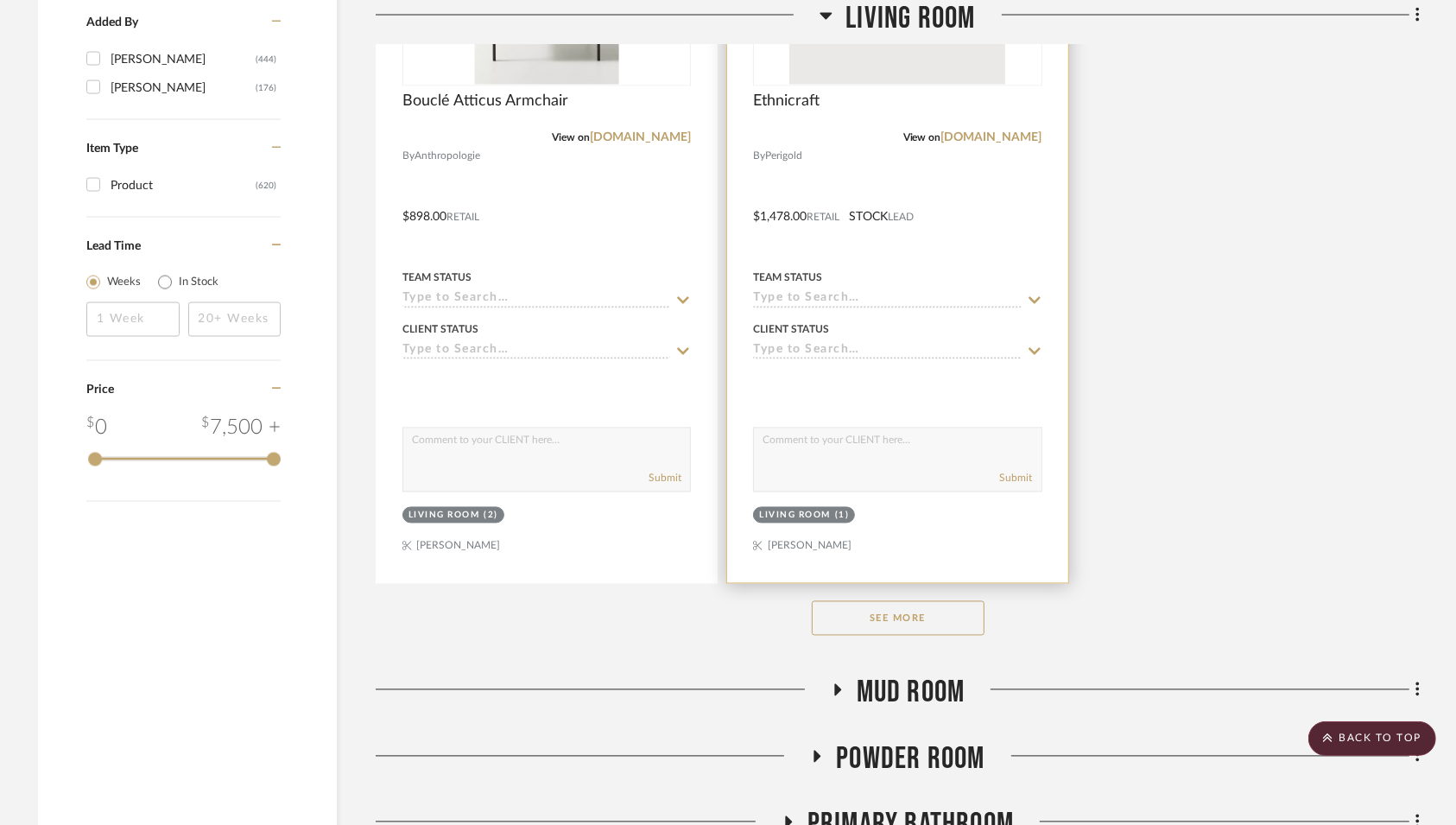 scroll, scrollTop: 2780, scrollLeft: 0, axis: vertical 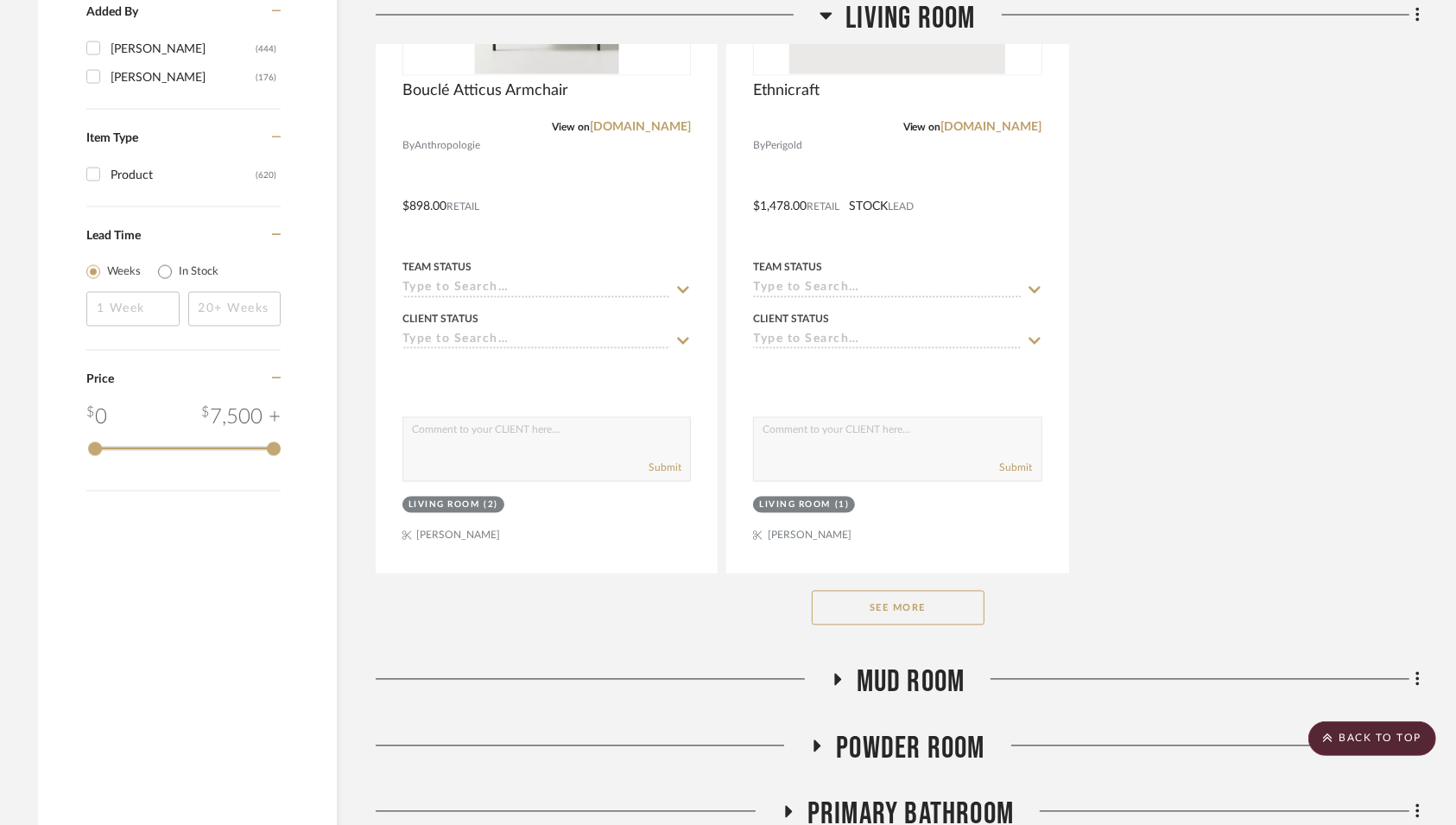 click on "See More" 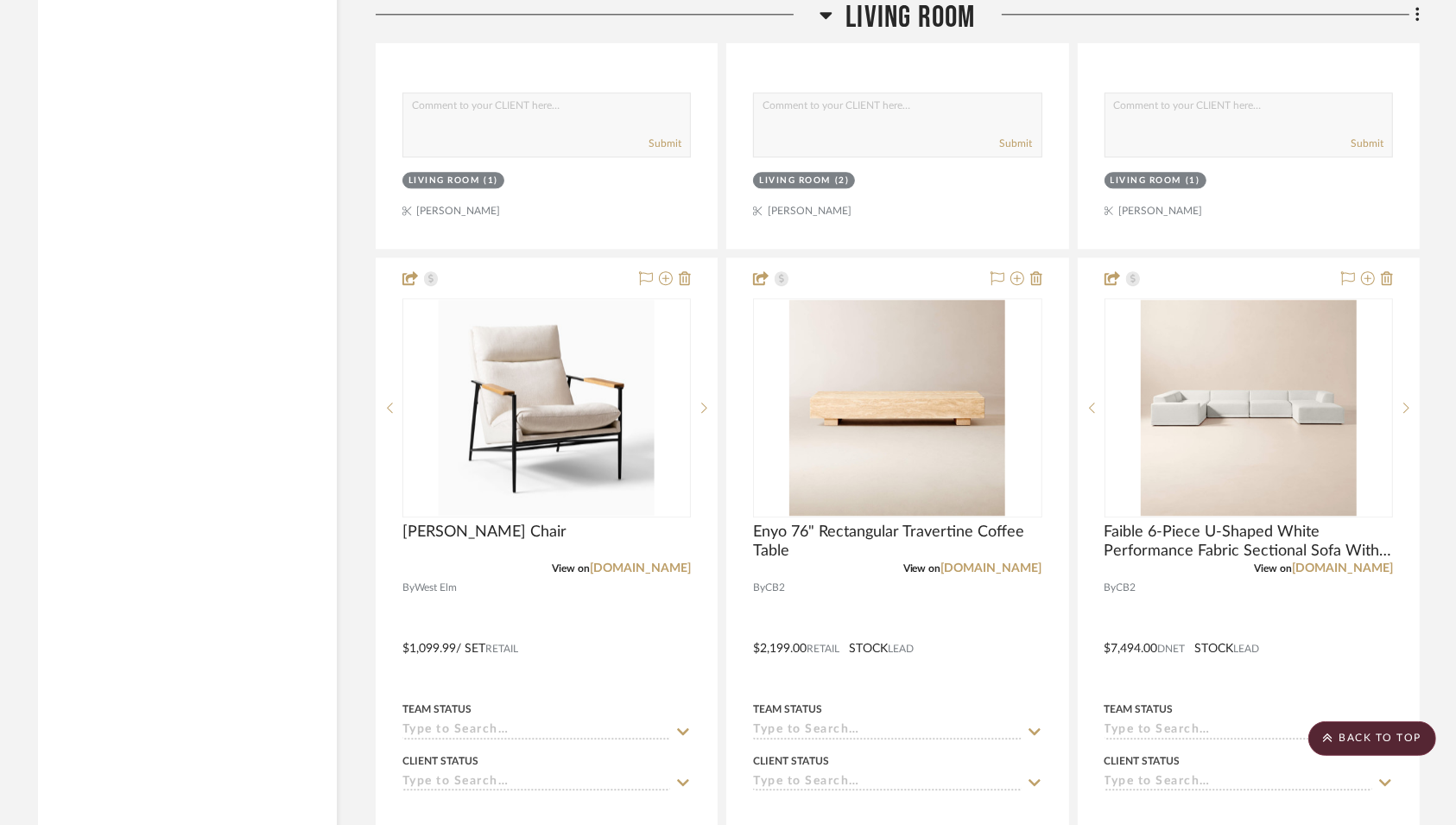 scroll, scrollTop: 3831, scrollLeft: 0, axis: vertical 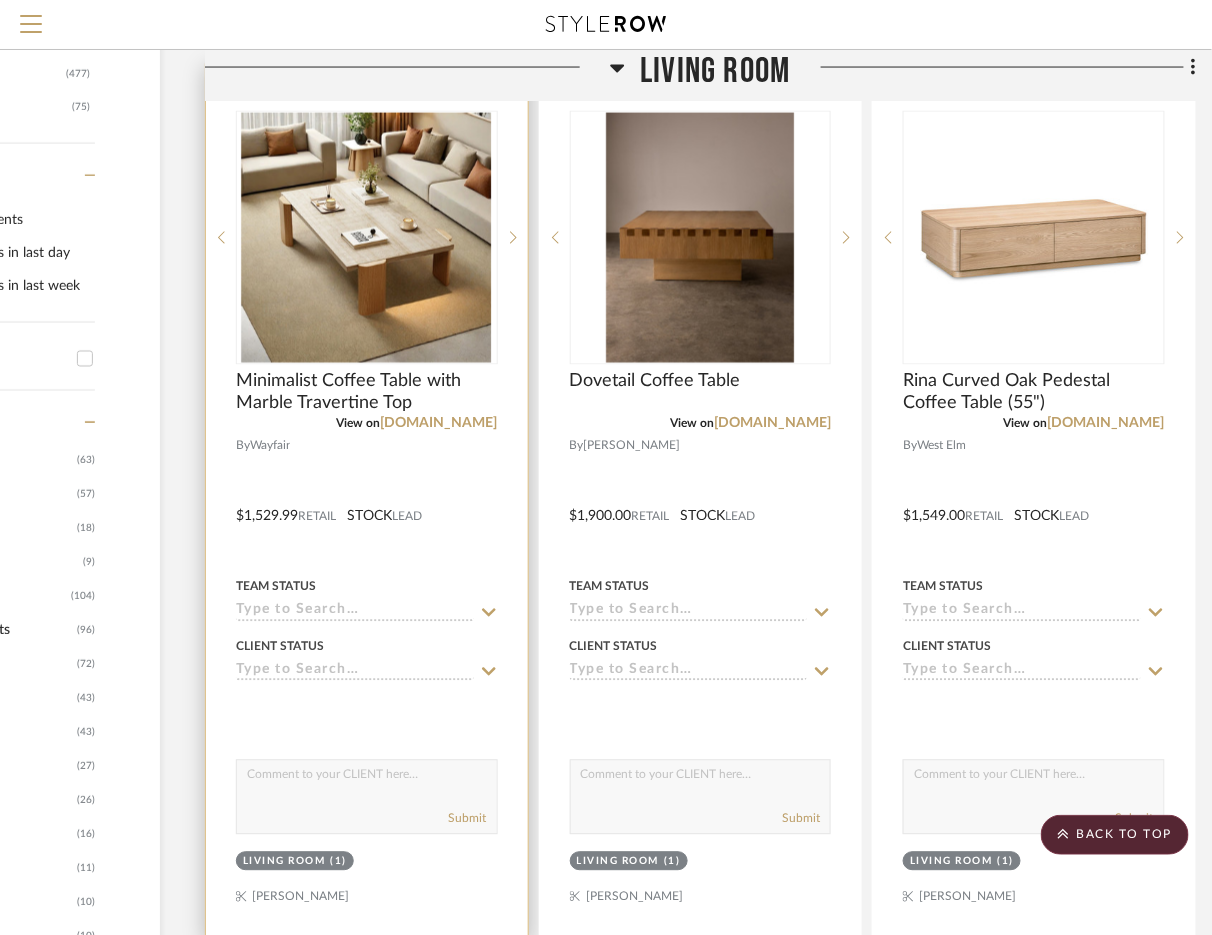 click on "Team Status" at bounding box center [367, 598] 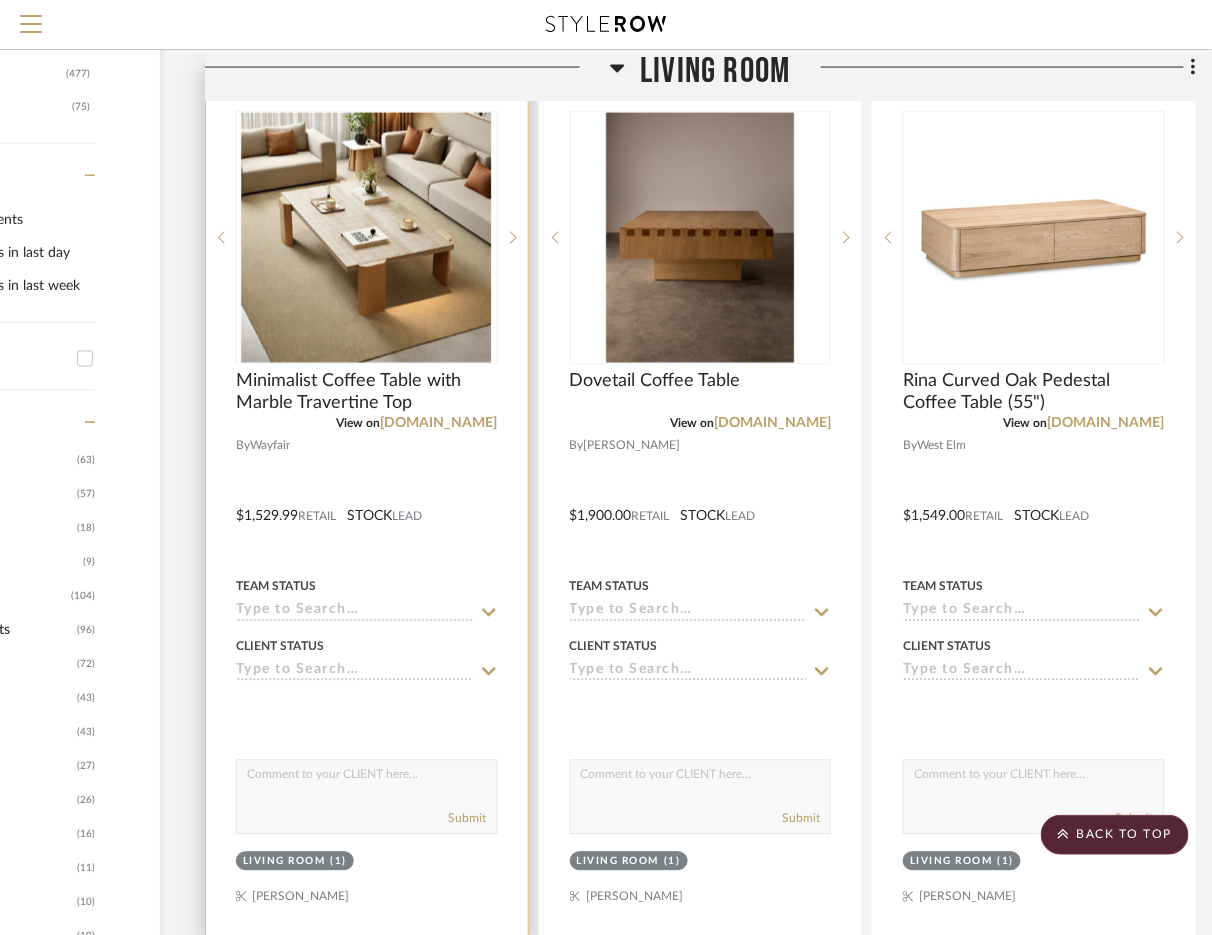 click at bounding box center [367, 502] 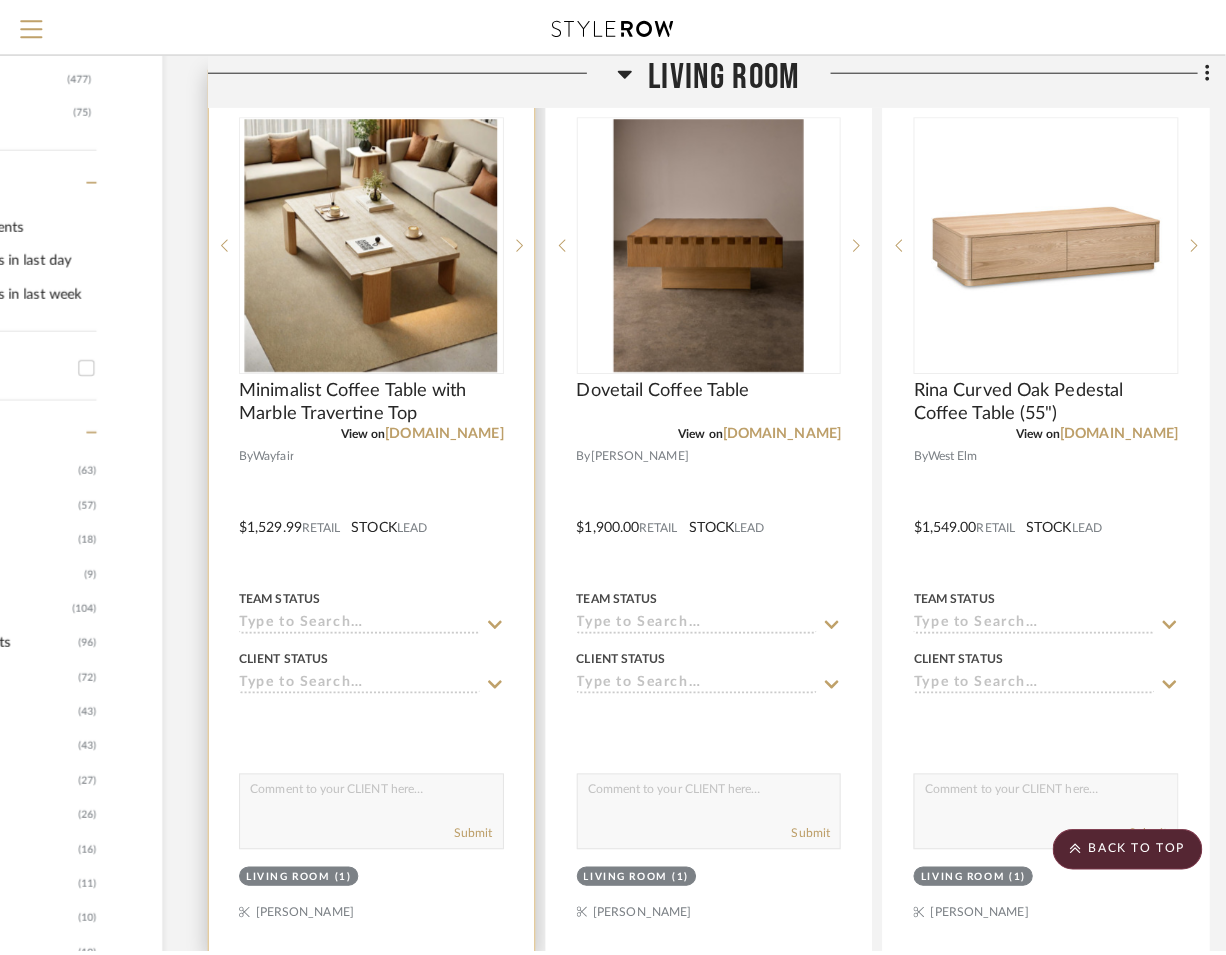 scroll, scrollTop: 0, scrollLeft: 0, axis: both 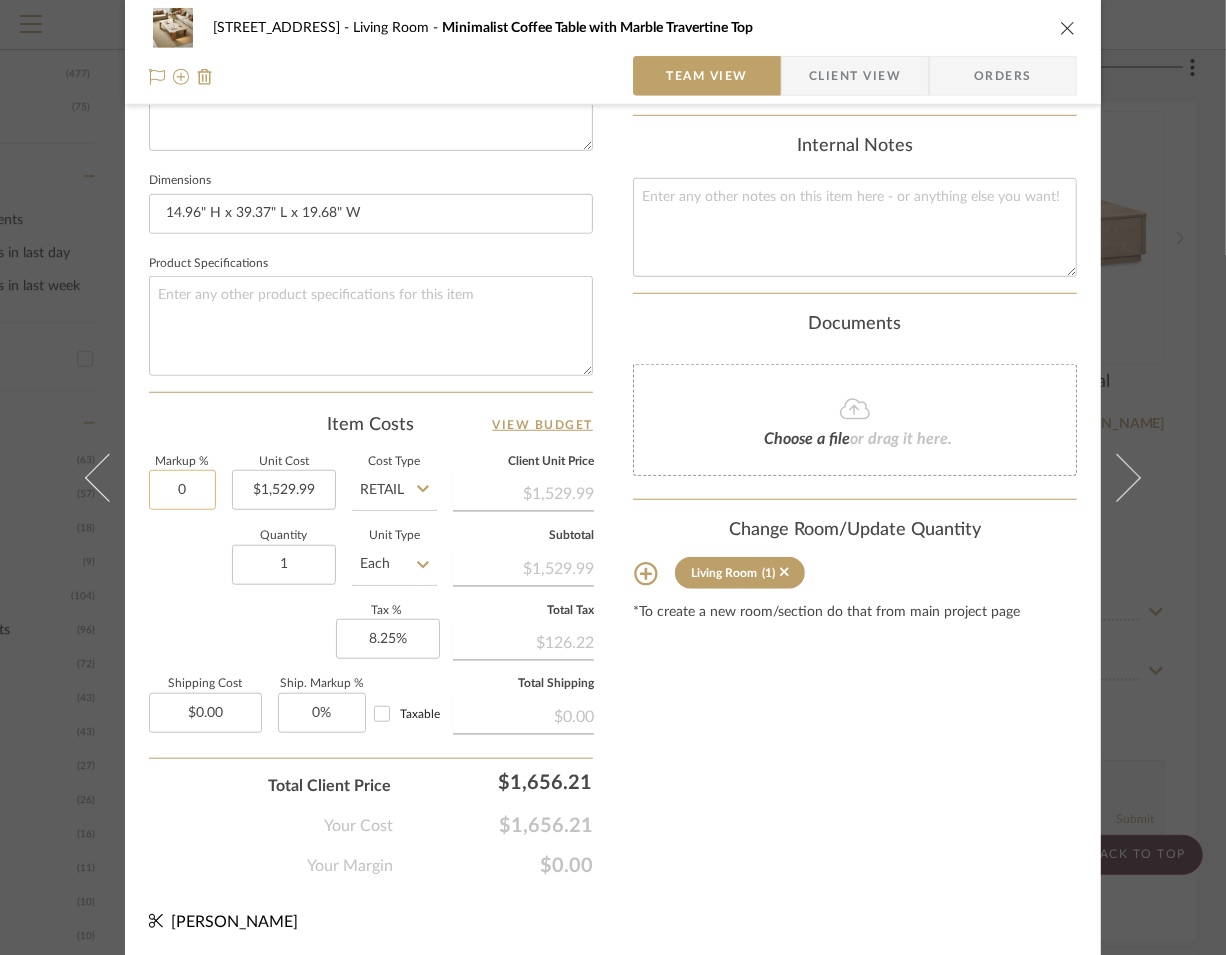 click on "0" 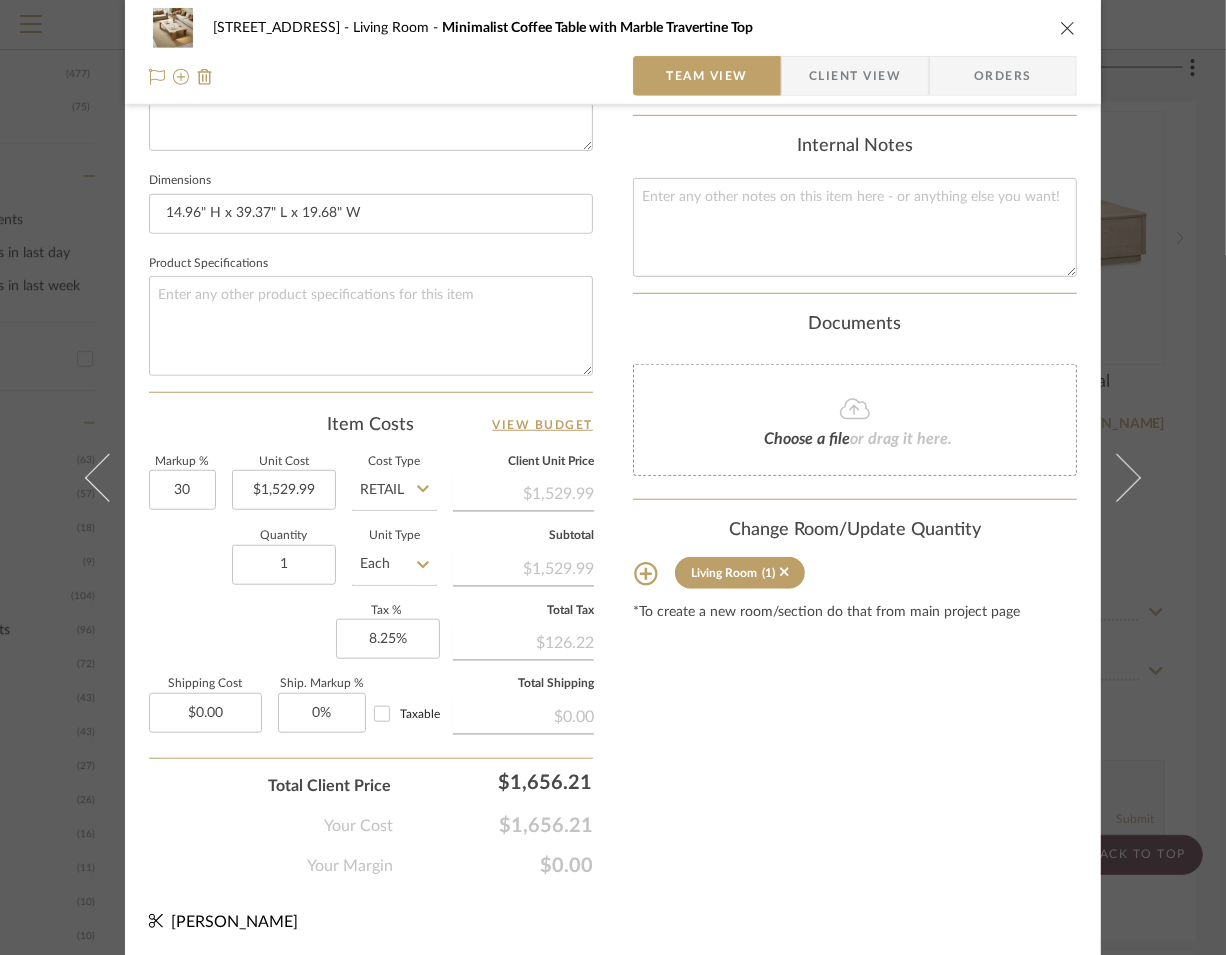 type on "30%" 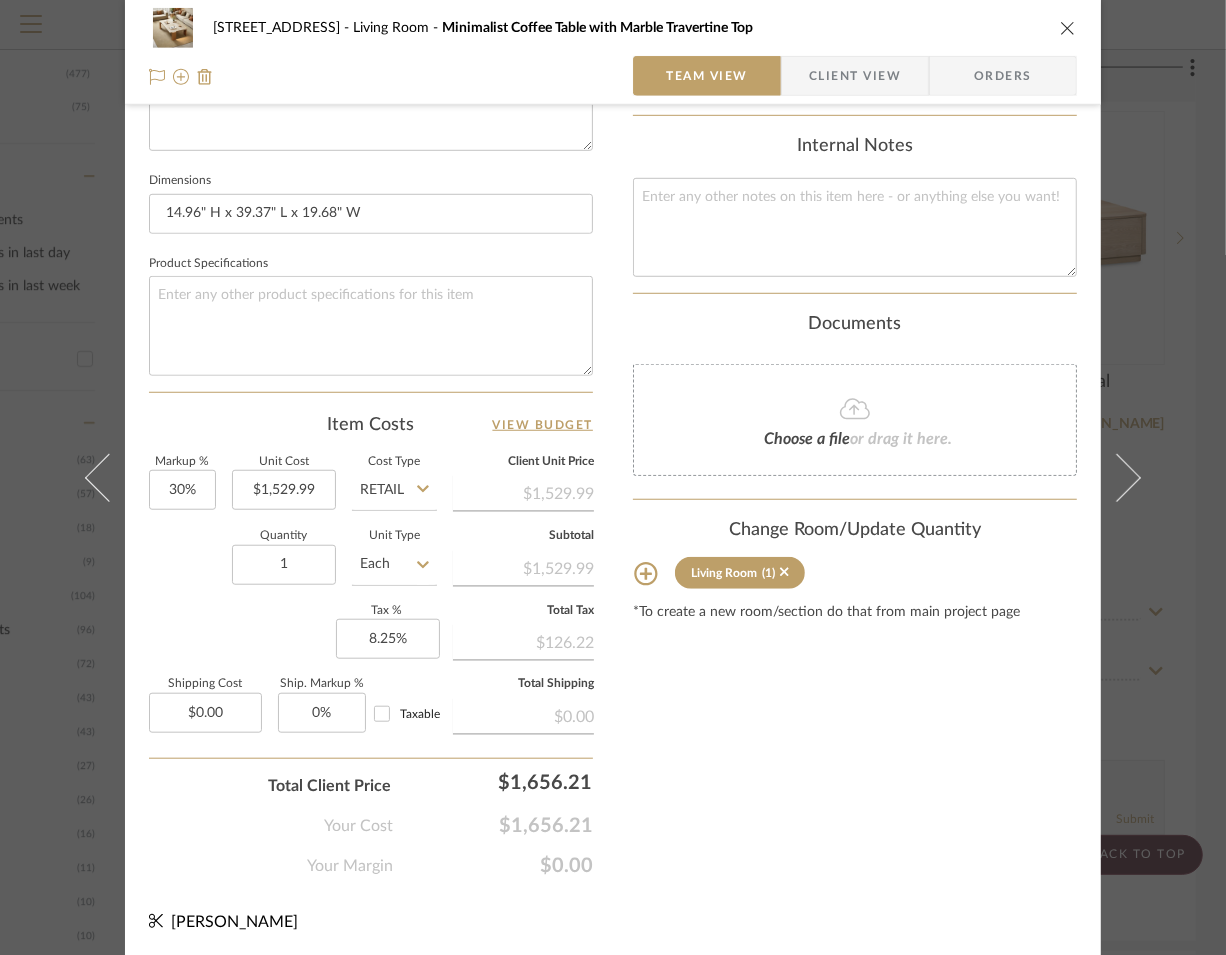 click on "Quantity  1  Unit Type  Each" 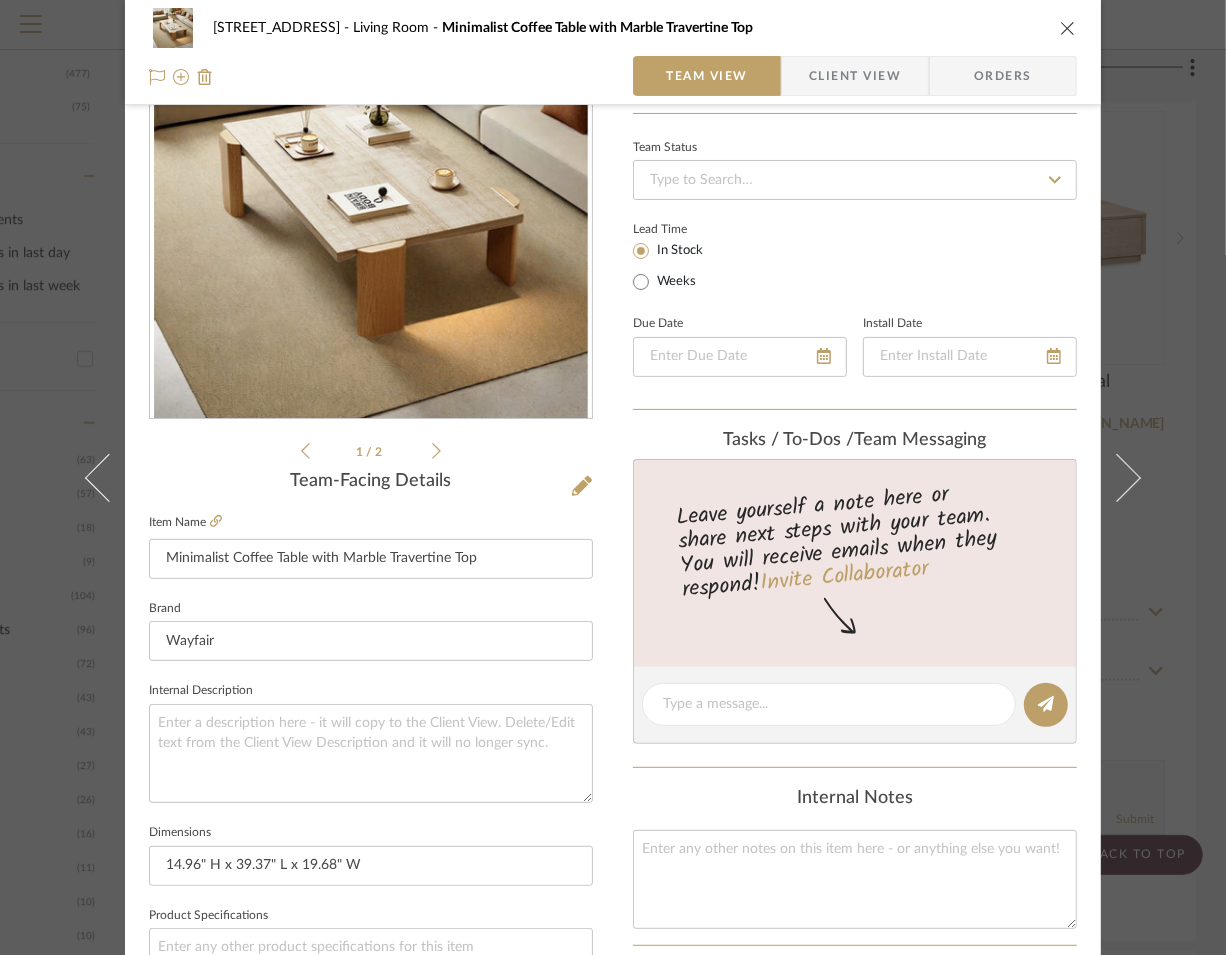 scroll, scrollTop: 0, scrollLeft: 0, axis: both 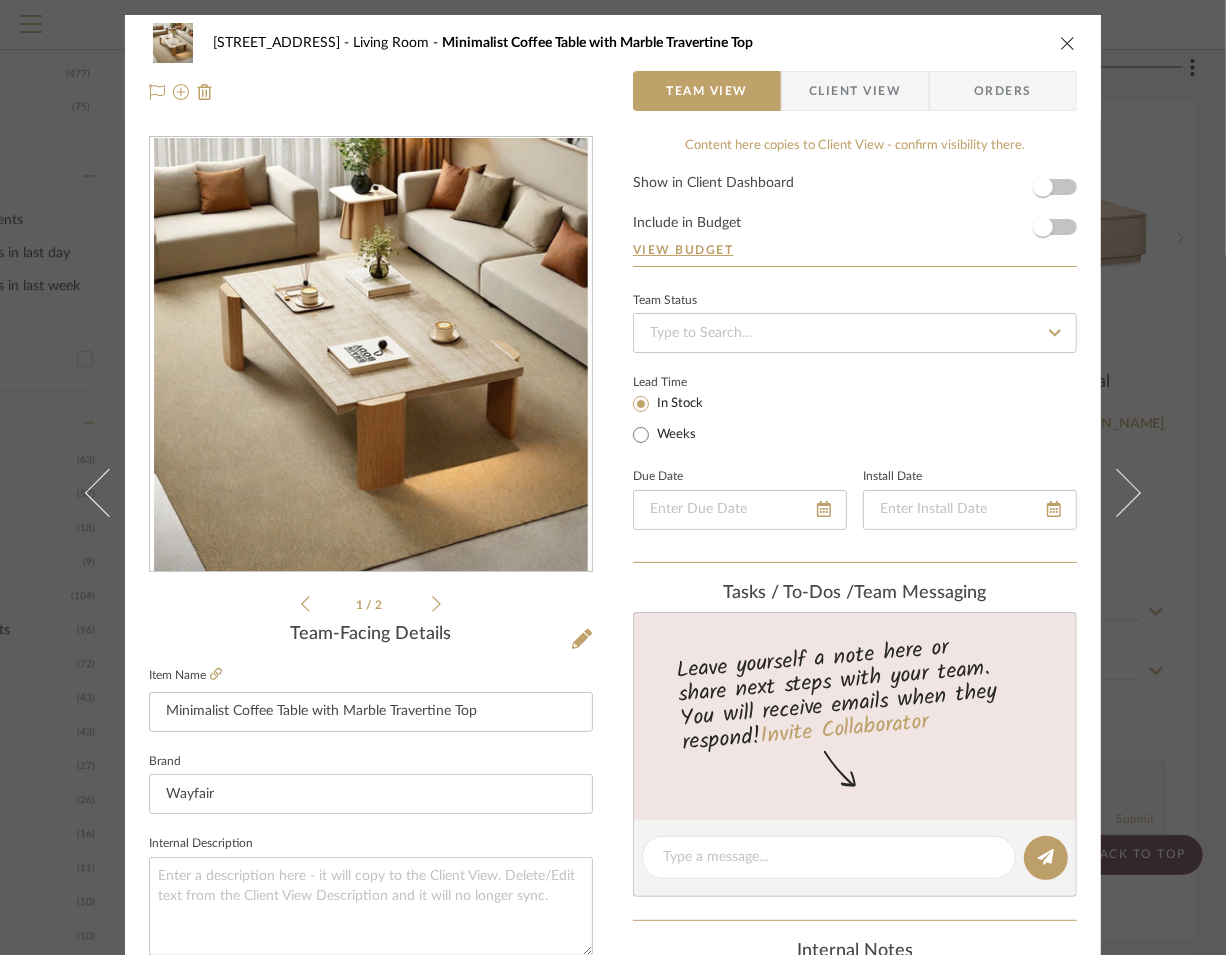 click on "Show in Client Dashboard   Include in Budget   View Budget" at bounding box center (855, 221) 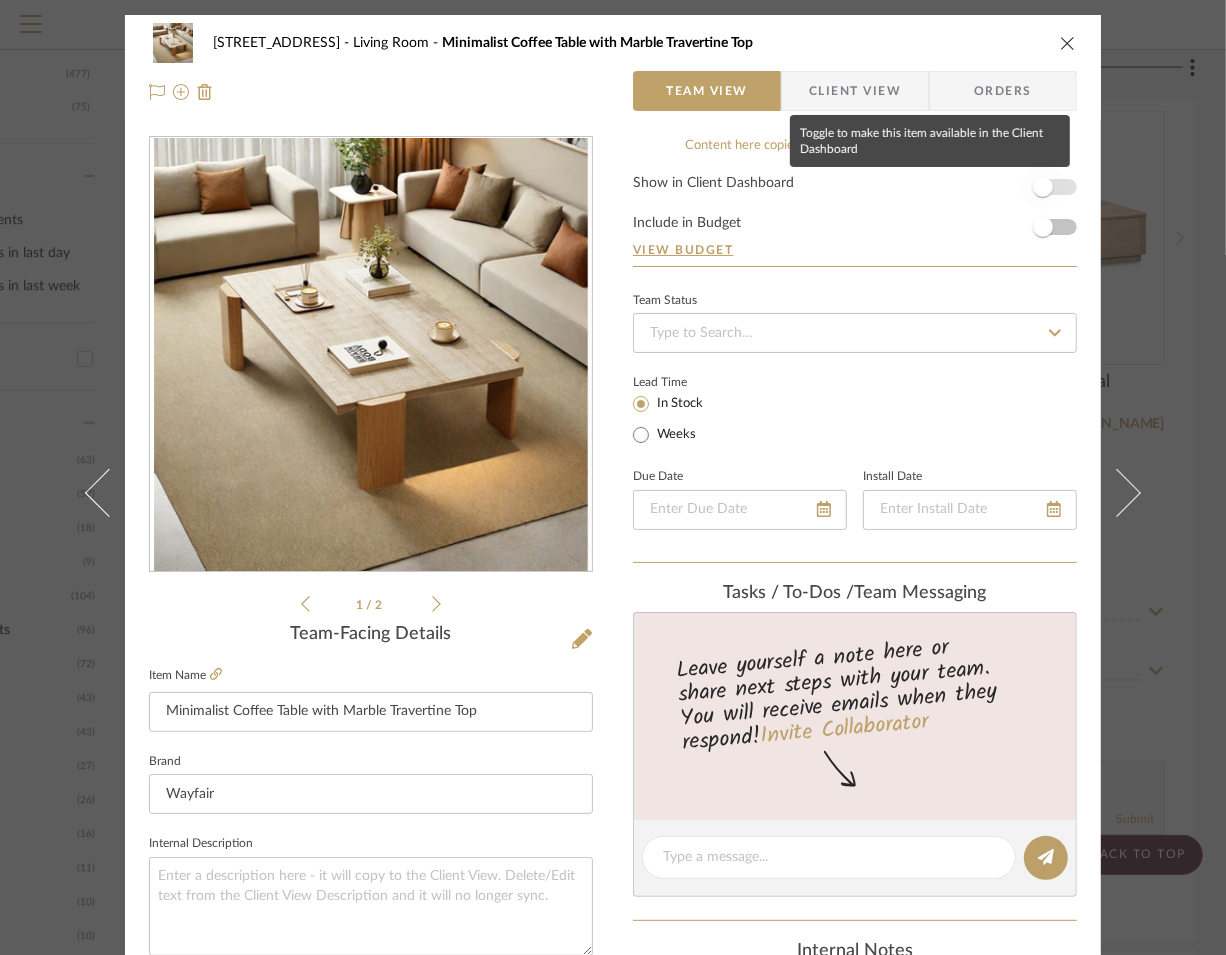 click at bounding box center (1043, 187) 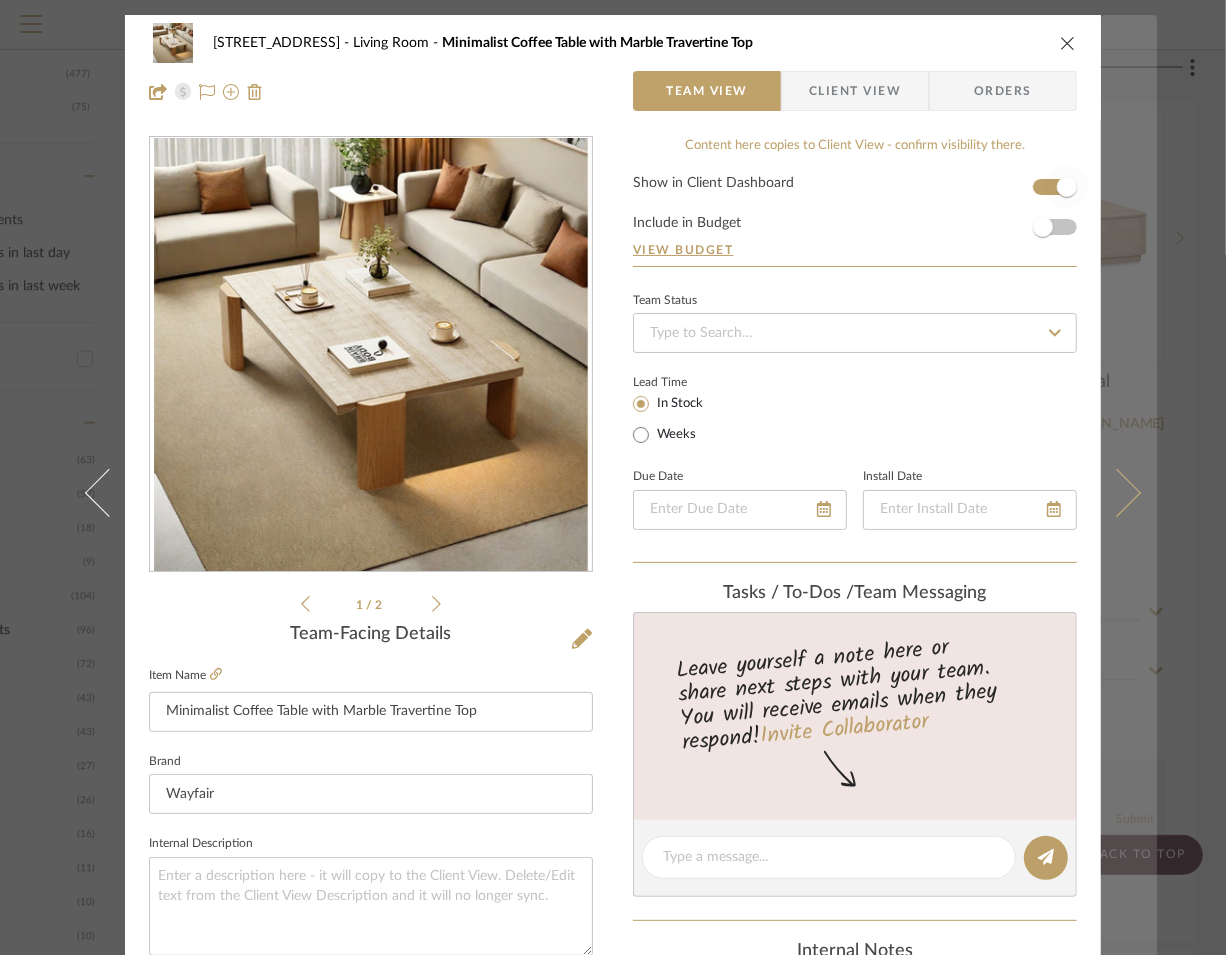 type 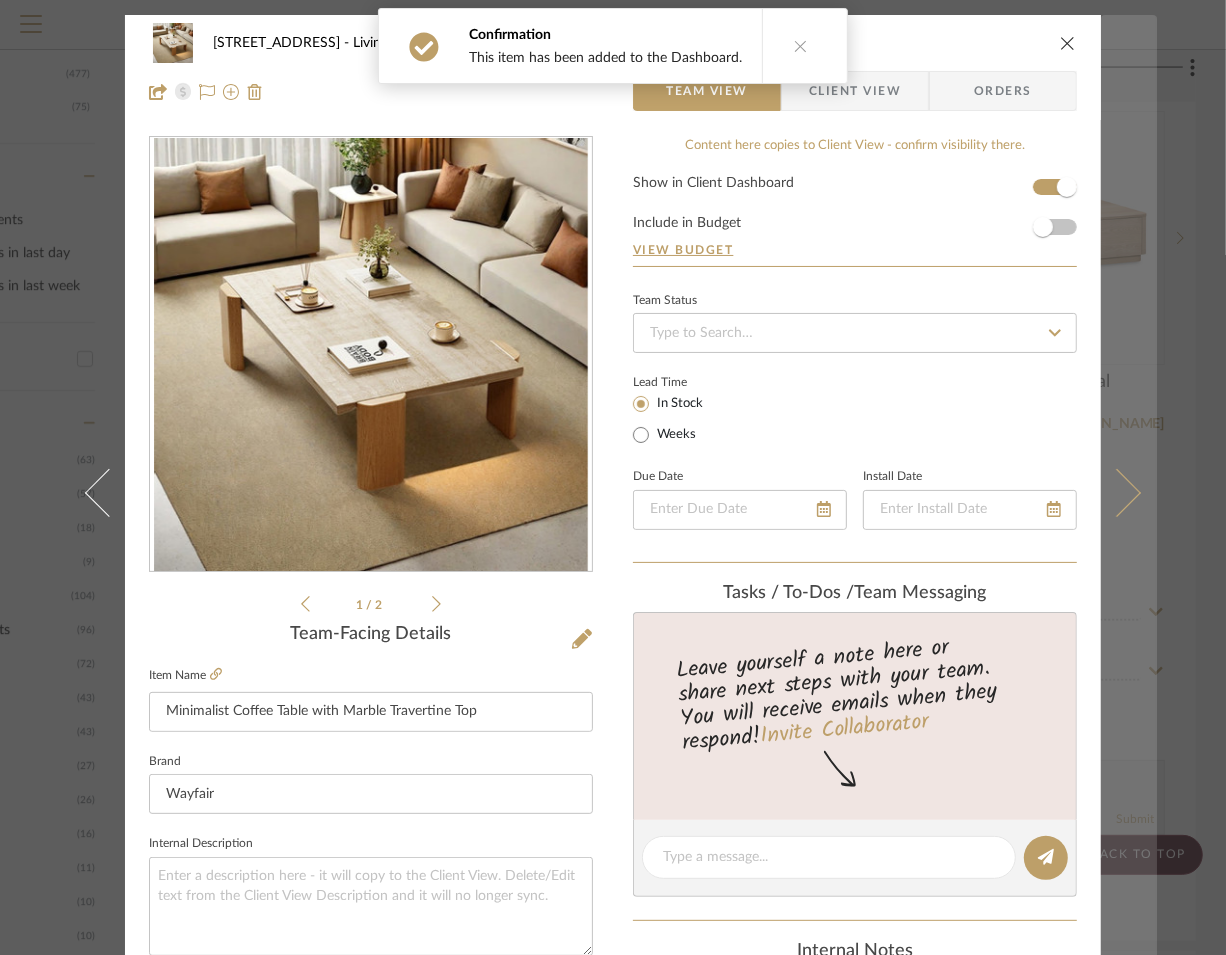 click at bounding box center (1117, 492) 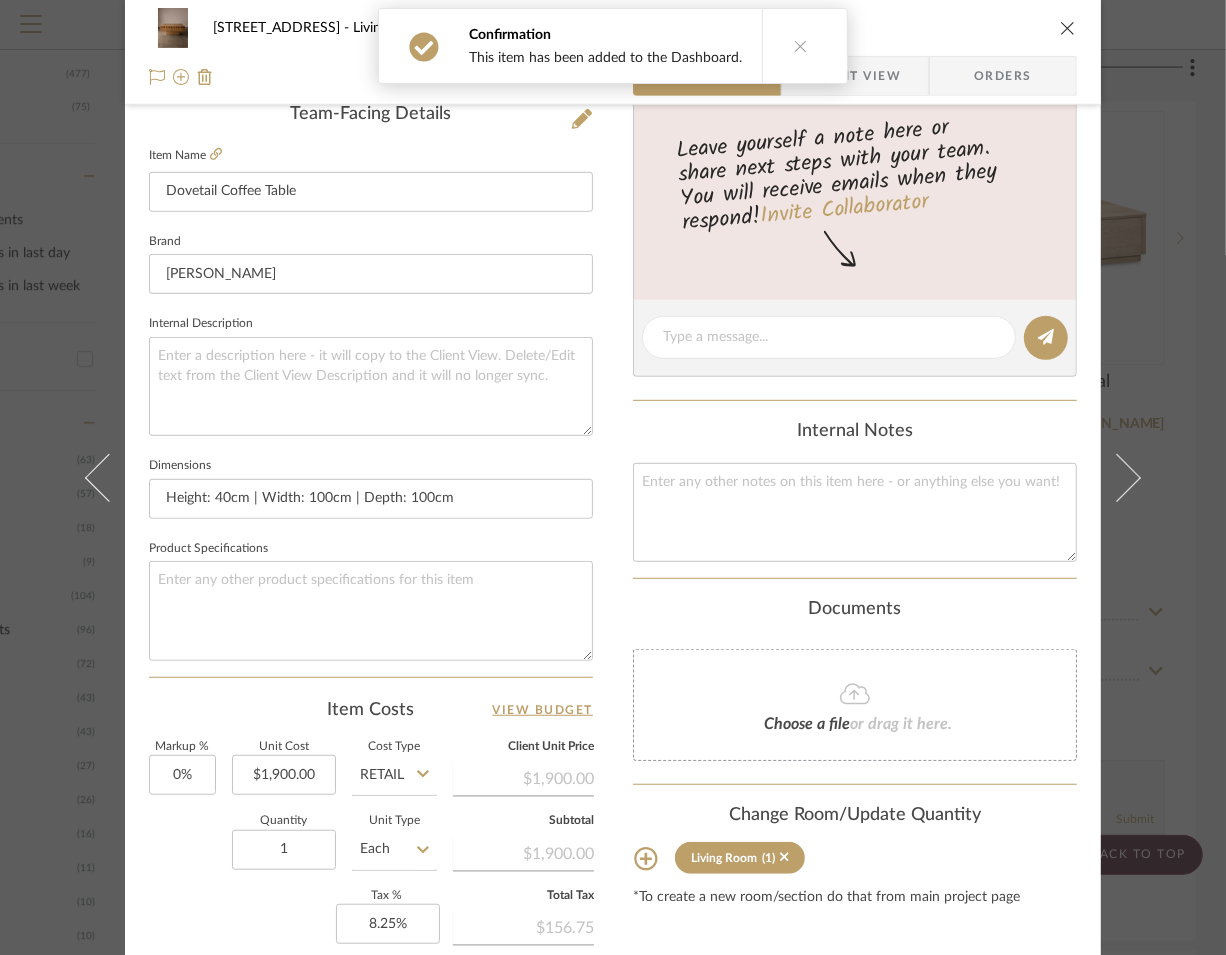 scroll, scrollTop: 805, scrollLeft: 0, axis: vertical 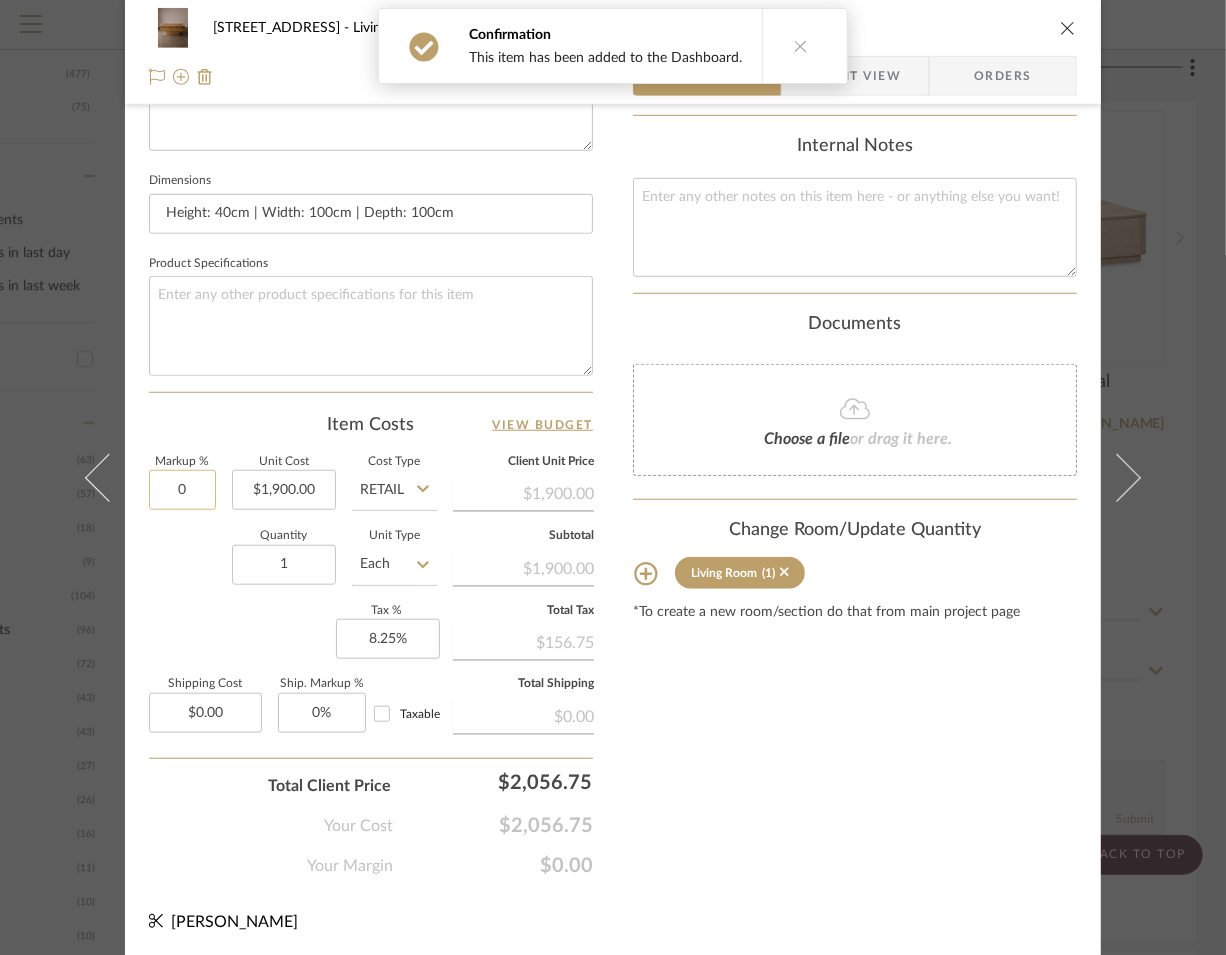 click on "0" 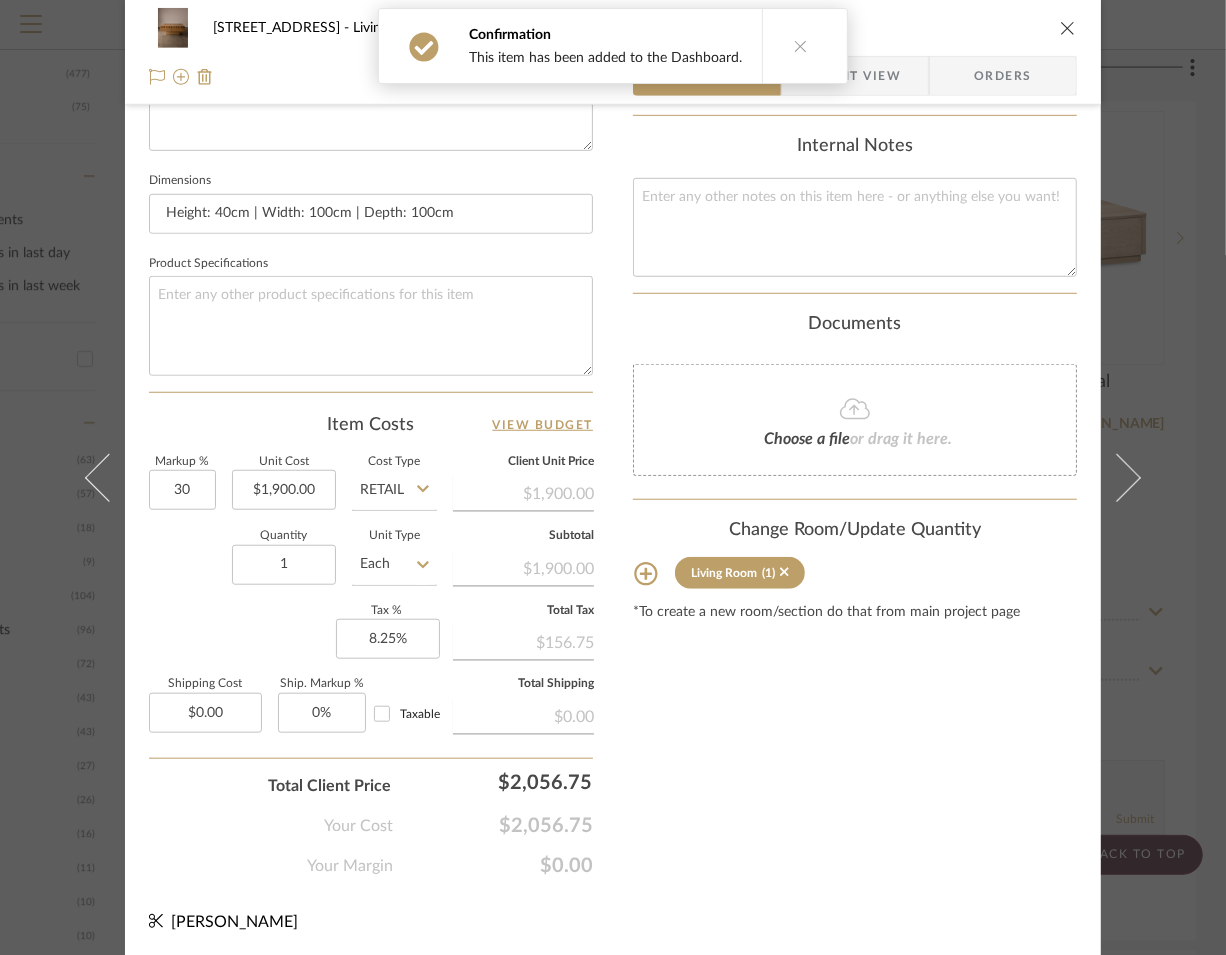 type on "30%" 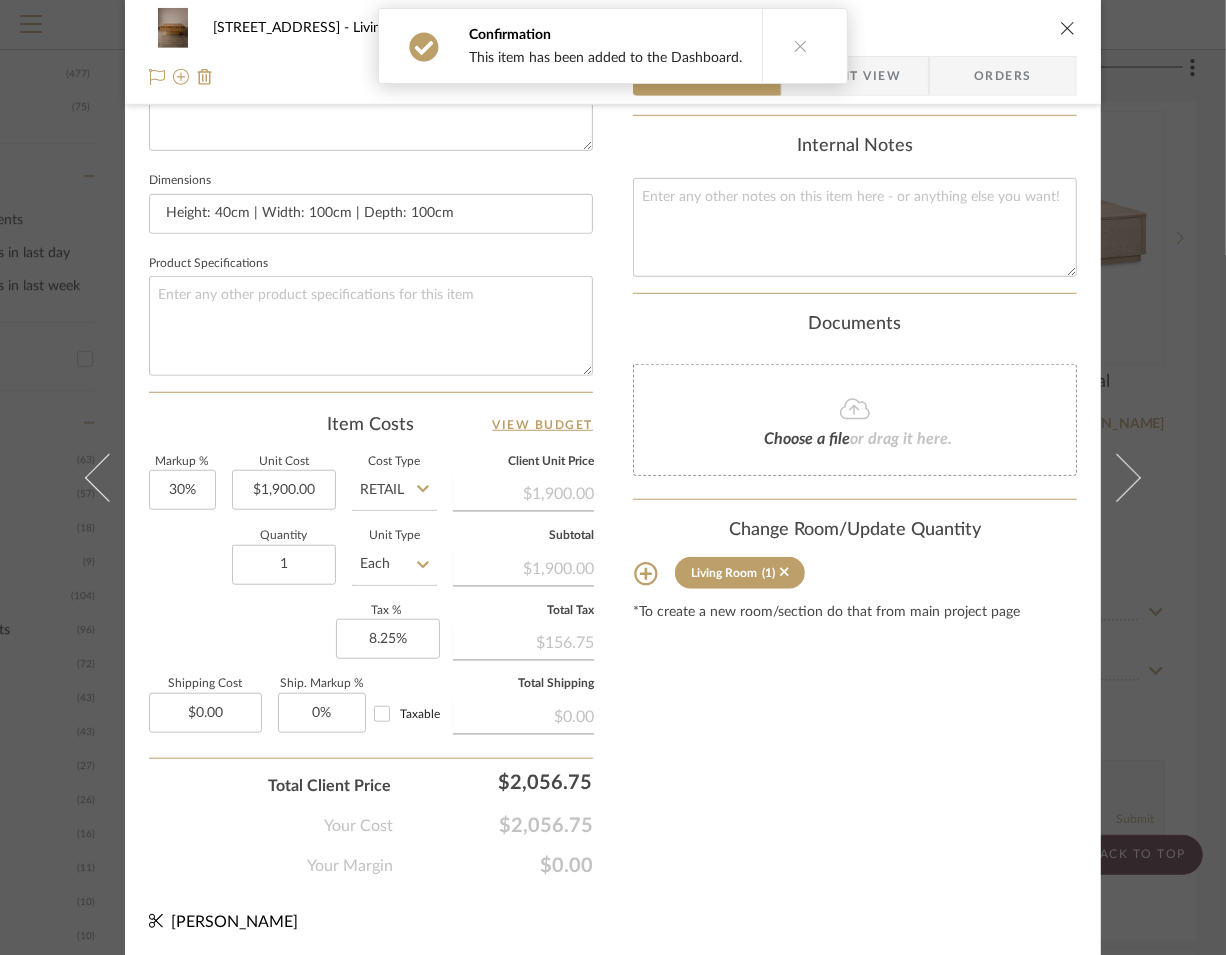 click on "Quantity  1  Unit Type  Each" 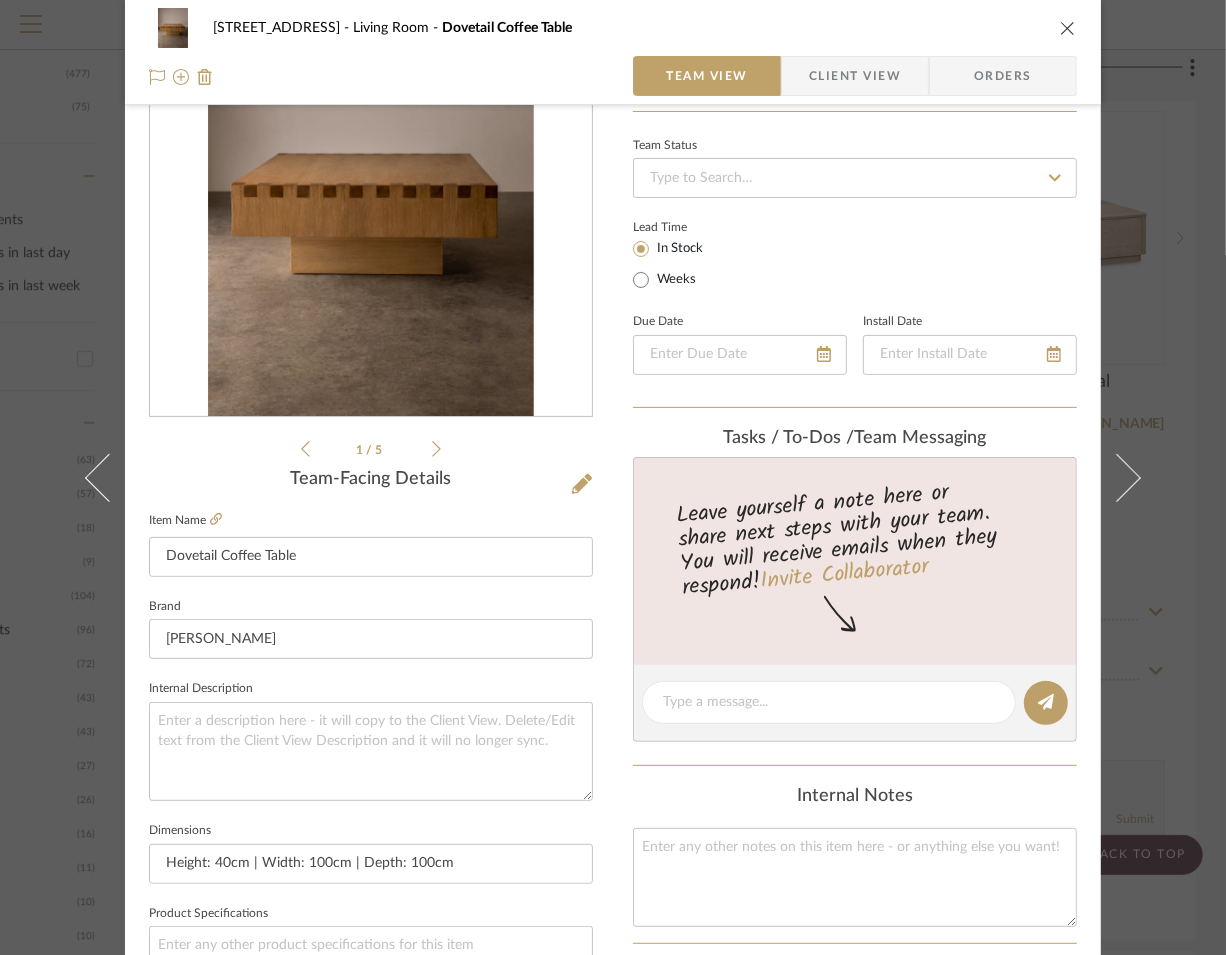 scroll, scrollTop: 0, scrollLeft: 0, axis: both 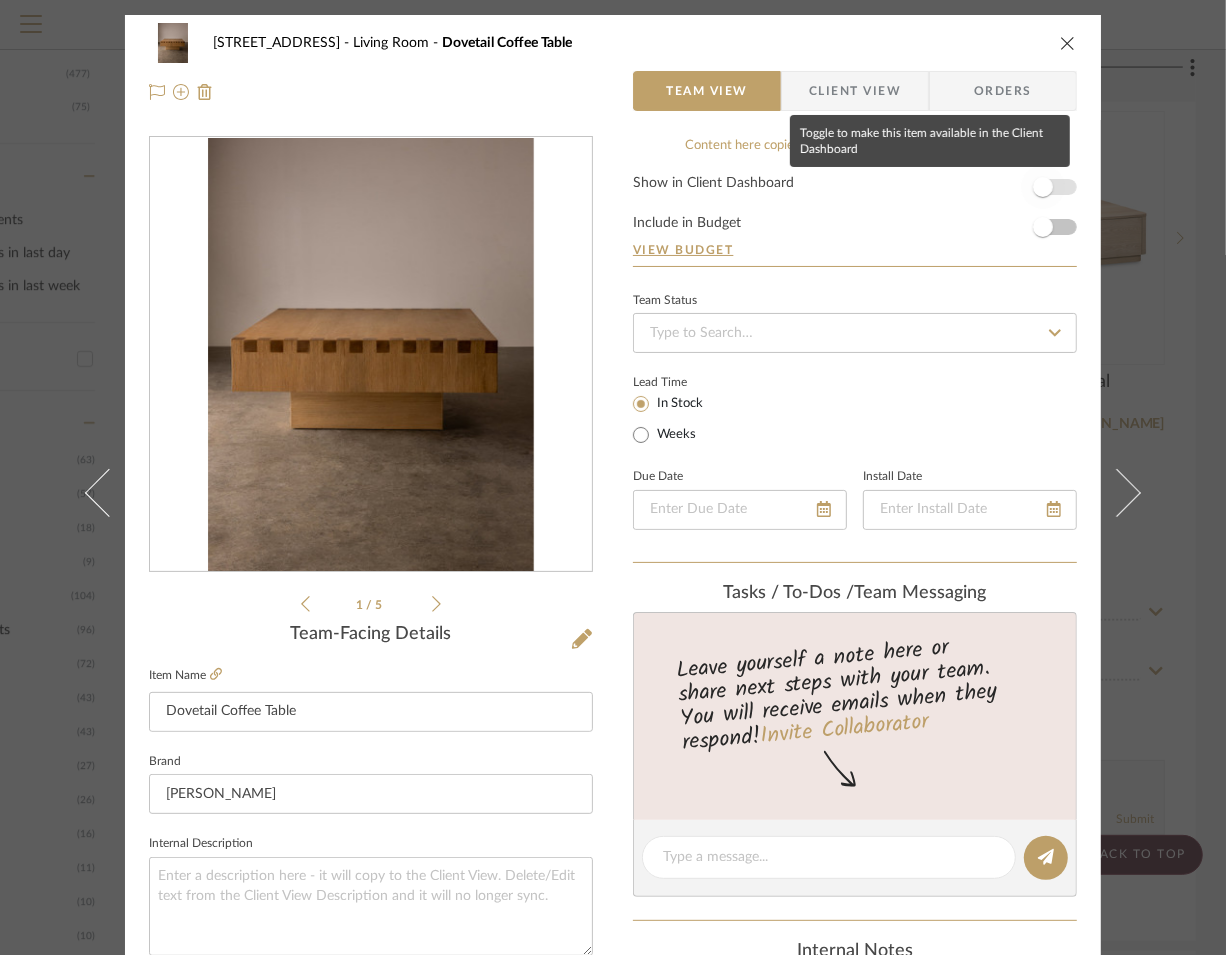 click at bounding box center [1043, 187] 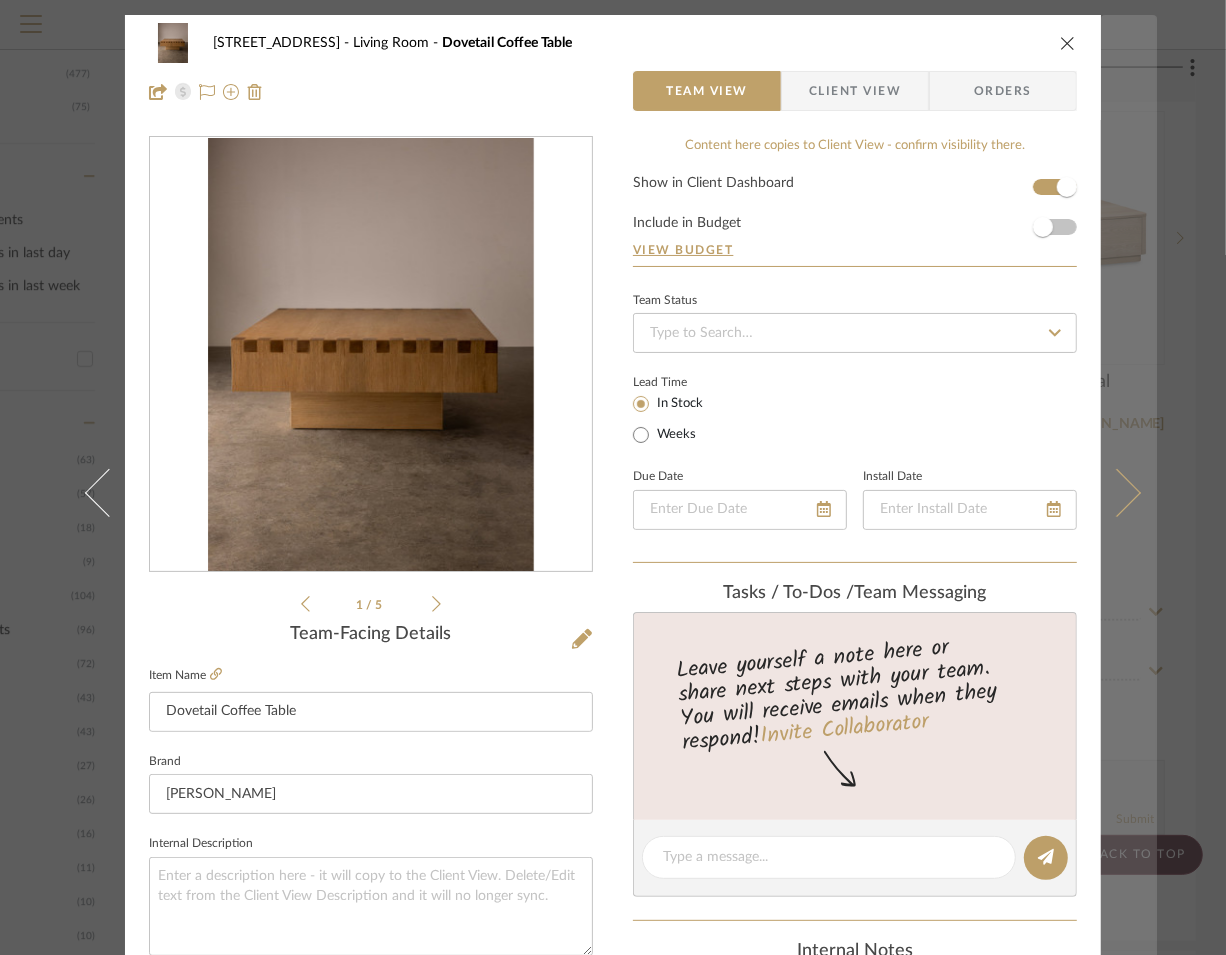 type 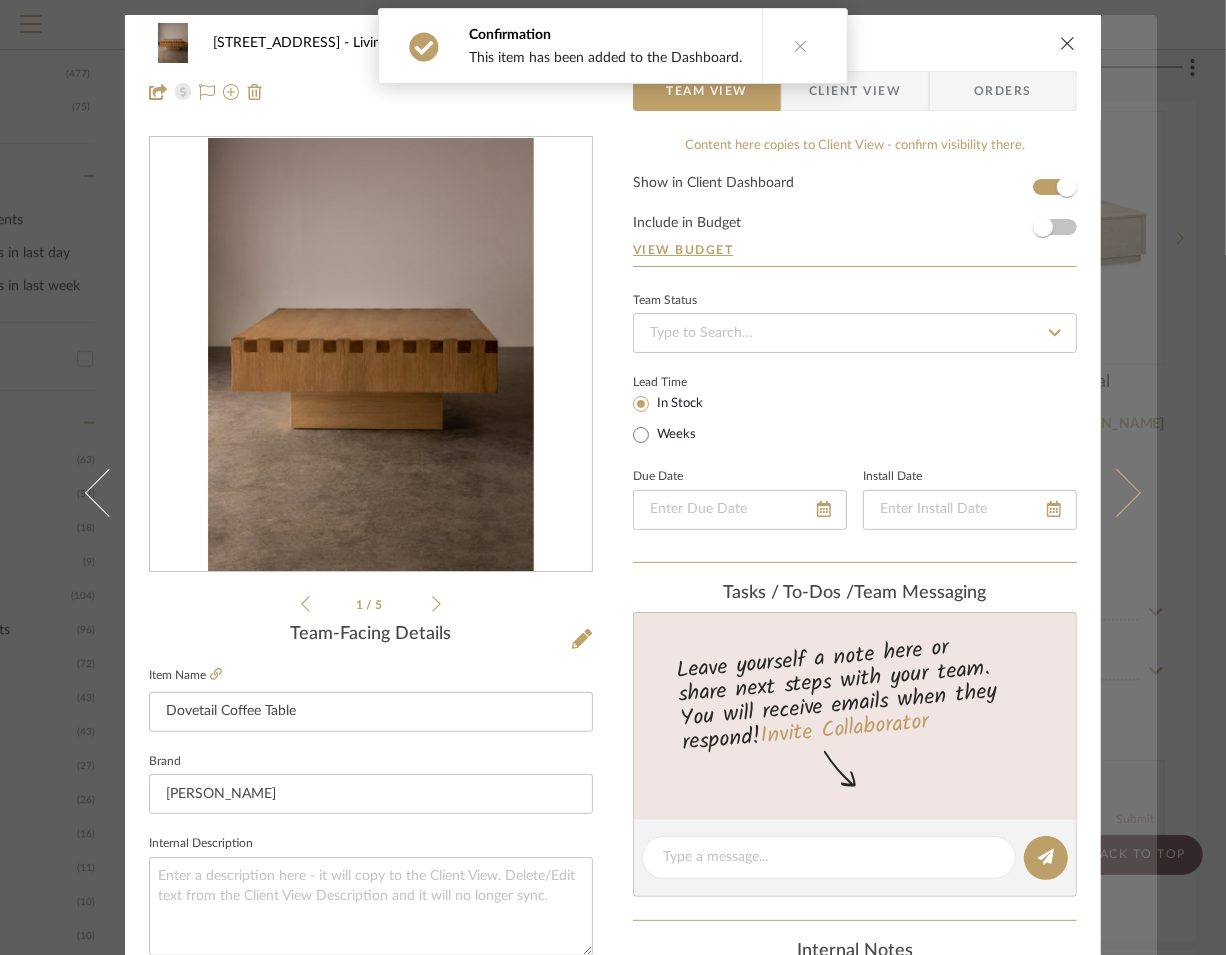 click at bounding box center (1117, 492) 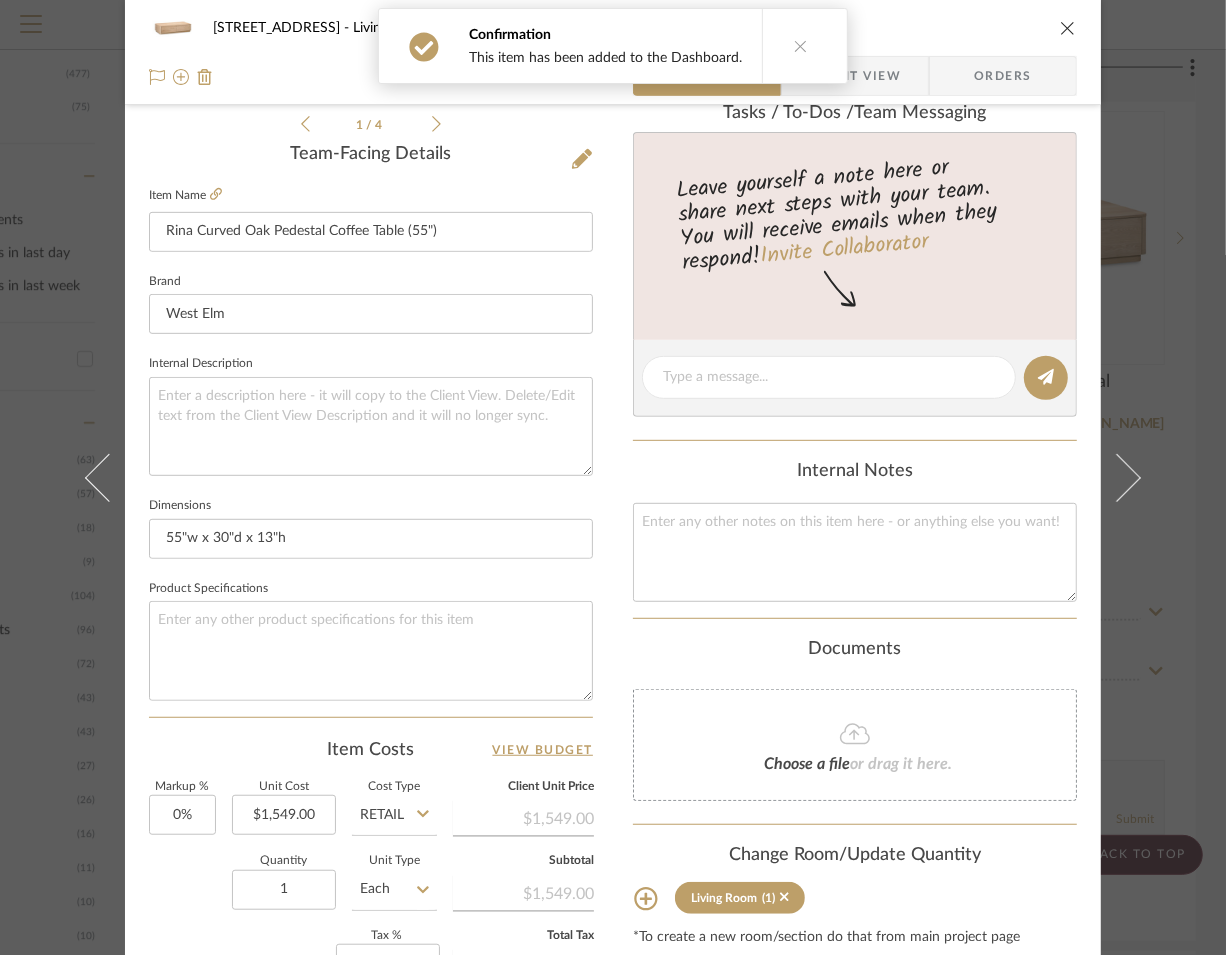 scroll, scrollTop: 805, scrollLeft: 0, axis: vertical 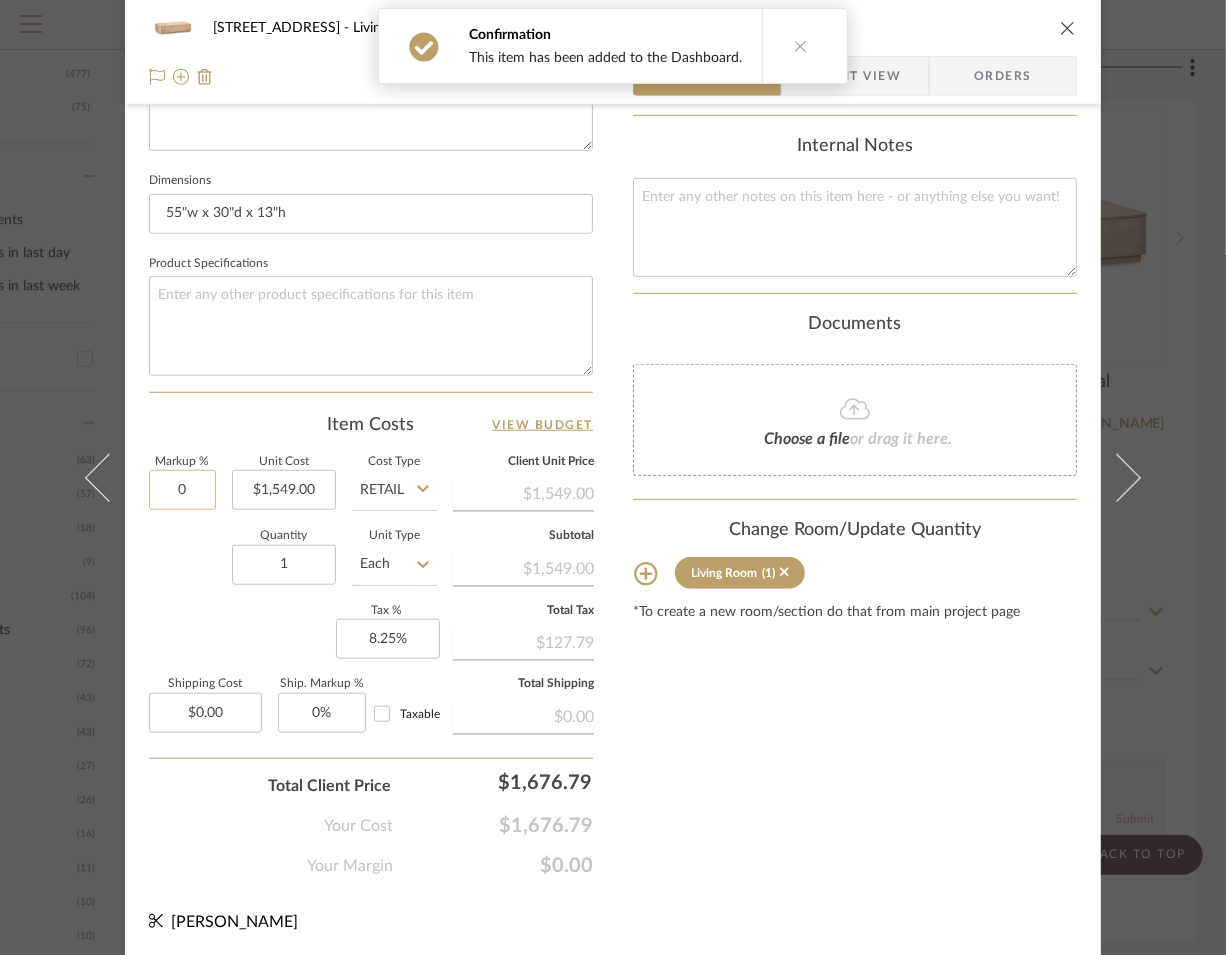 click on "0" 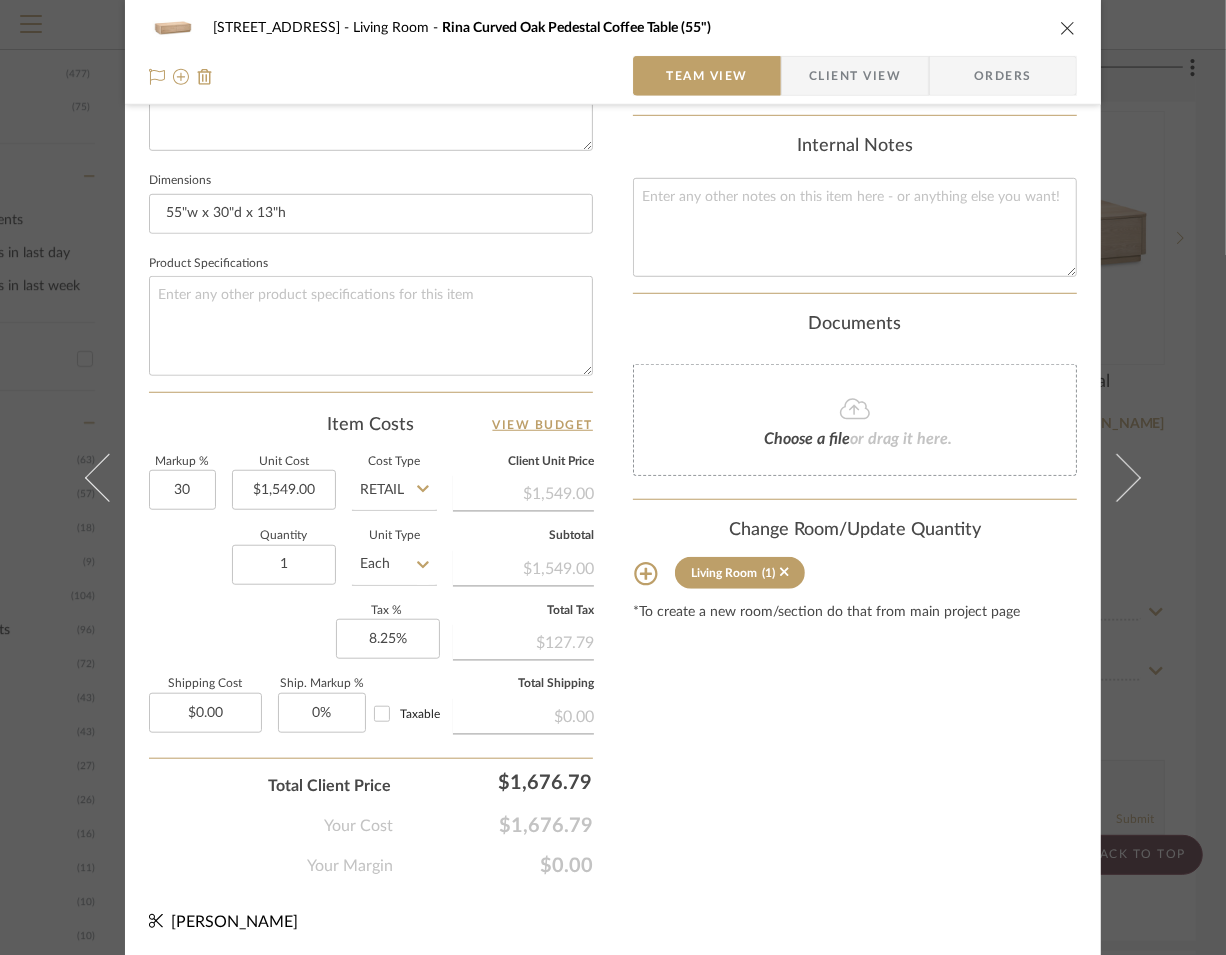 type on "30%" 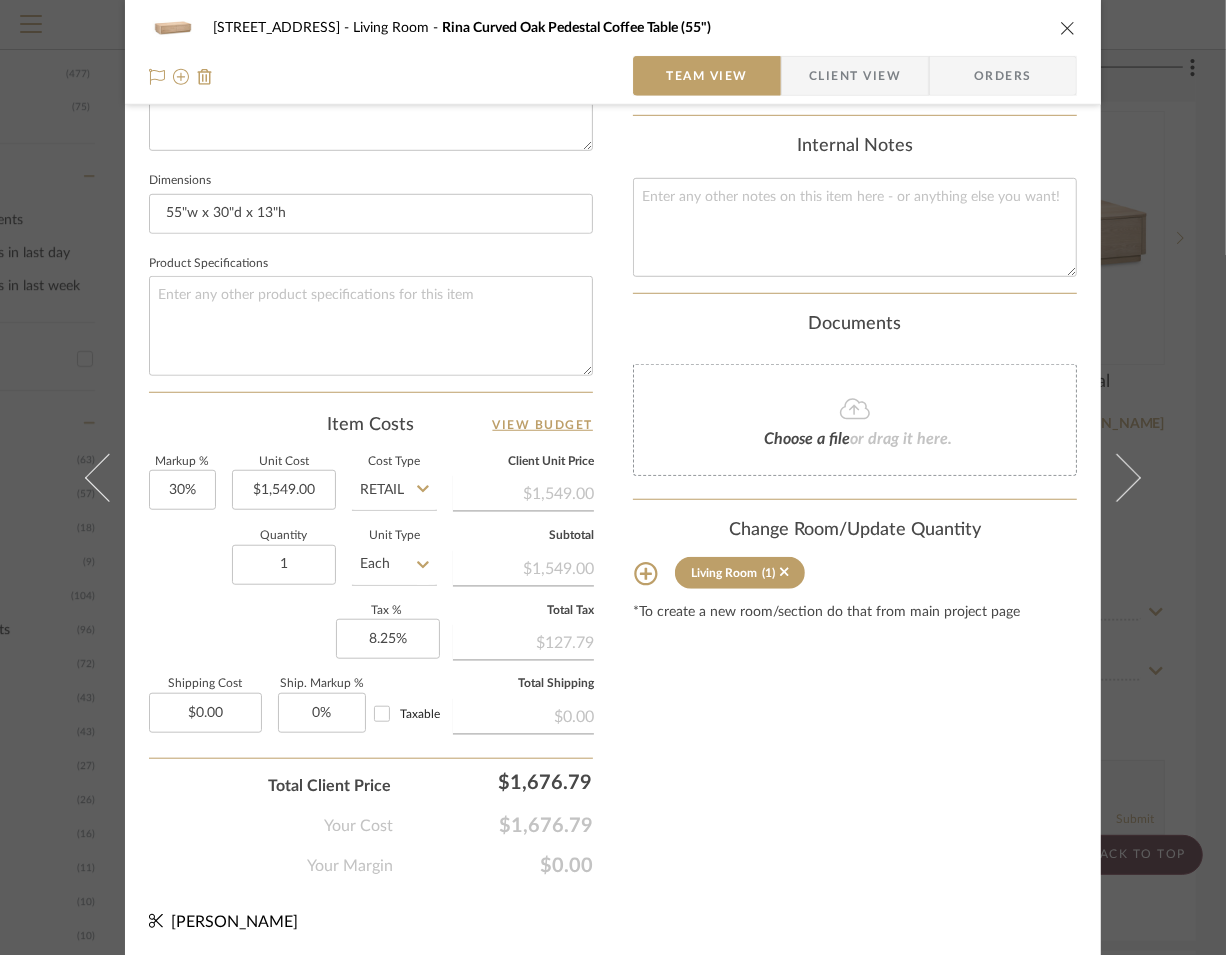 click on "Content here copies to Client View - confirm visibility there.  Show in Client Dashboard   Include in Budget   View Budget  Team Status  Lead Time  In Stock Weeks  Due Date   Install Date  Tasks / To-Dos /  team Messaging  Leave yourself a note here or share next steps with your team. You will receive emails when they
respond!  Invite Collaborator Internal Notes  Documents  Choose a file  or drag it here. Change Room/Update Quantity  Living Room  (1) *To create a new room/section do that from main project page" at bounding box center (855, 104) 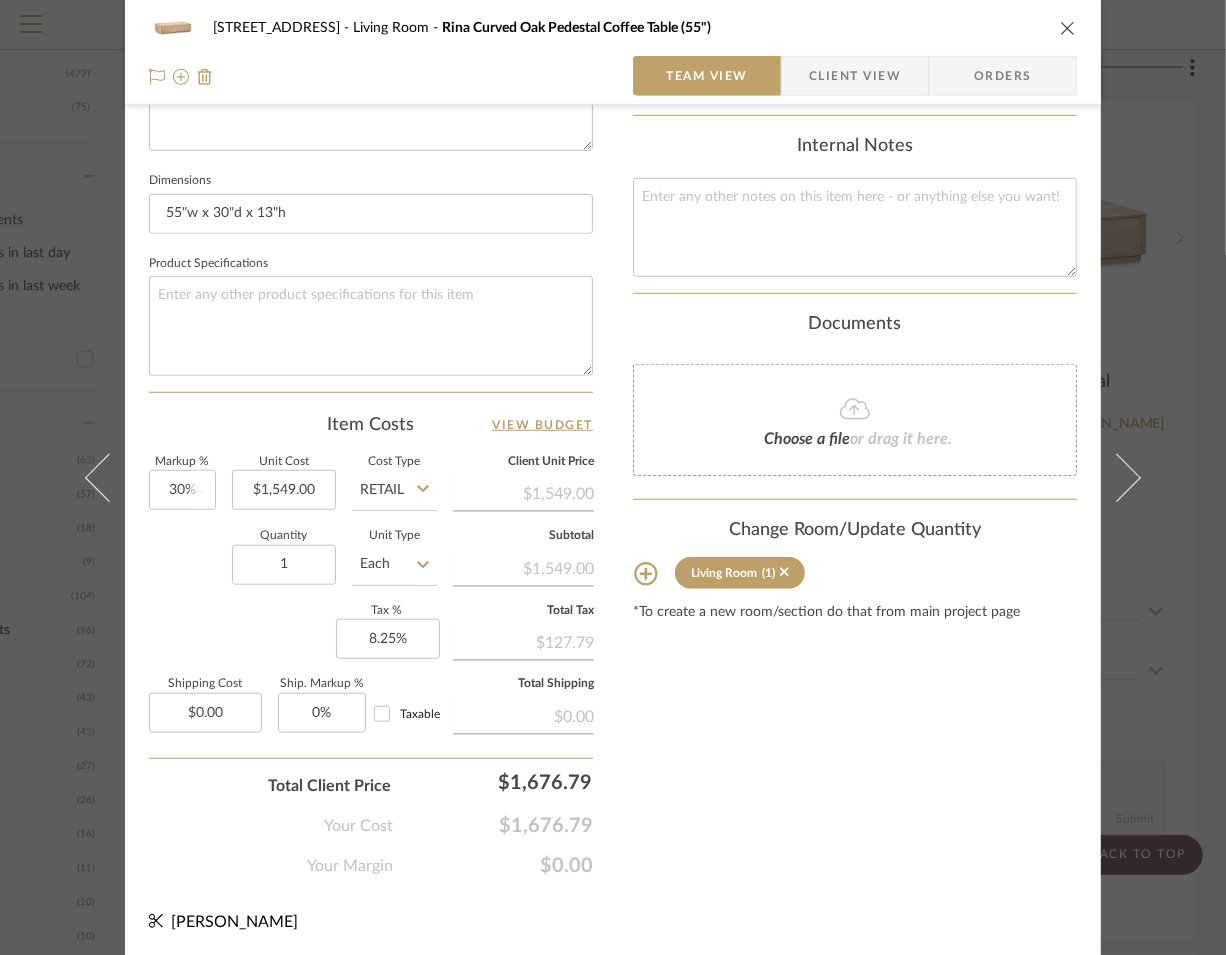 type 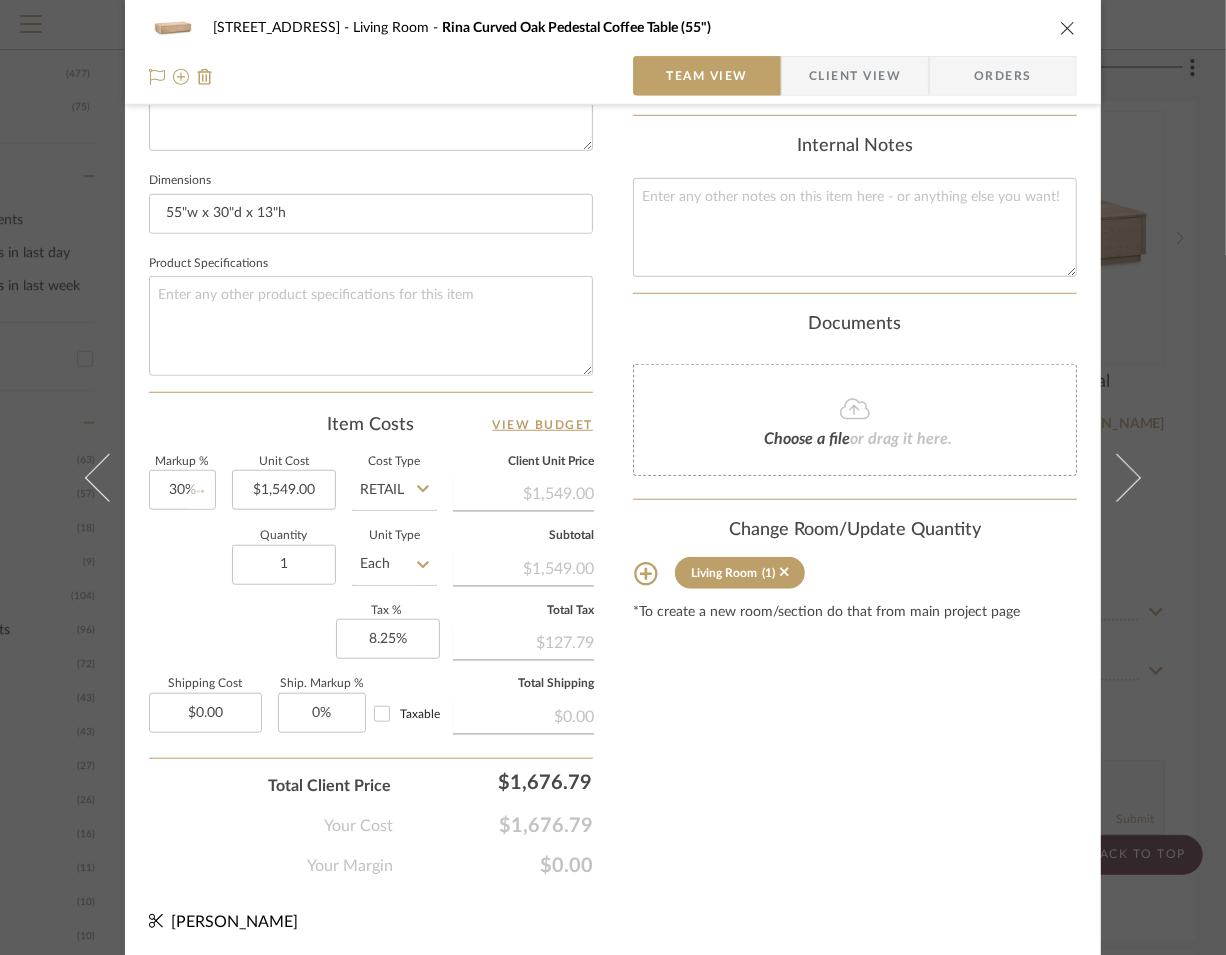 type 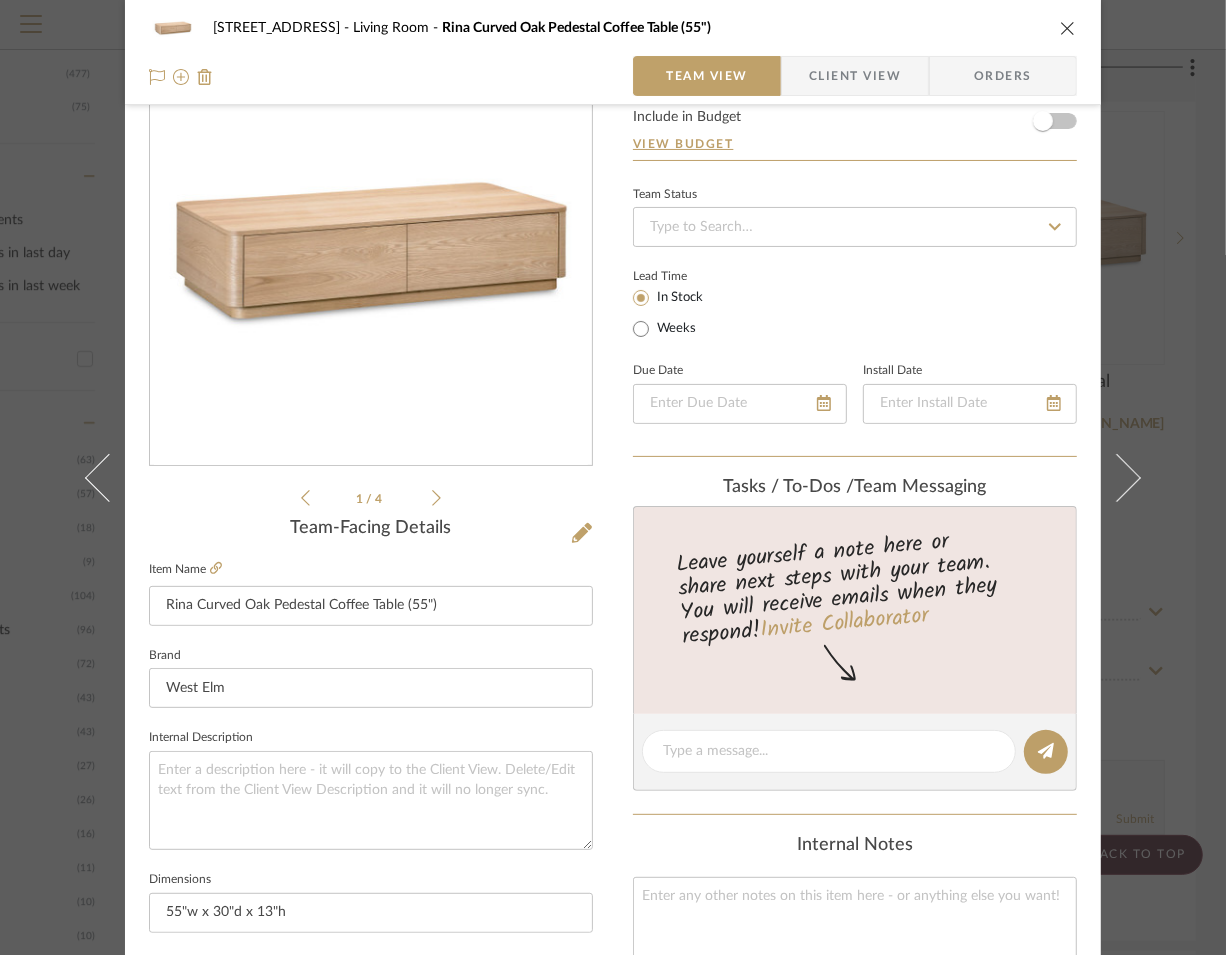 scroll, scrollTop: 0, scrollLeft: 0, axis: both 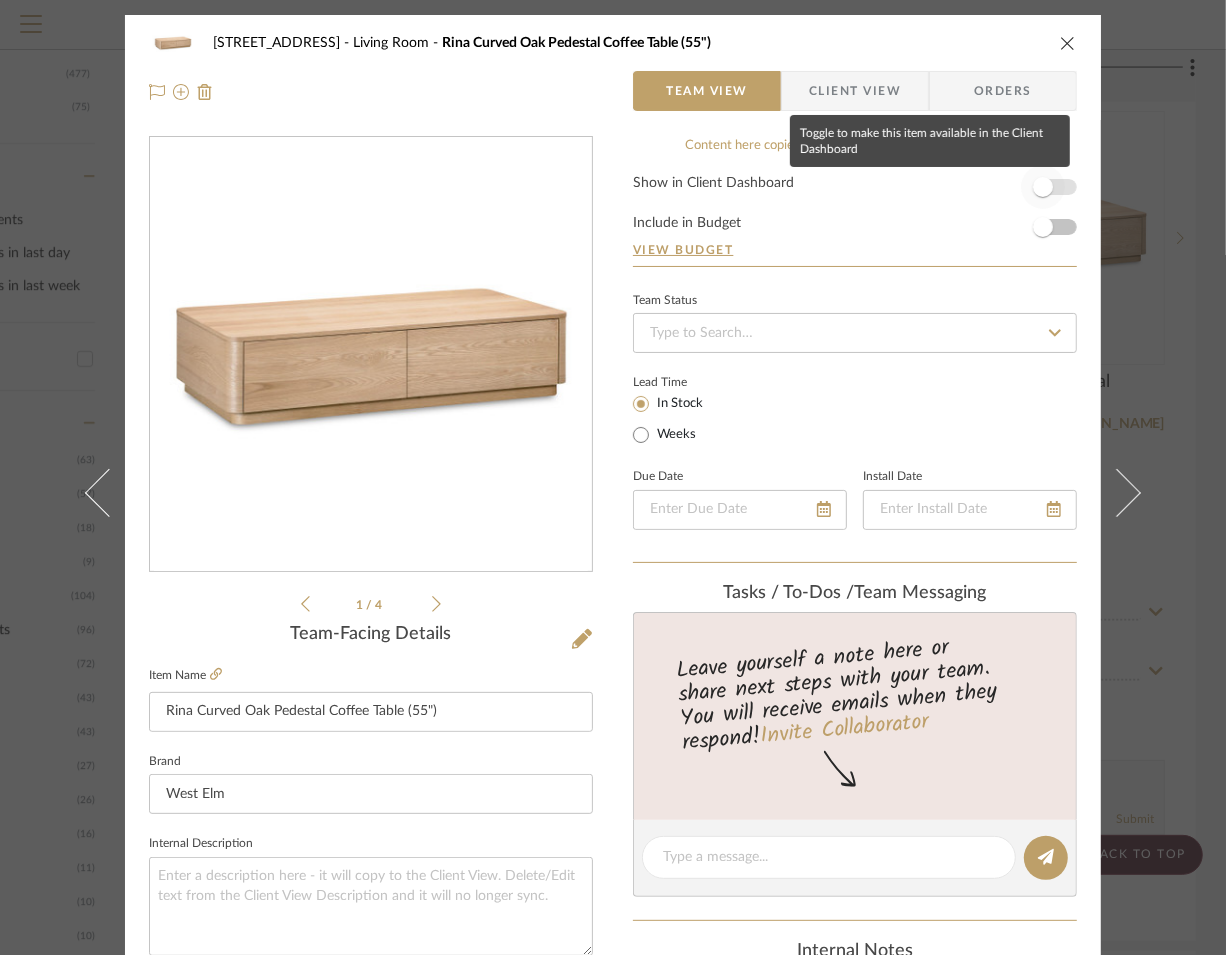 click at bounding box center (1043, 187) 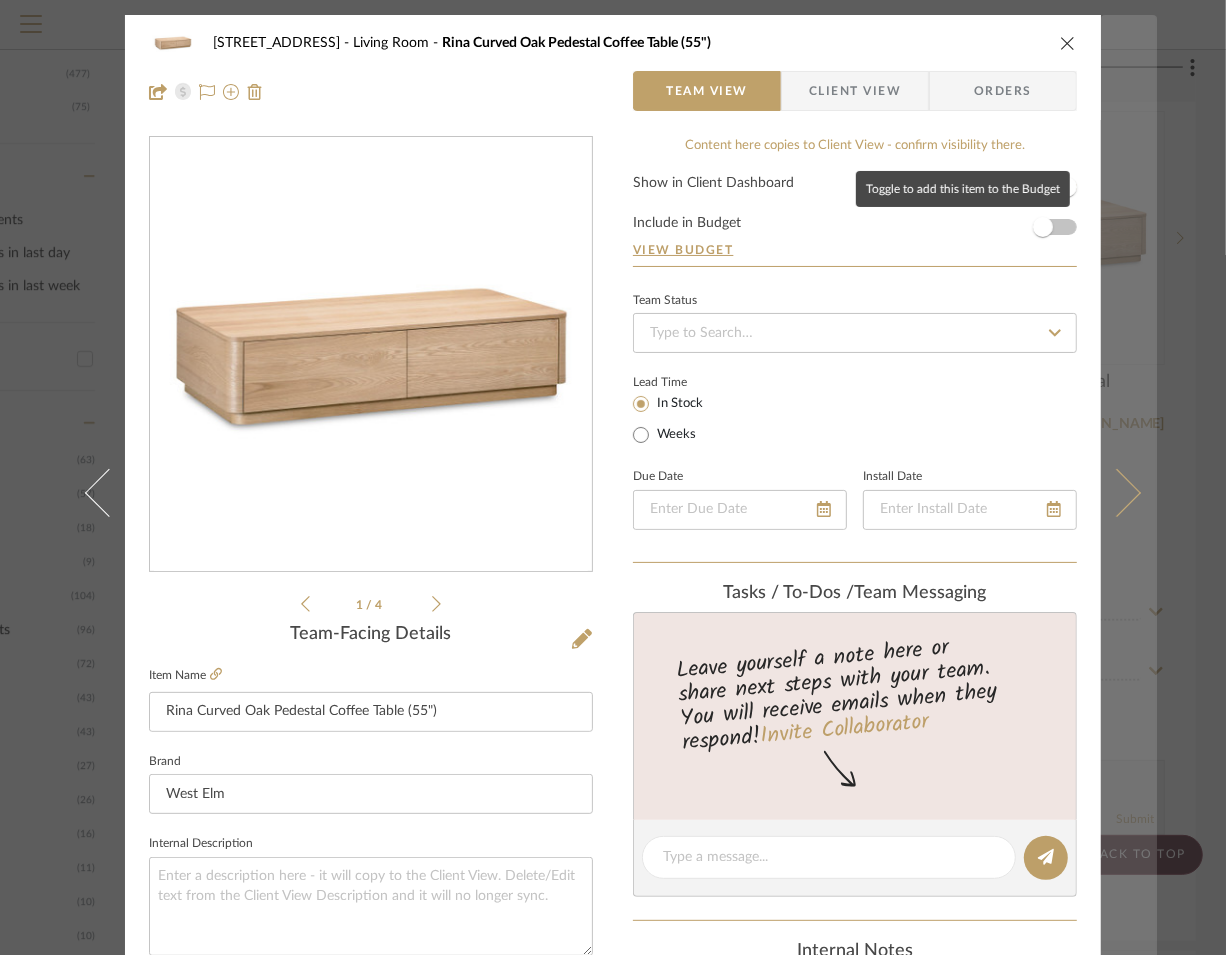 type 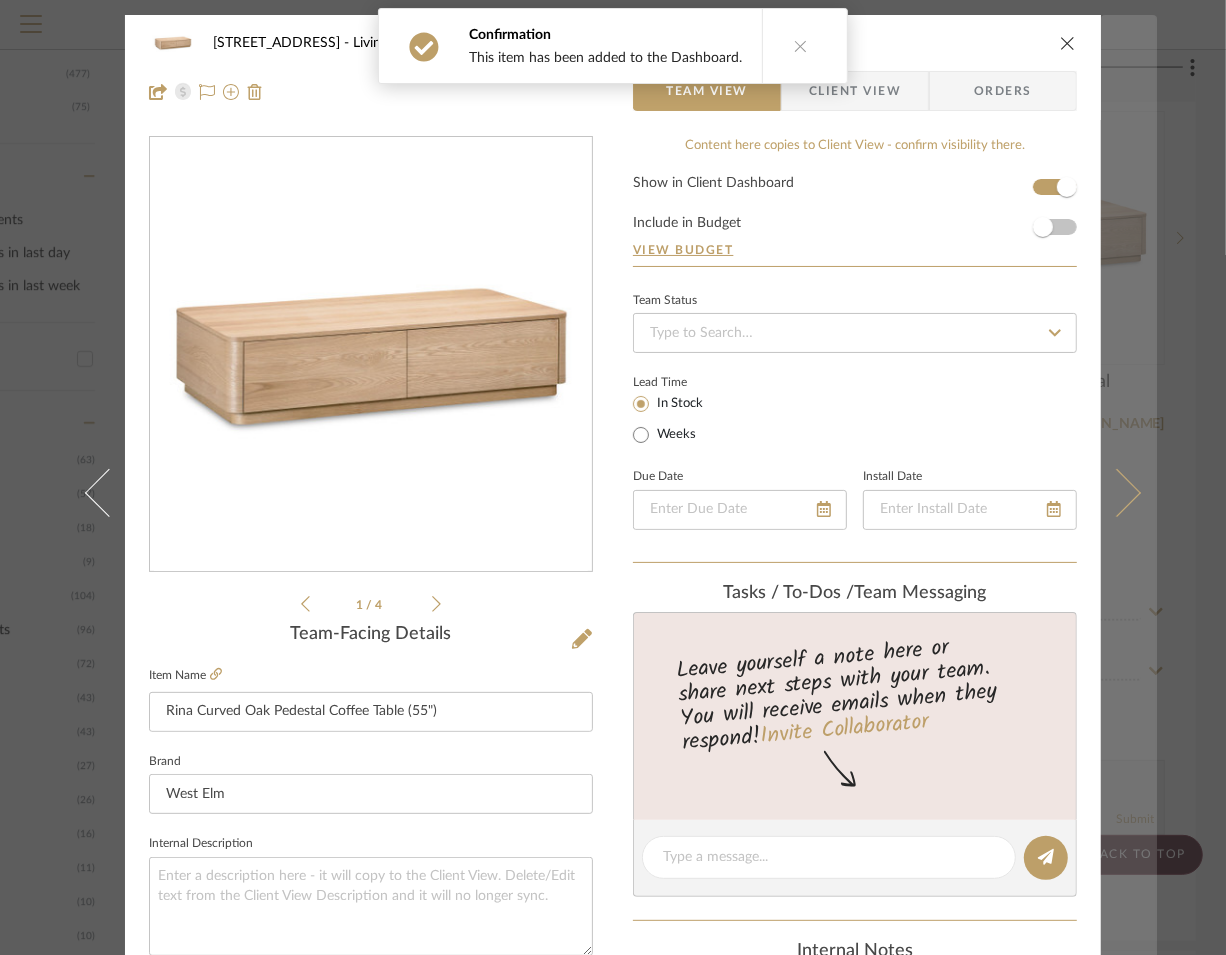 click at bounding box center (1129, 492) 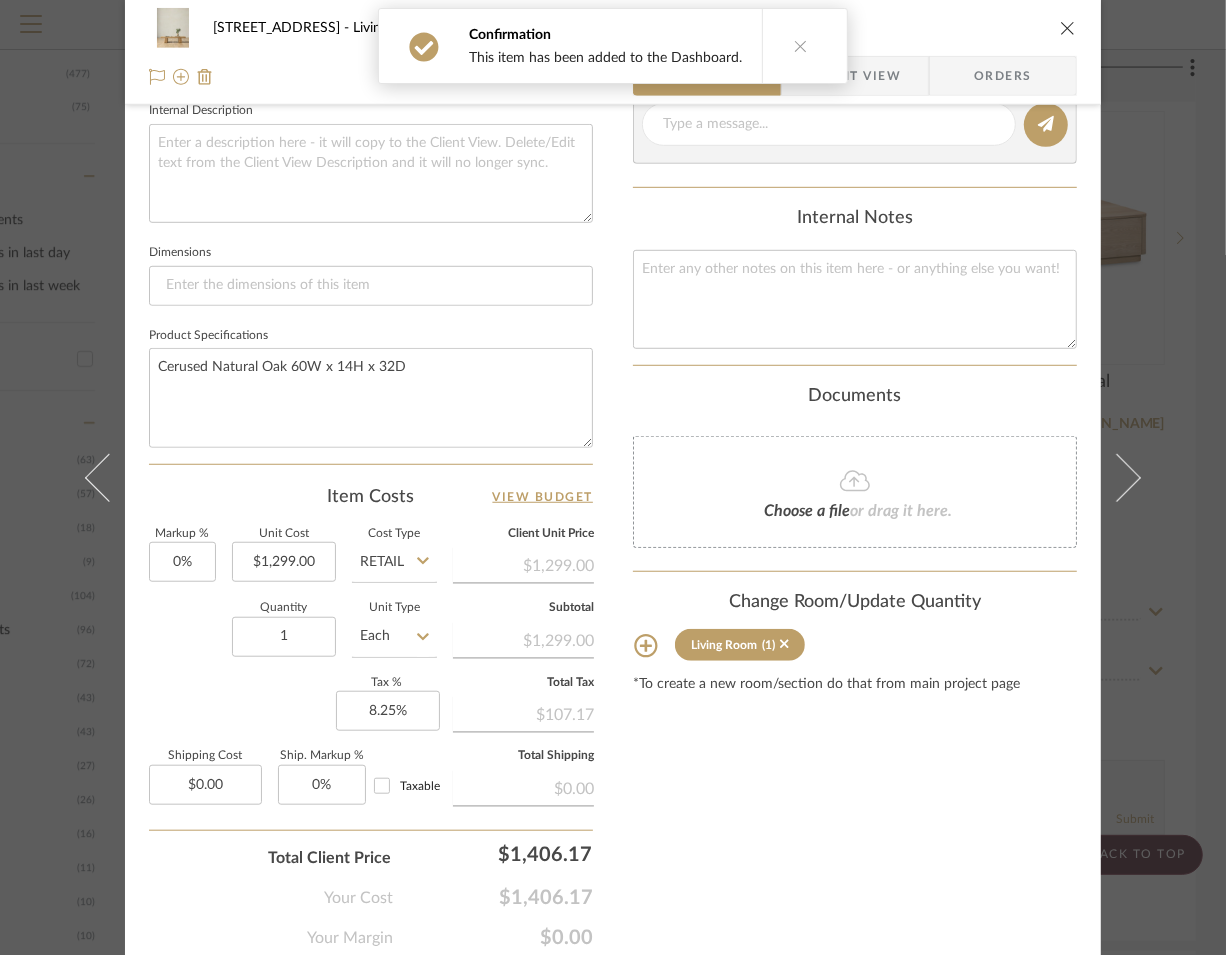 scroll, scrollTop: 805, scrollLeft: 0, axis: vertical 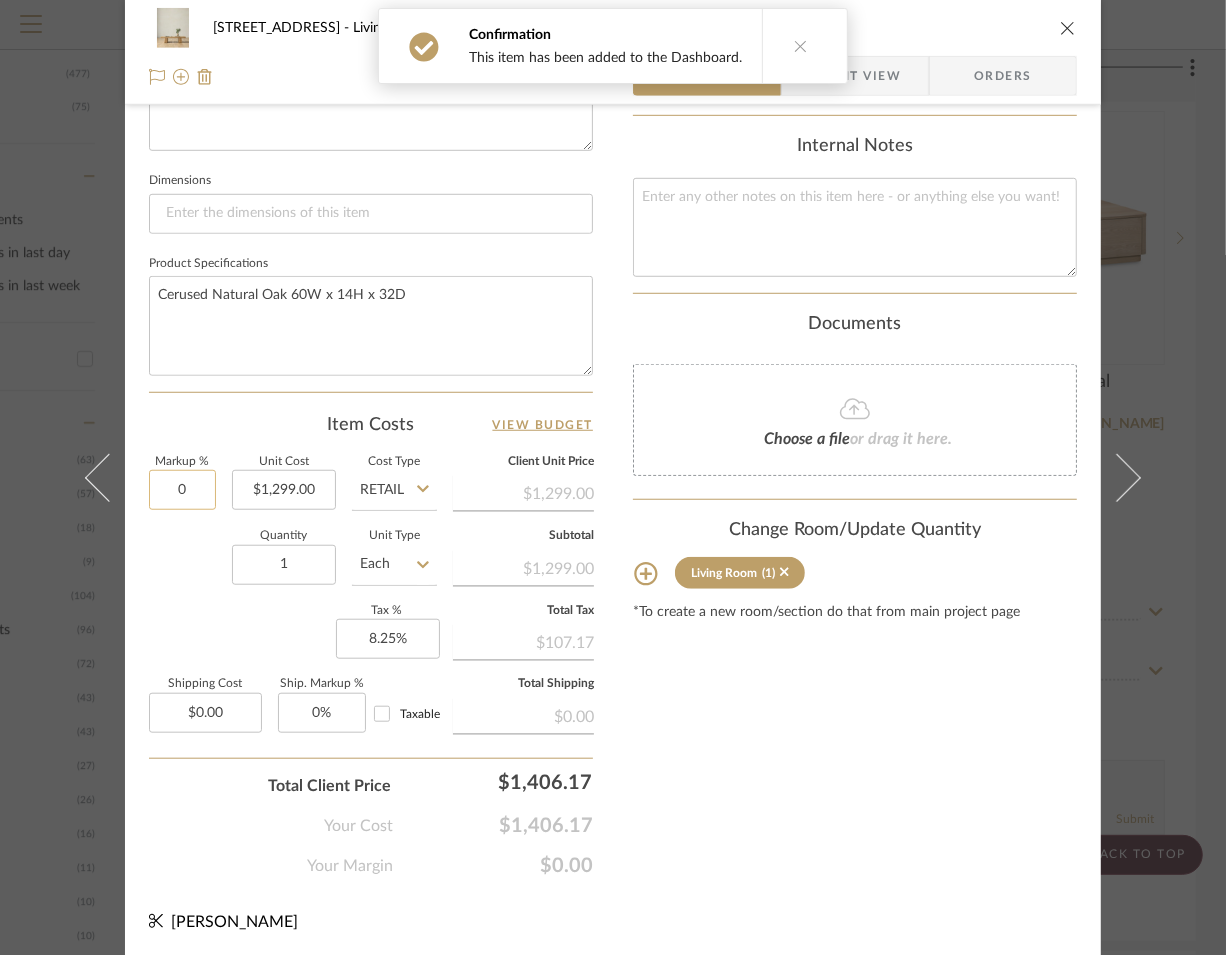 click on "0" 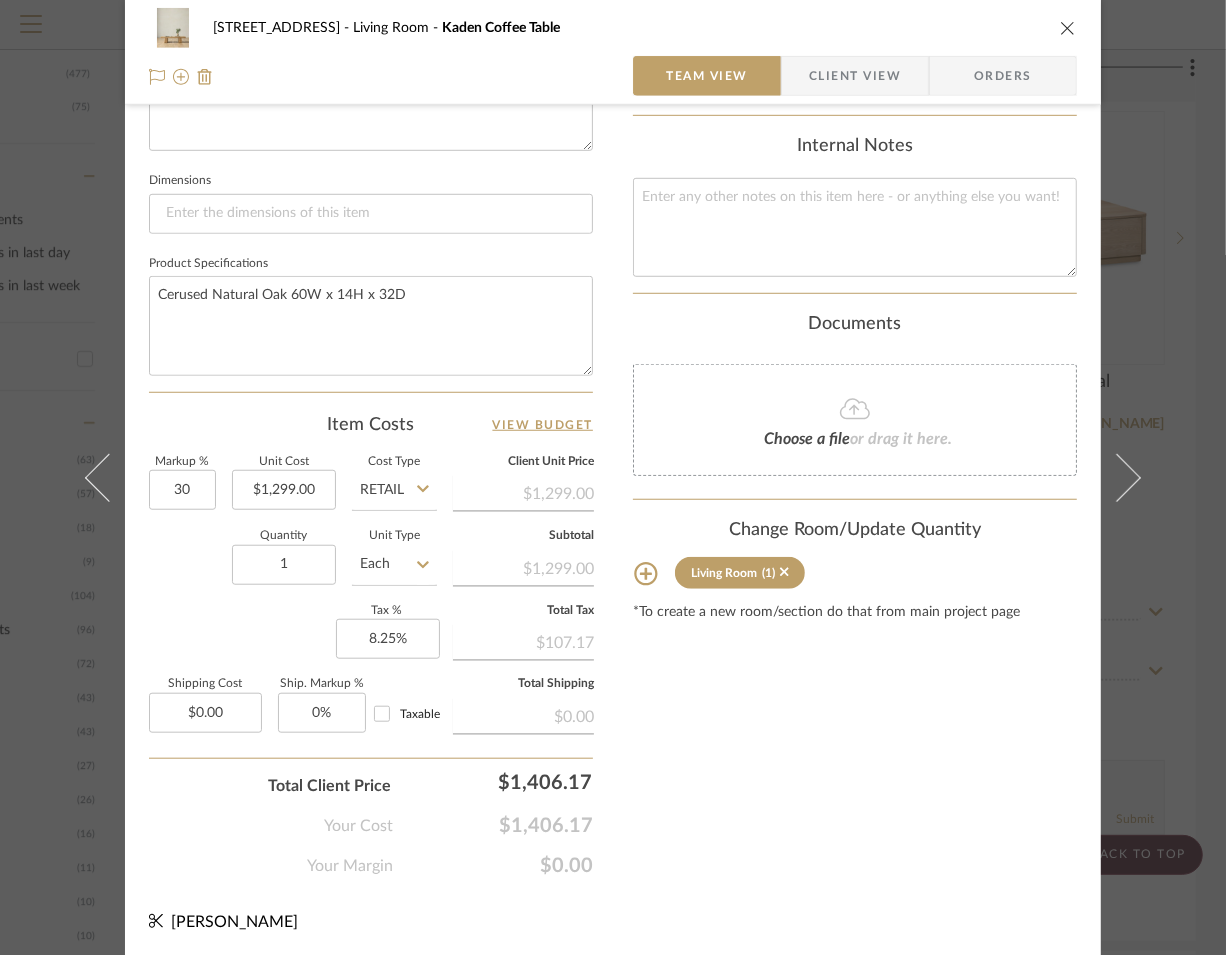 type on "30%" 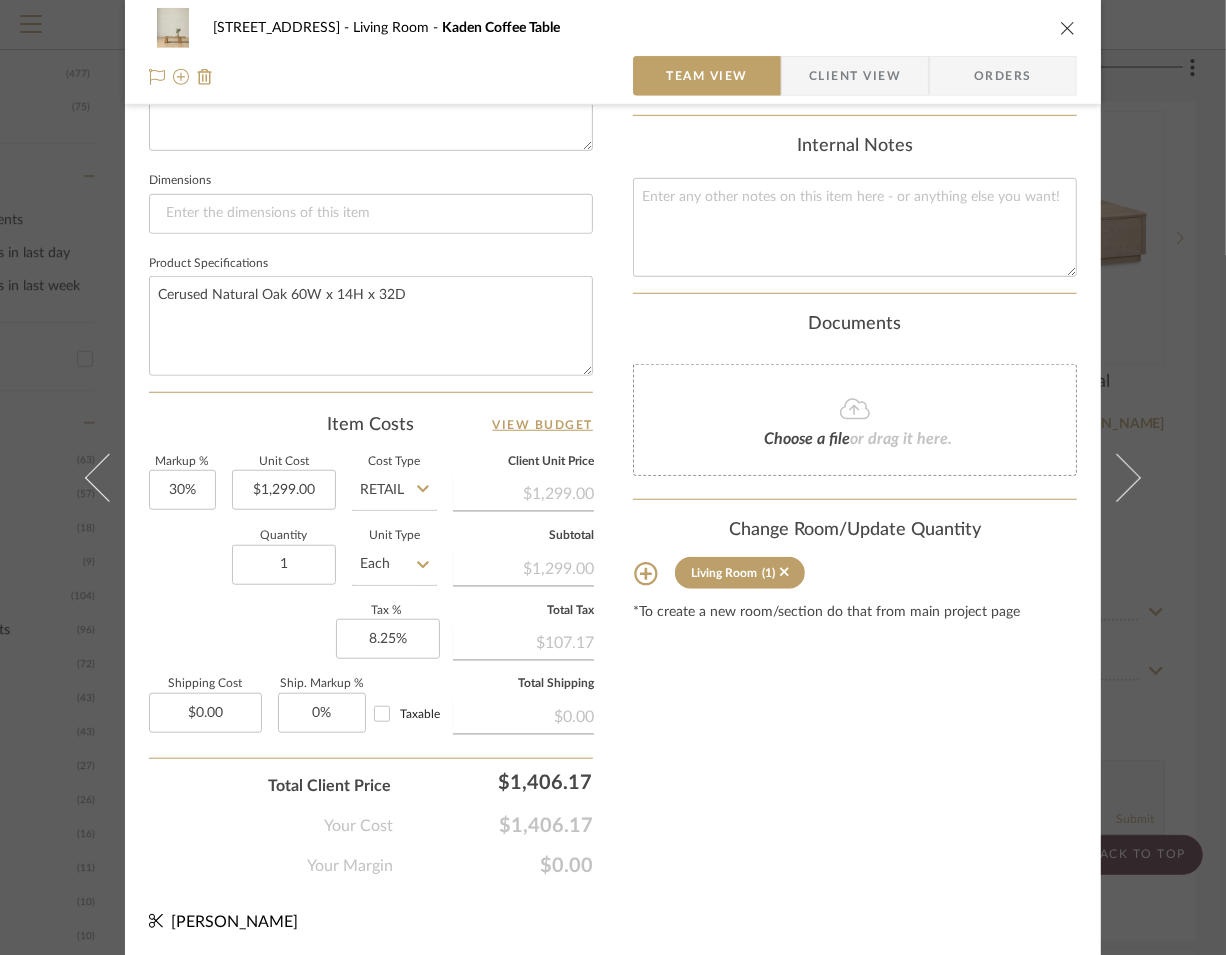 click on "Quantity  1  Unit Type  Each" 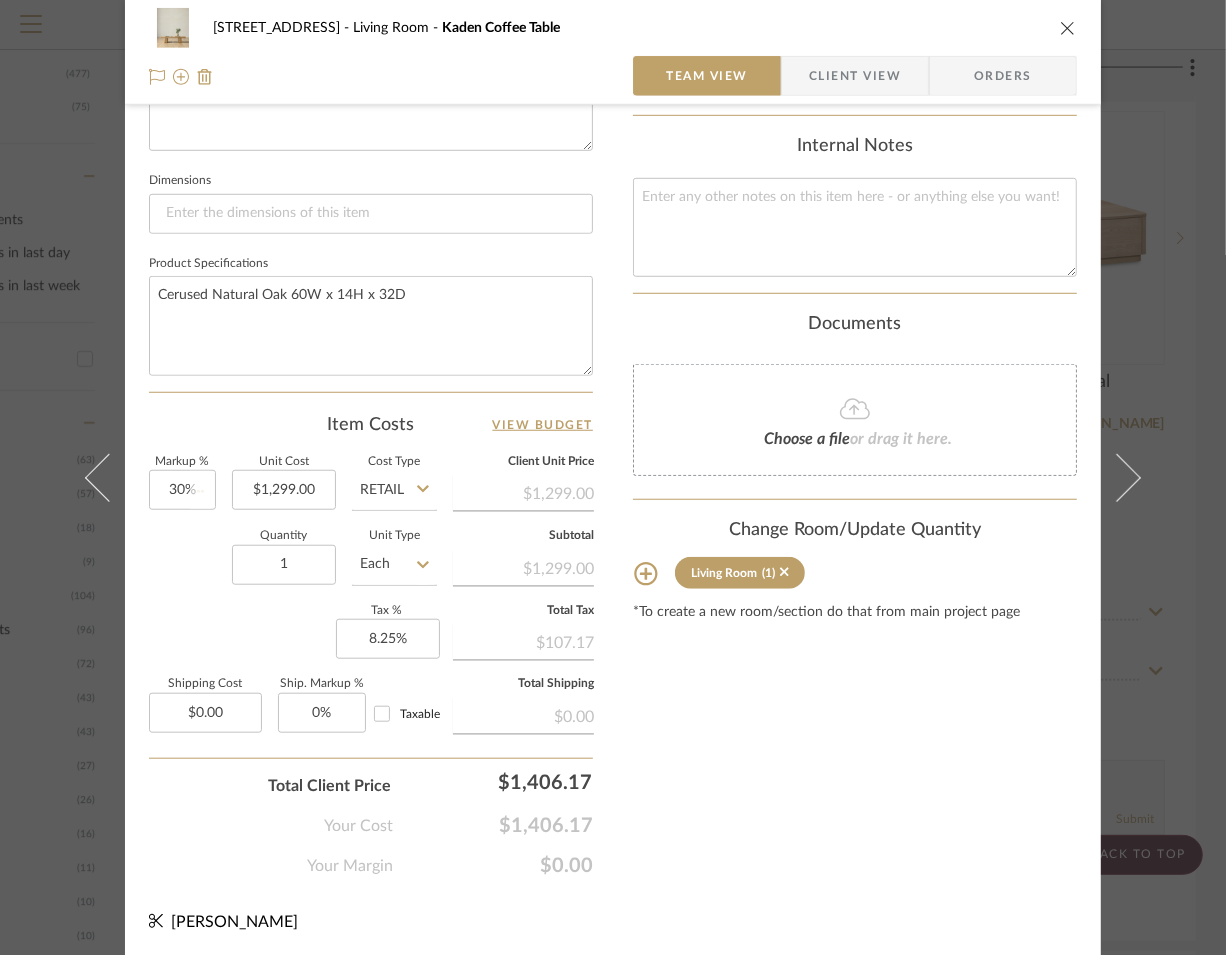 type 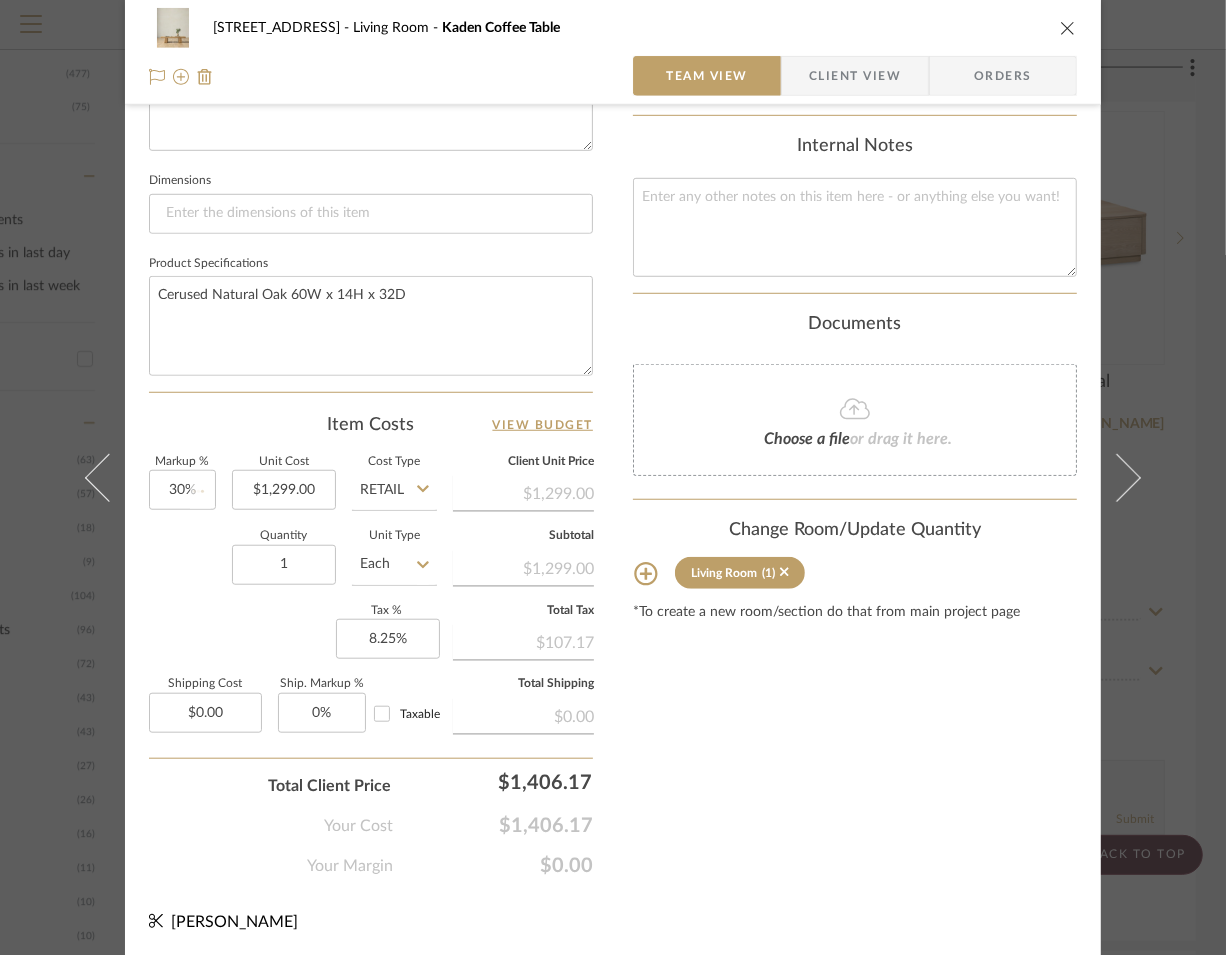 type 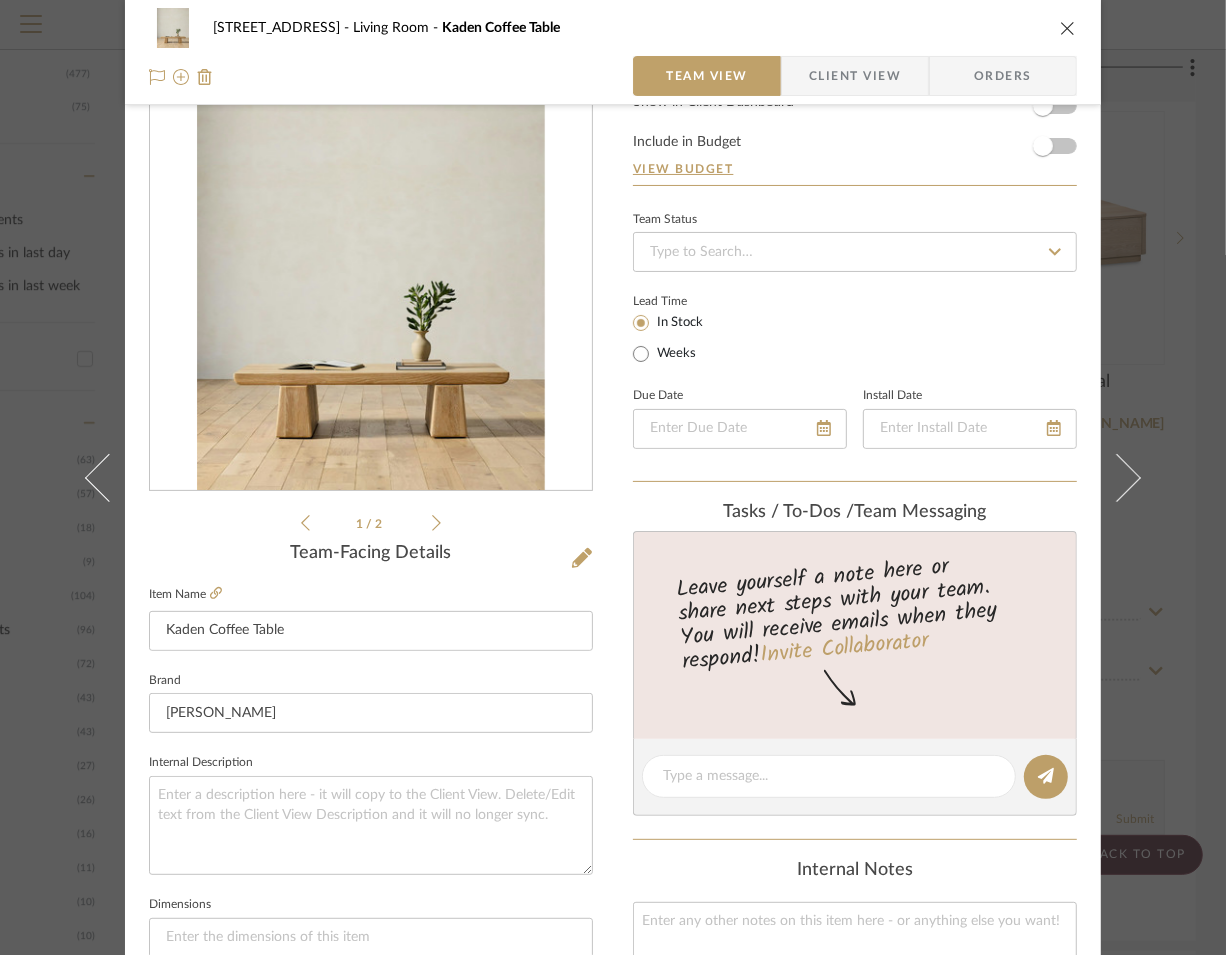 scroll, scrollTop: 0, scrollLeft: 0, axis: both 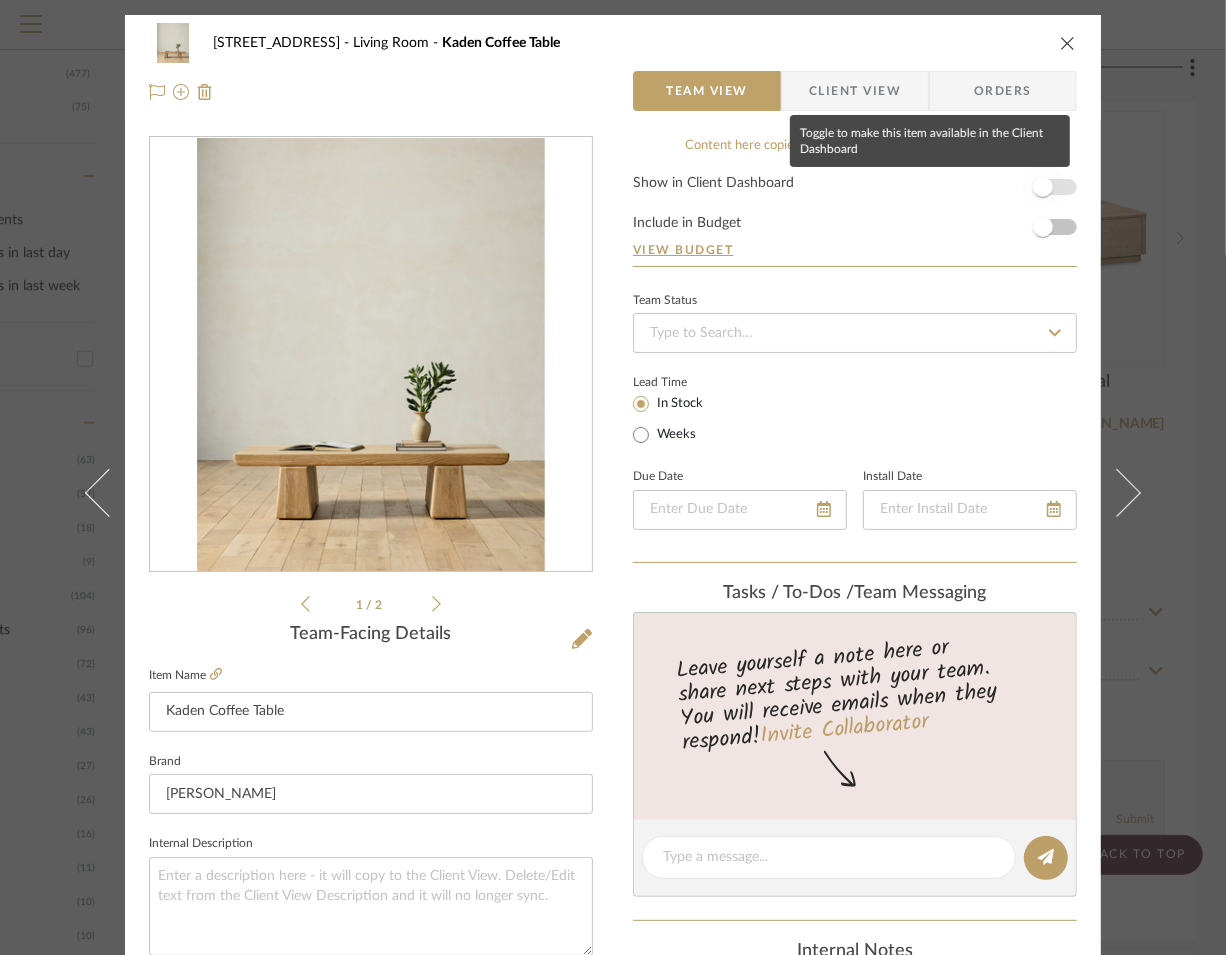 click at bounding box center (1043, 187) 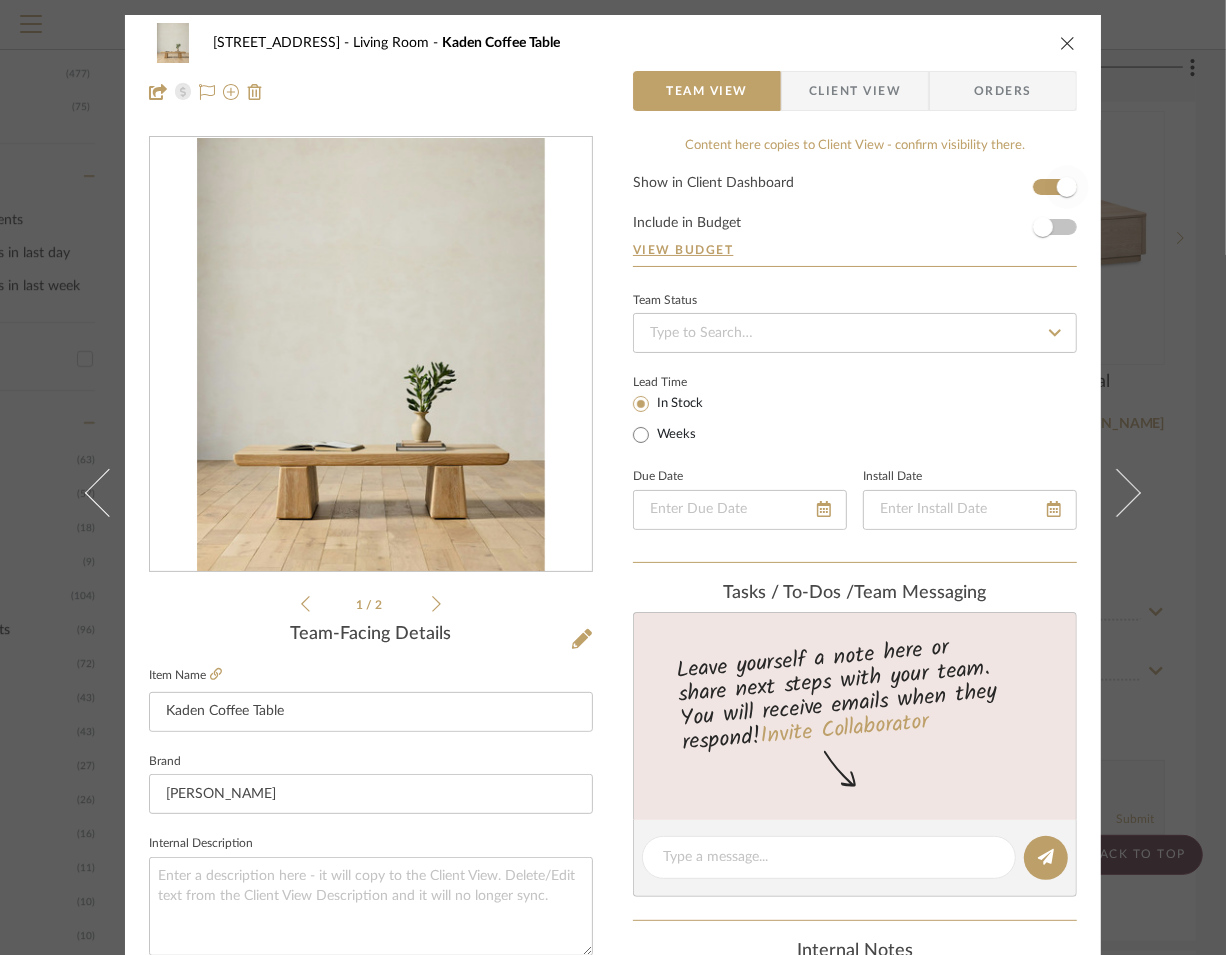 type 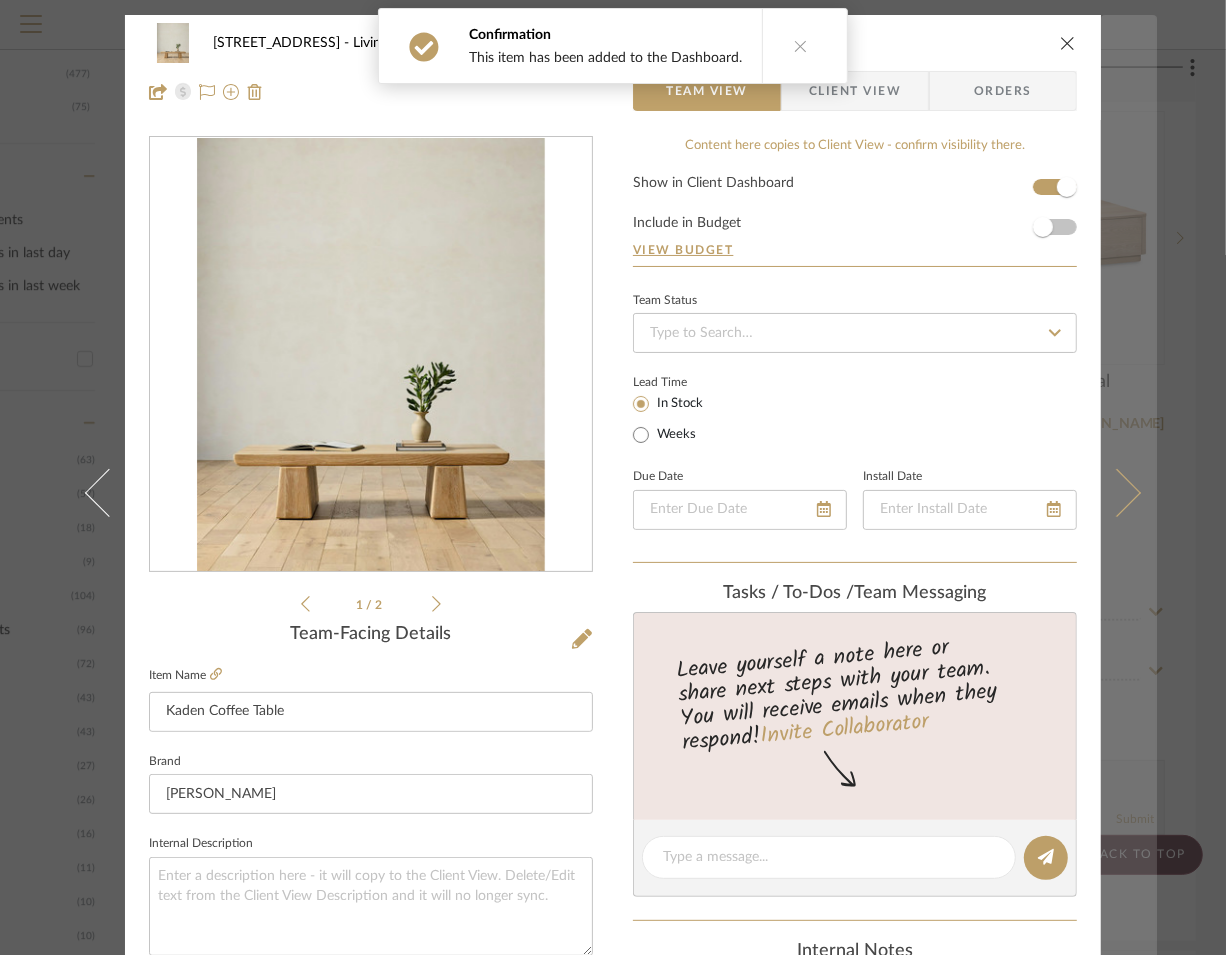 click at bounding box center (1117, 492) 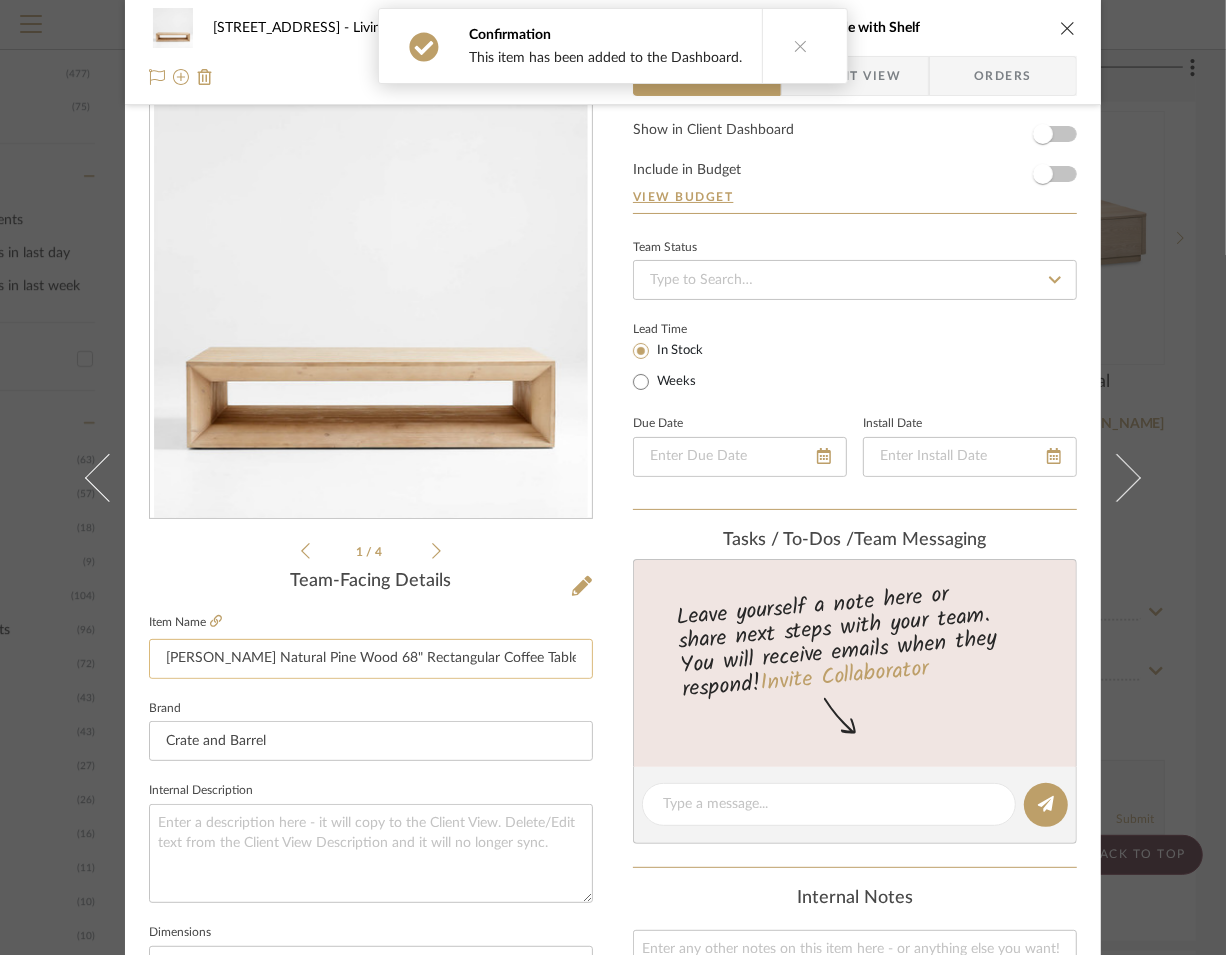 scroll, scrollTop: 805, scrollLeft: 0, axis: vertical 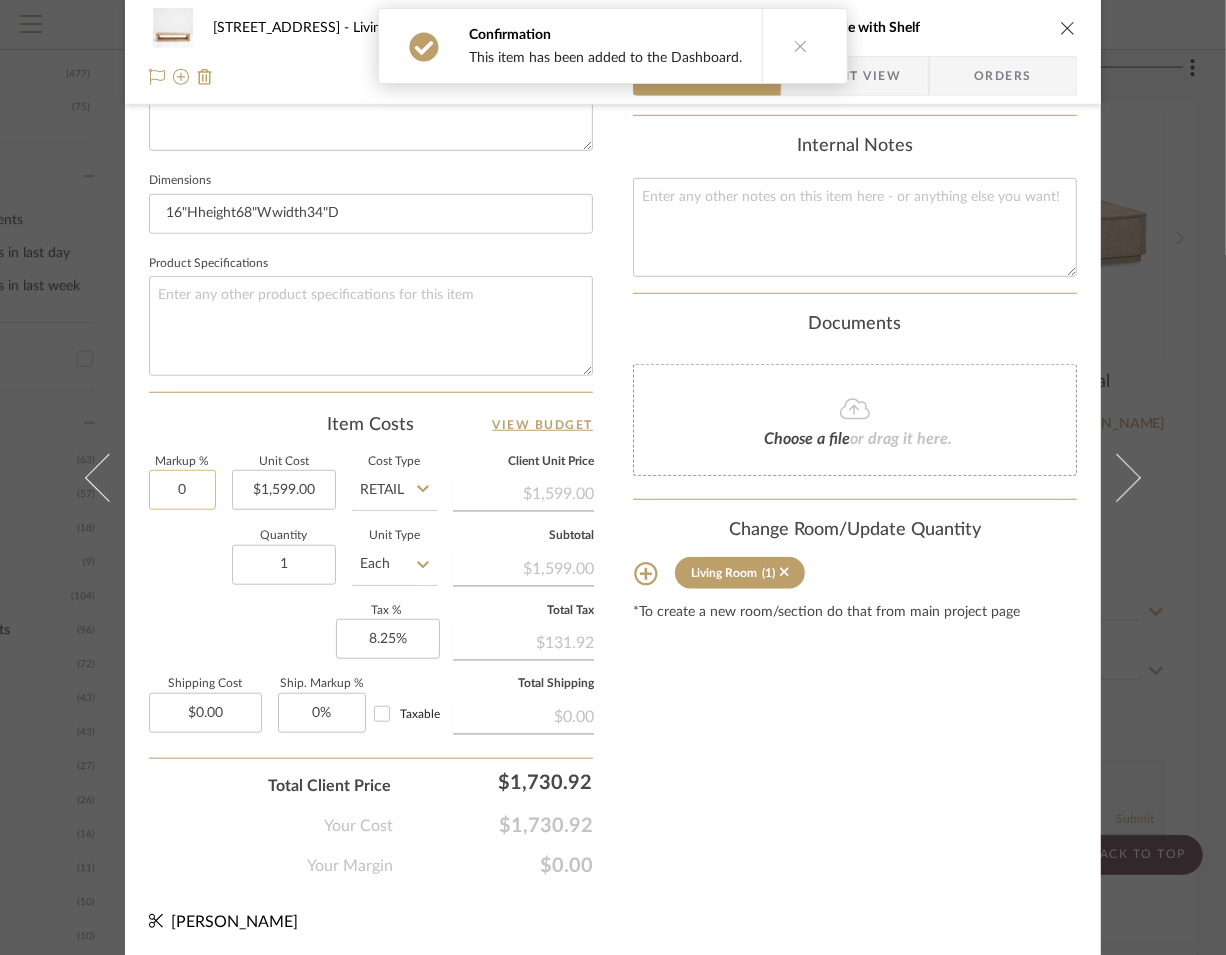 click on "0" 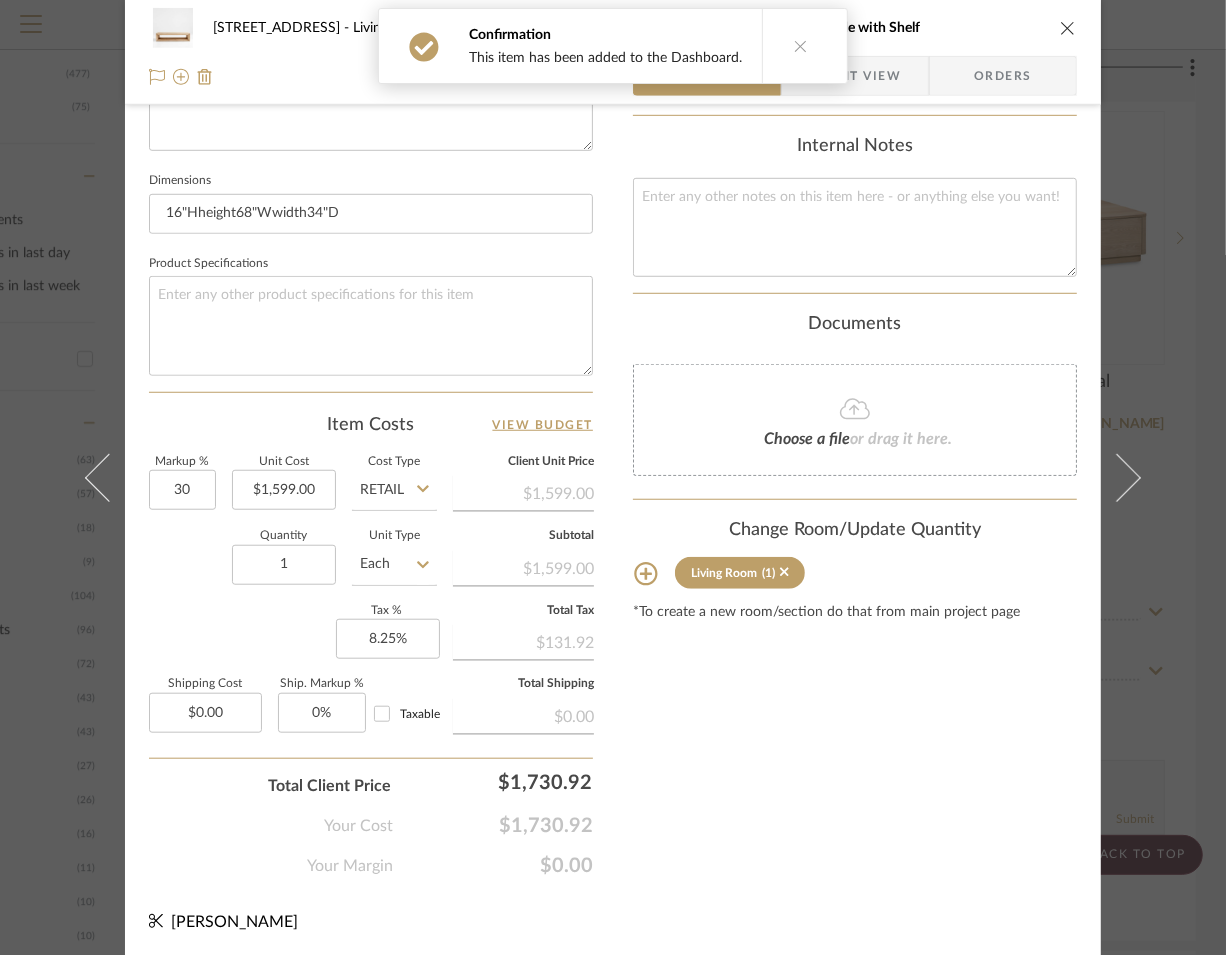 type on "30%" 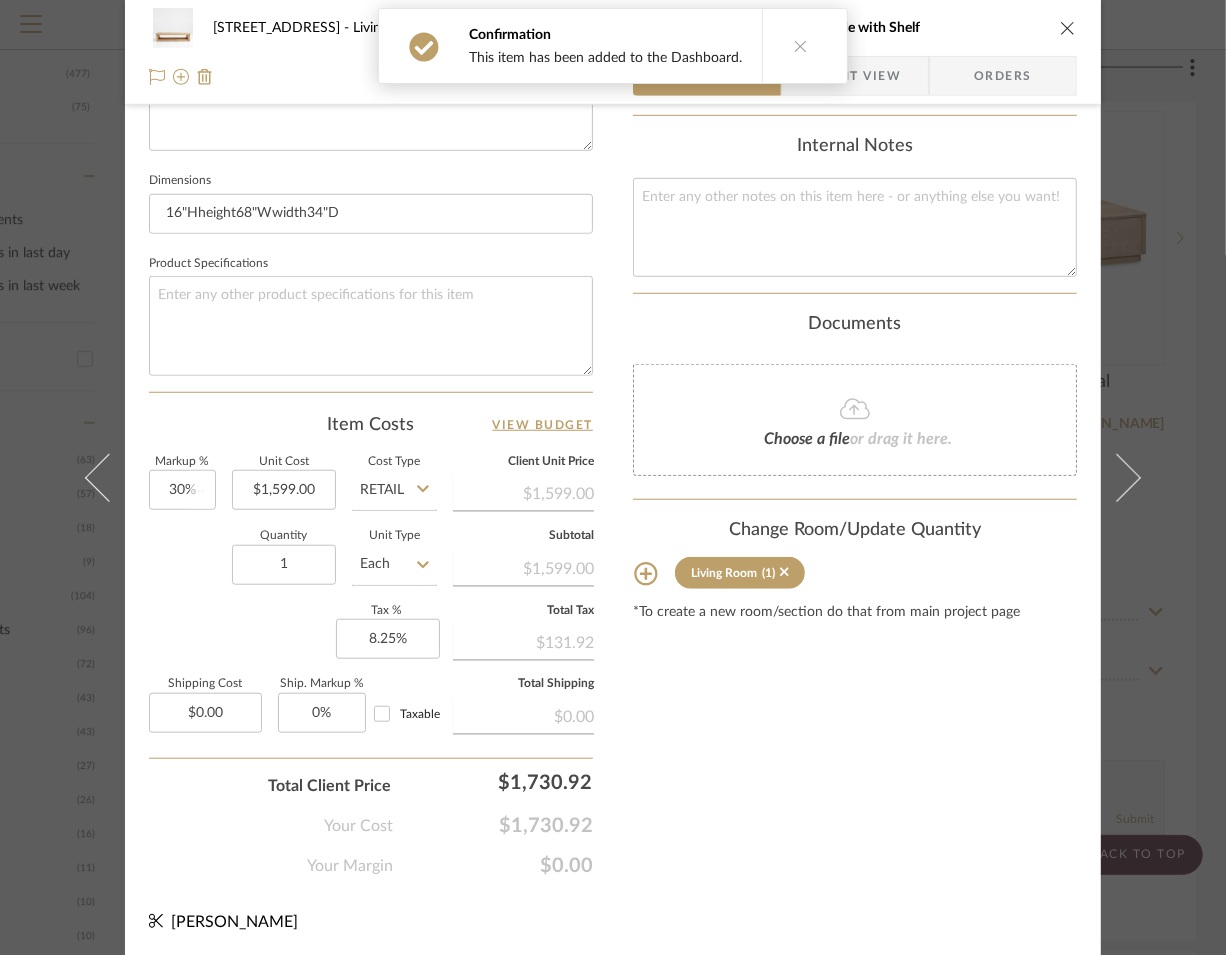 click on "Markup %  30%  Unit Cost  $1,599.00  Cost Type  Retail  Client Unit Price   $1,599.00   Quantity  1  Unit Type  Each  Subtotal   $1,599.00   Tax %  8.25%  Total Tax   $131.92   Shipping Cost  $0.00  Ship. Markup %  0% Taxable  Total Shipping   $0.00" 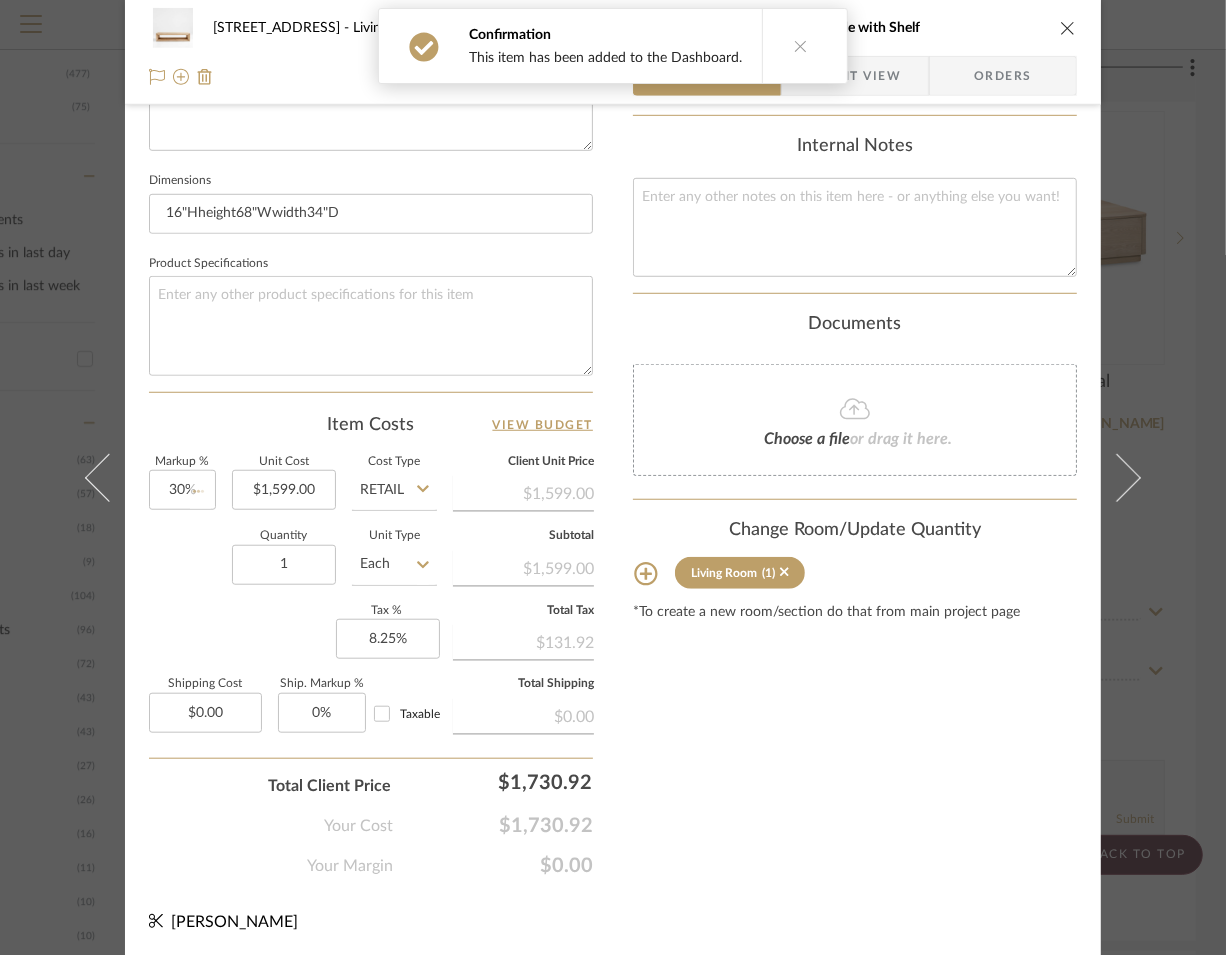 type 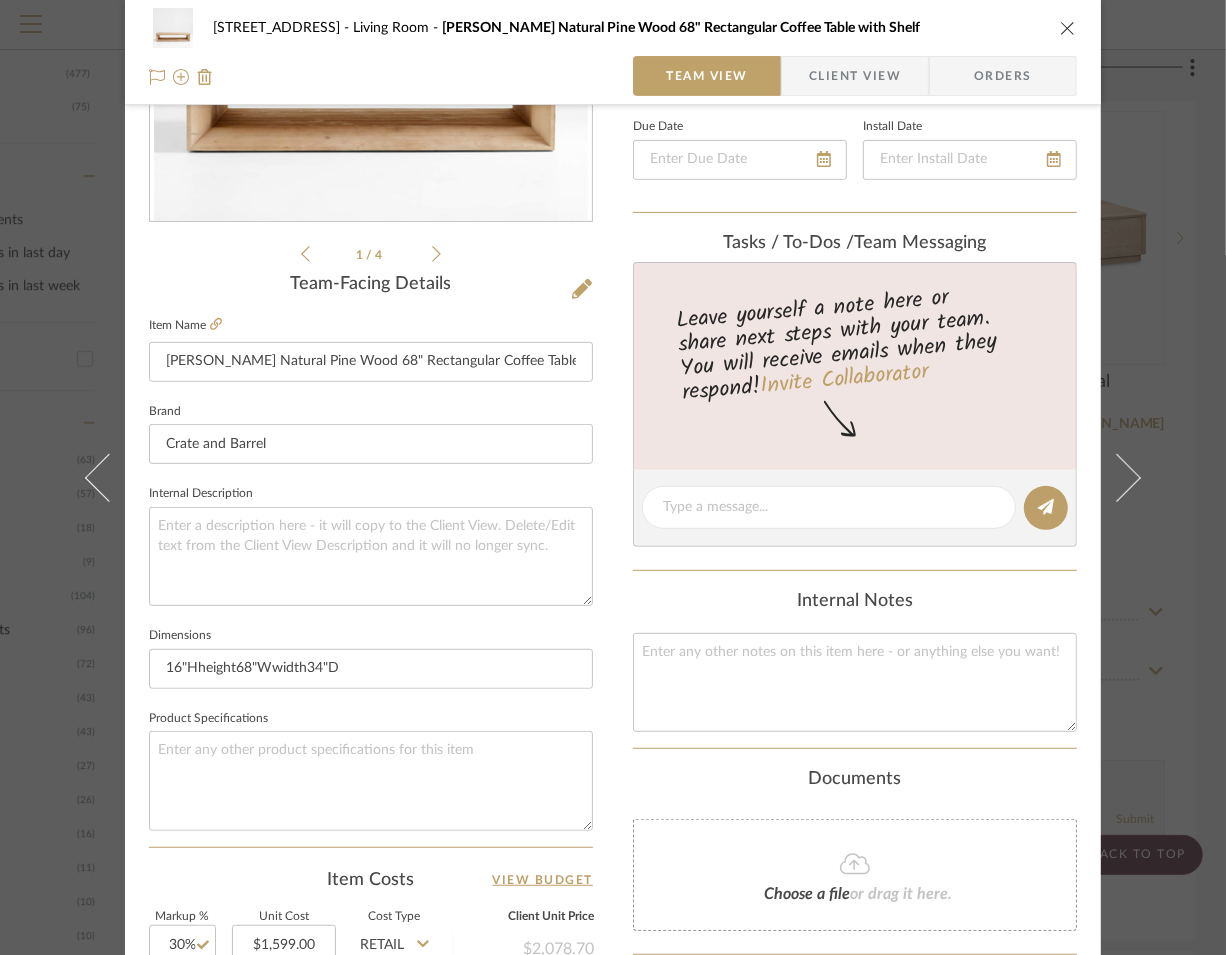 scroll, scrollTop: 0, scrollLeft: 0, axis: both 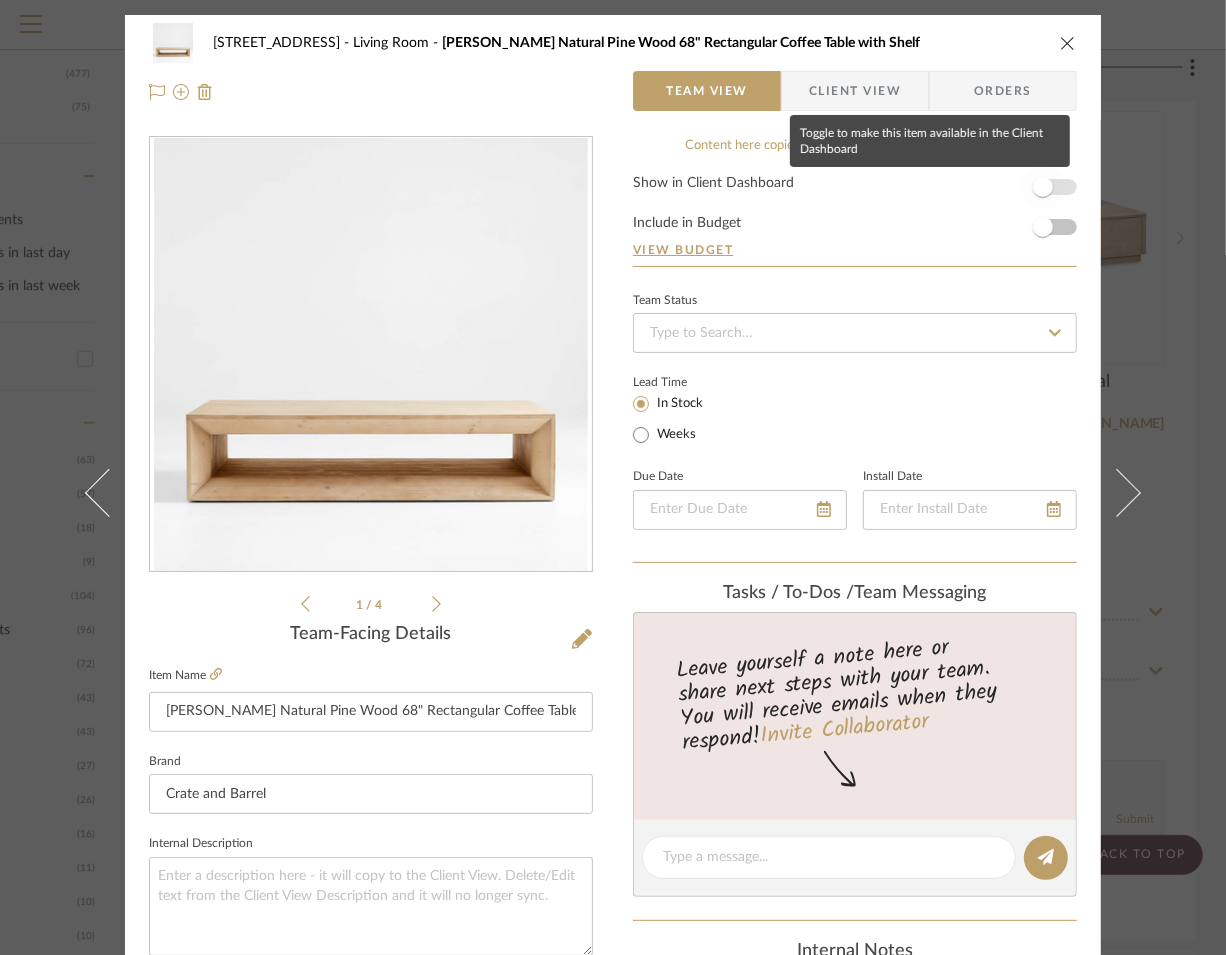 click at bounding box center (1043, 187) 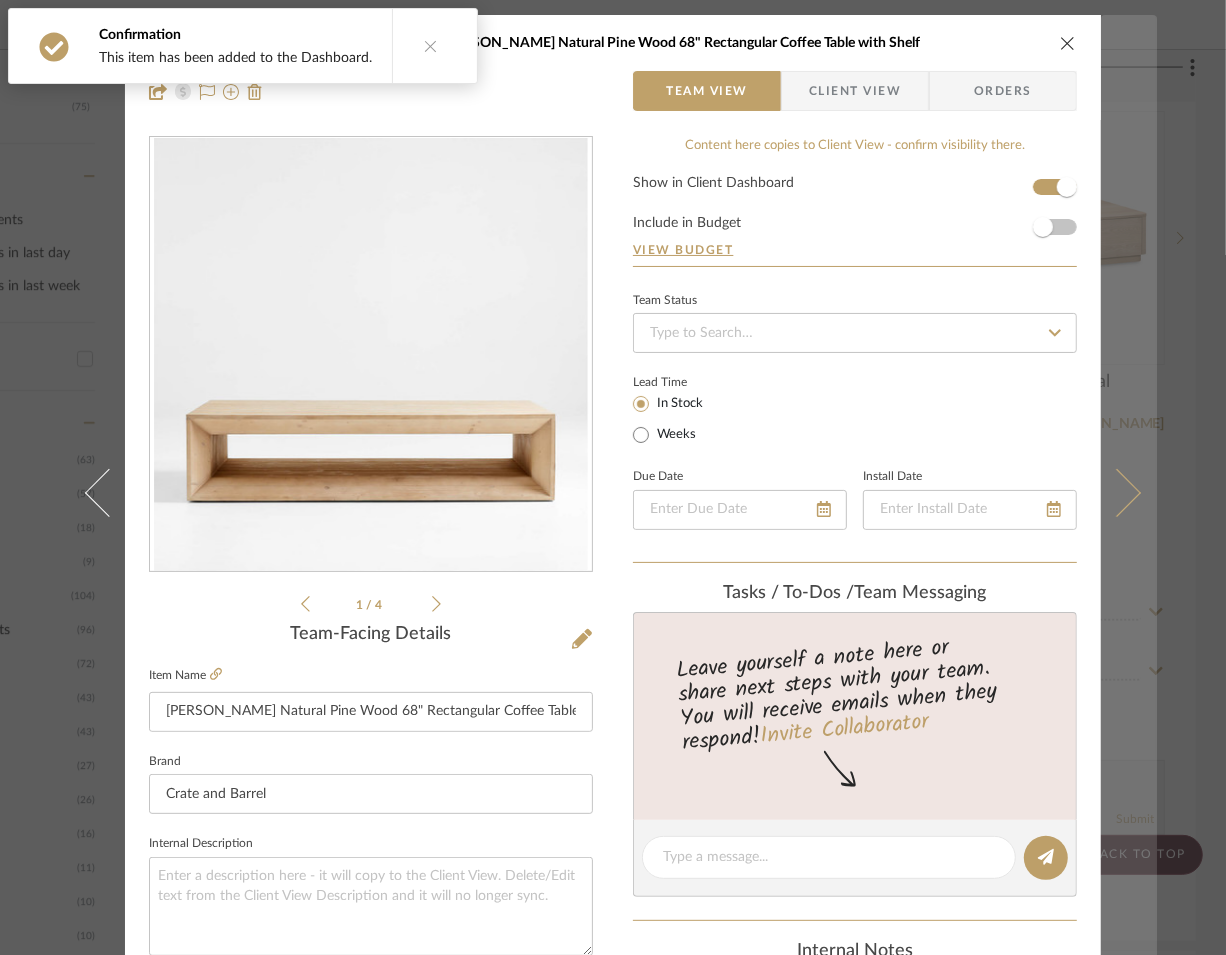 type 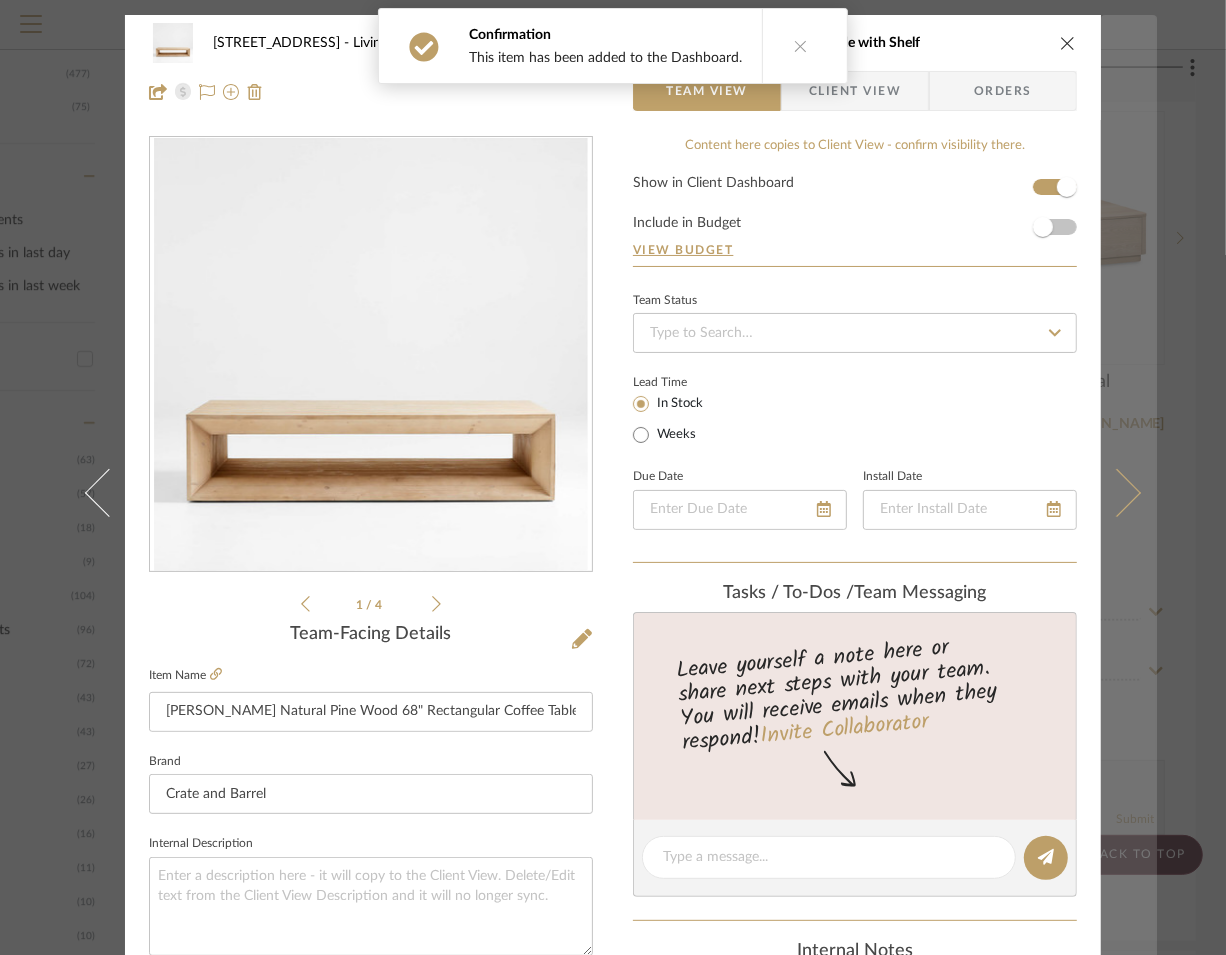 click at bounding box center [1117, 492] 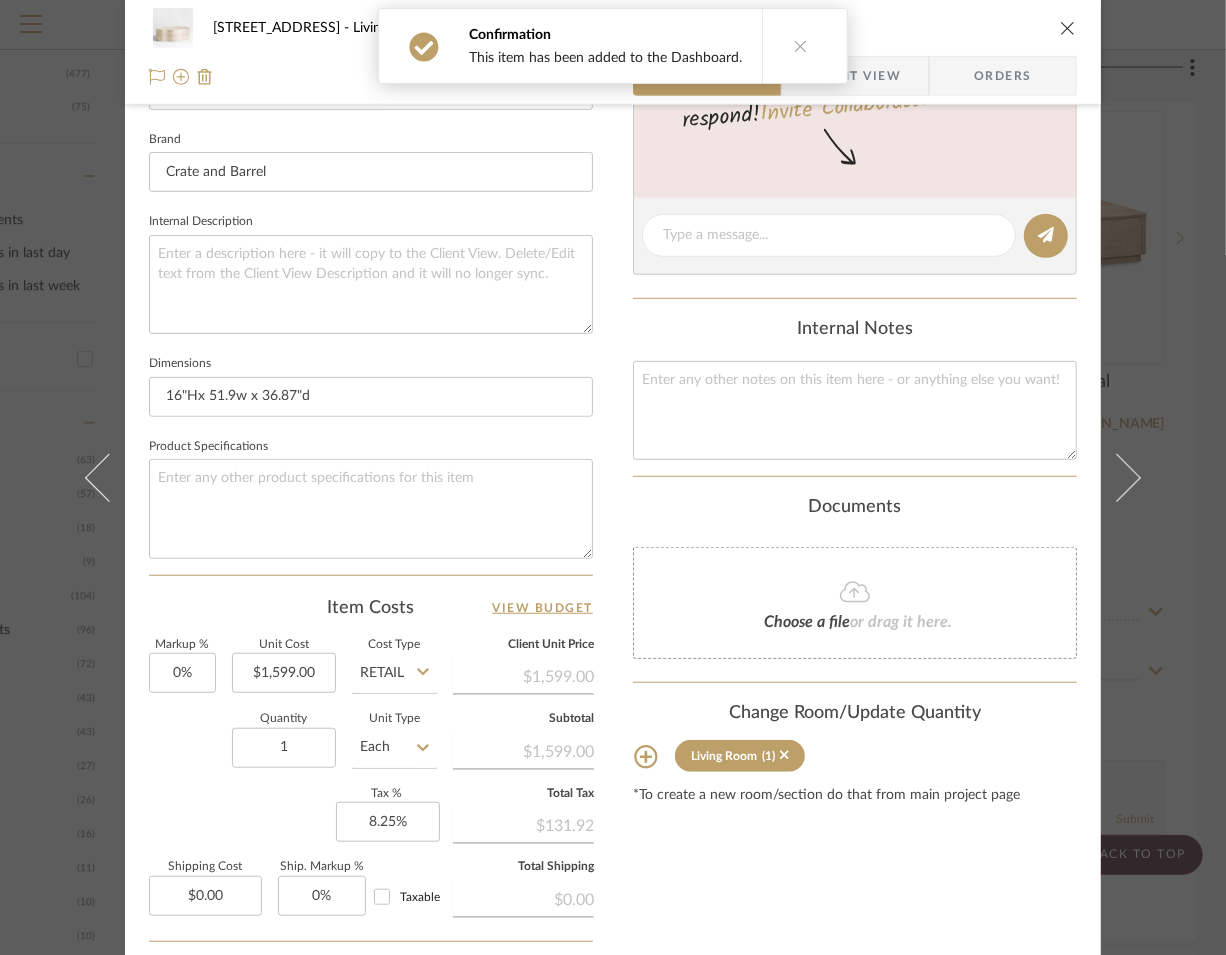scroll, scrollTop: 703, scrollLeft: 0, axis: vertical 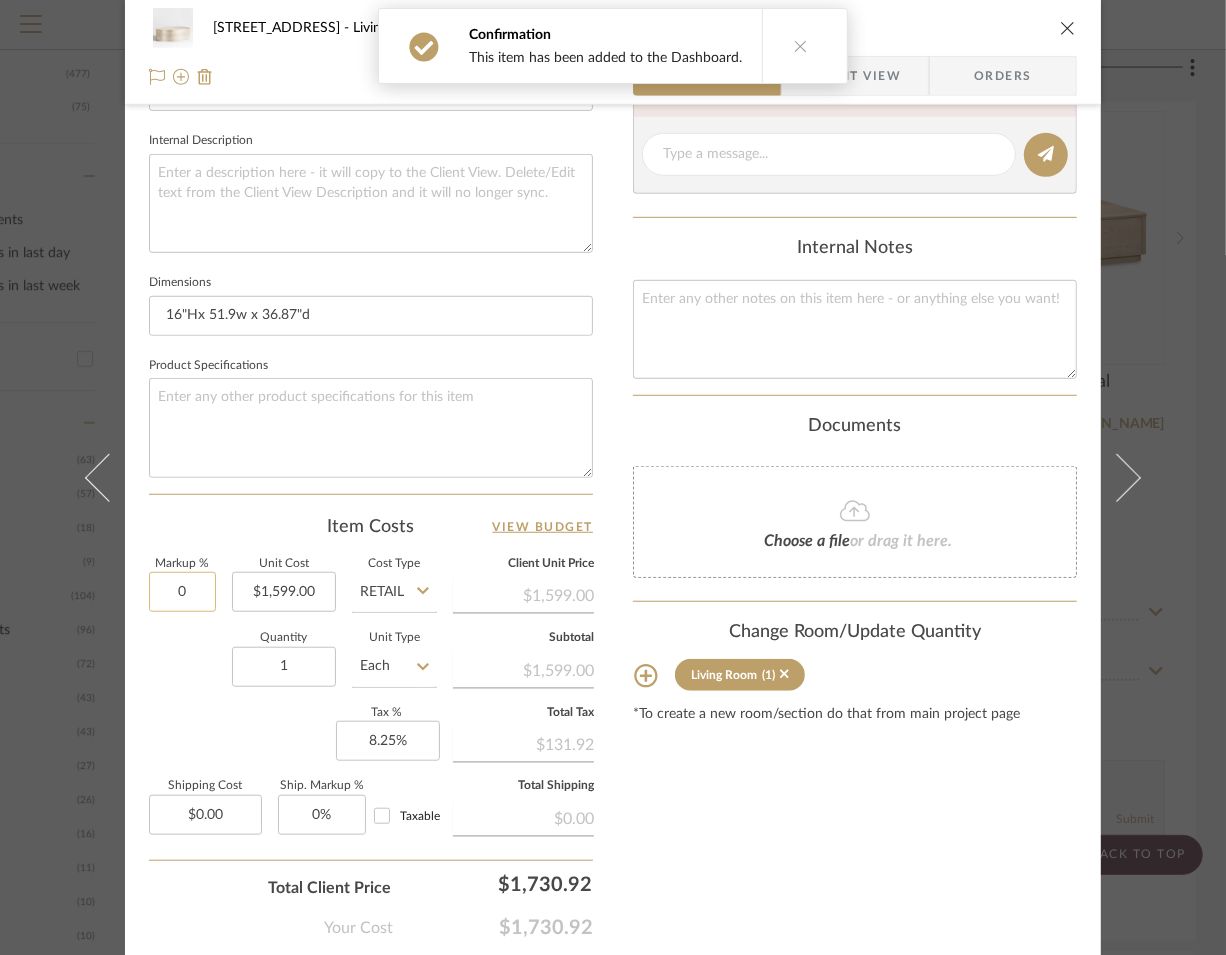 click on "0" 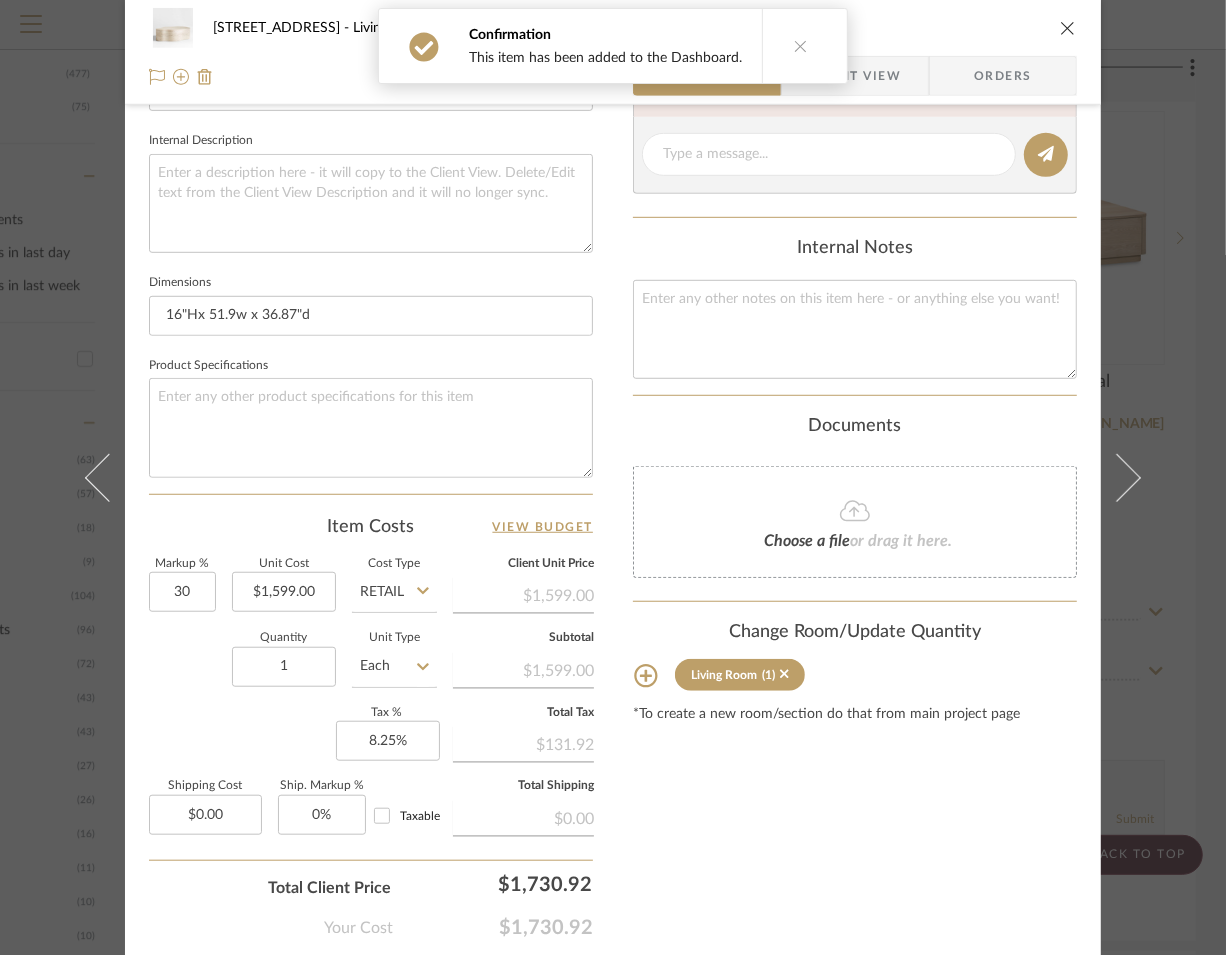 type on "30%" 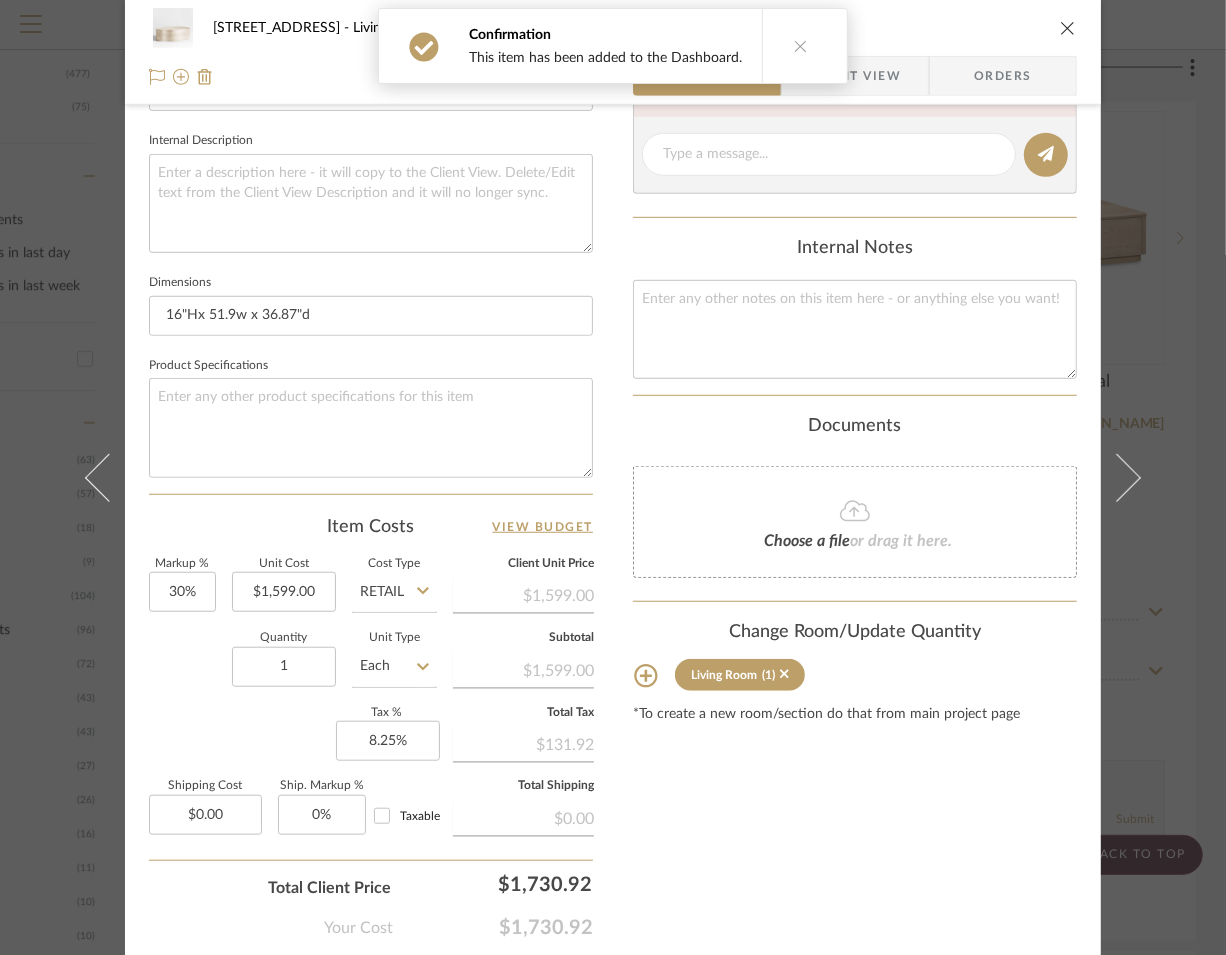 click on "Quantity  1  Unit Type  Each" 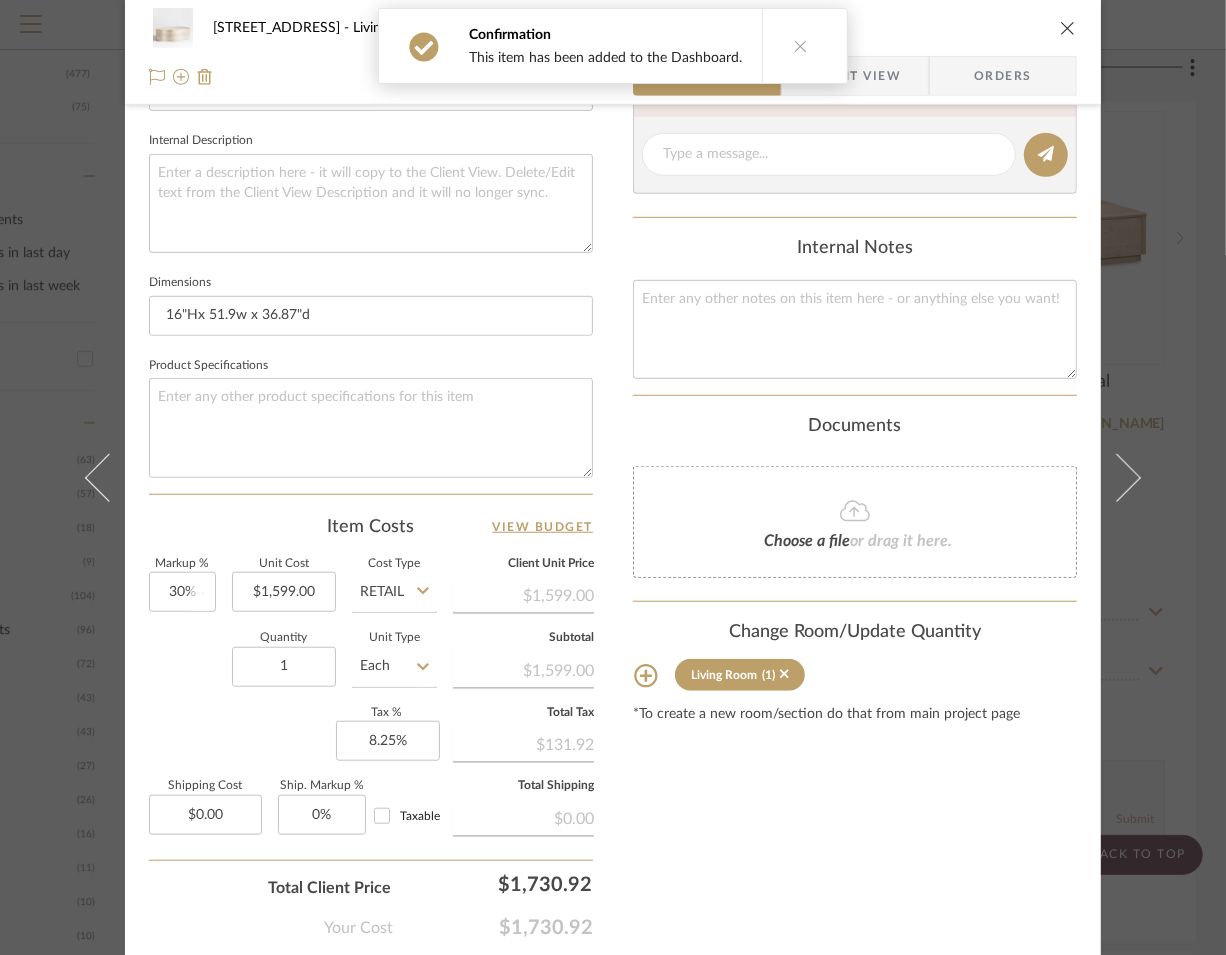 type 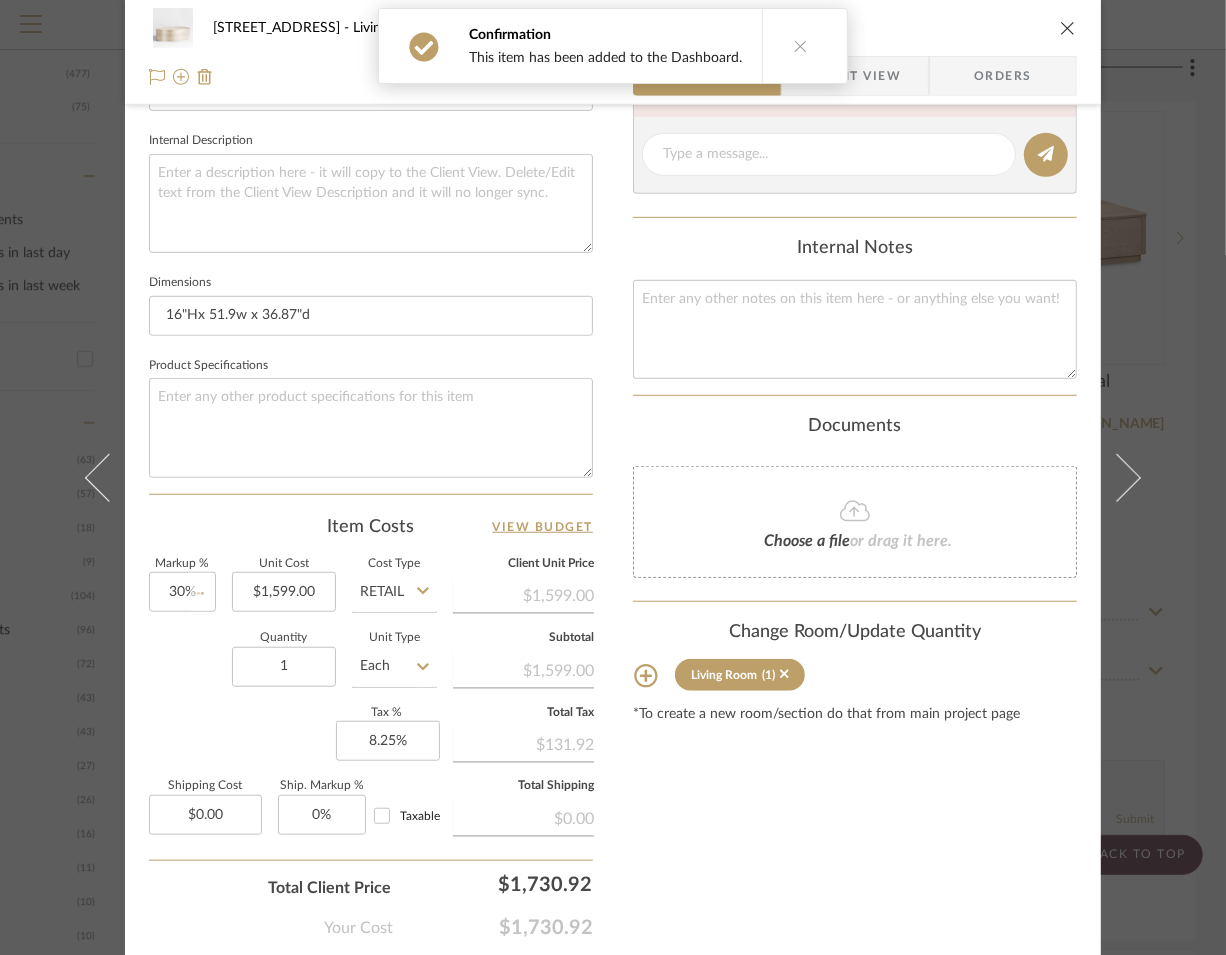 type 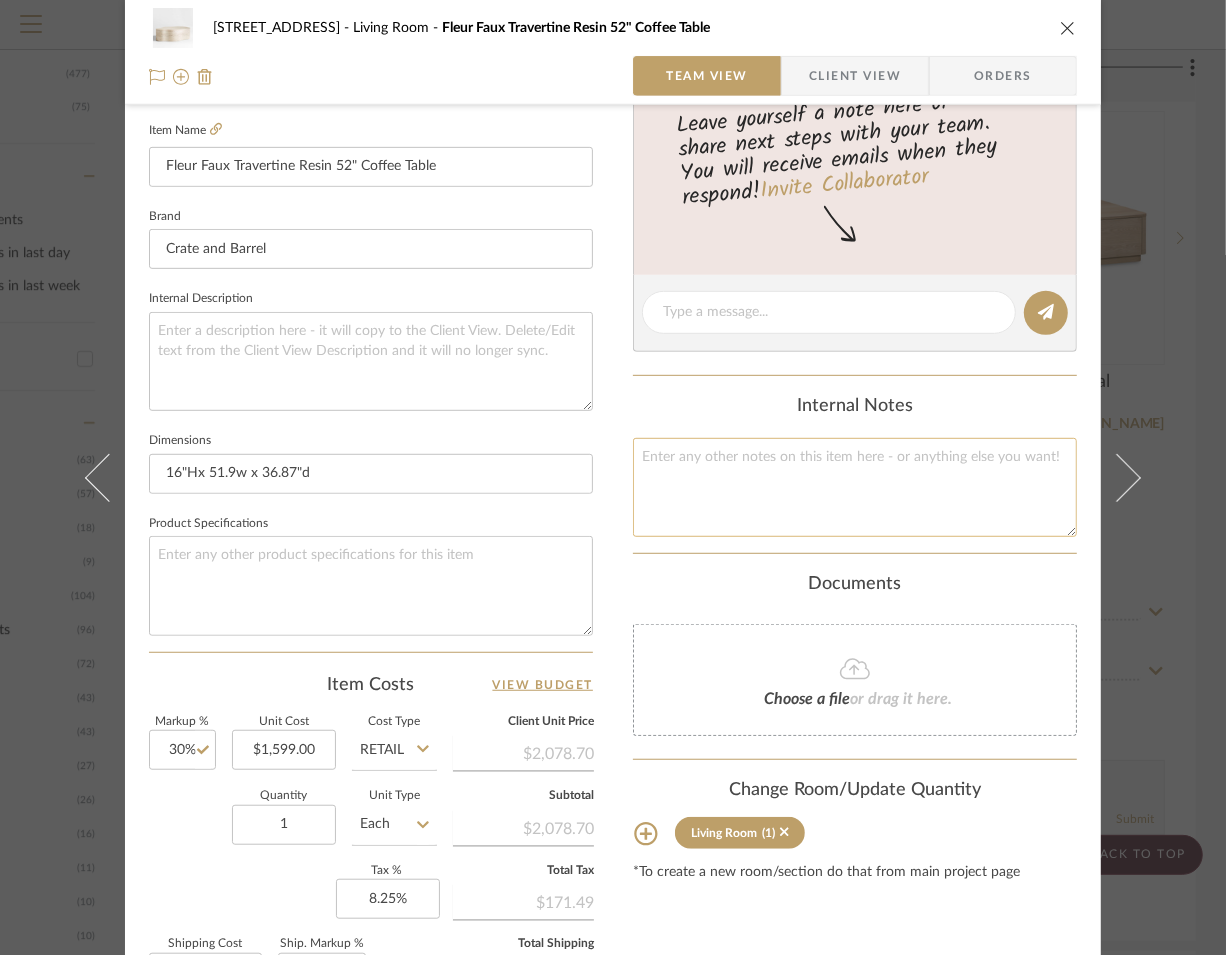 scroll, scrollTop: 0, scrollLeft: 0, axis: both 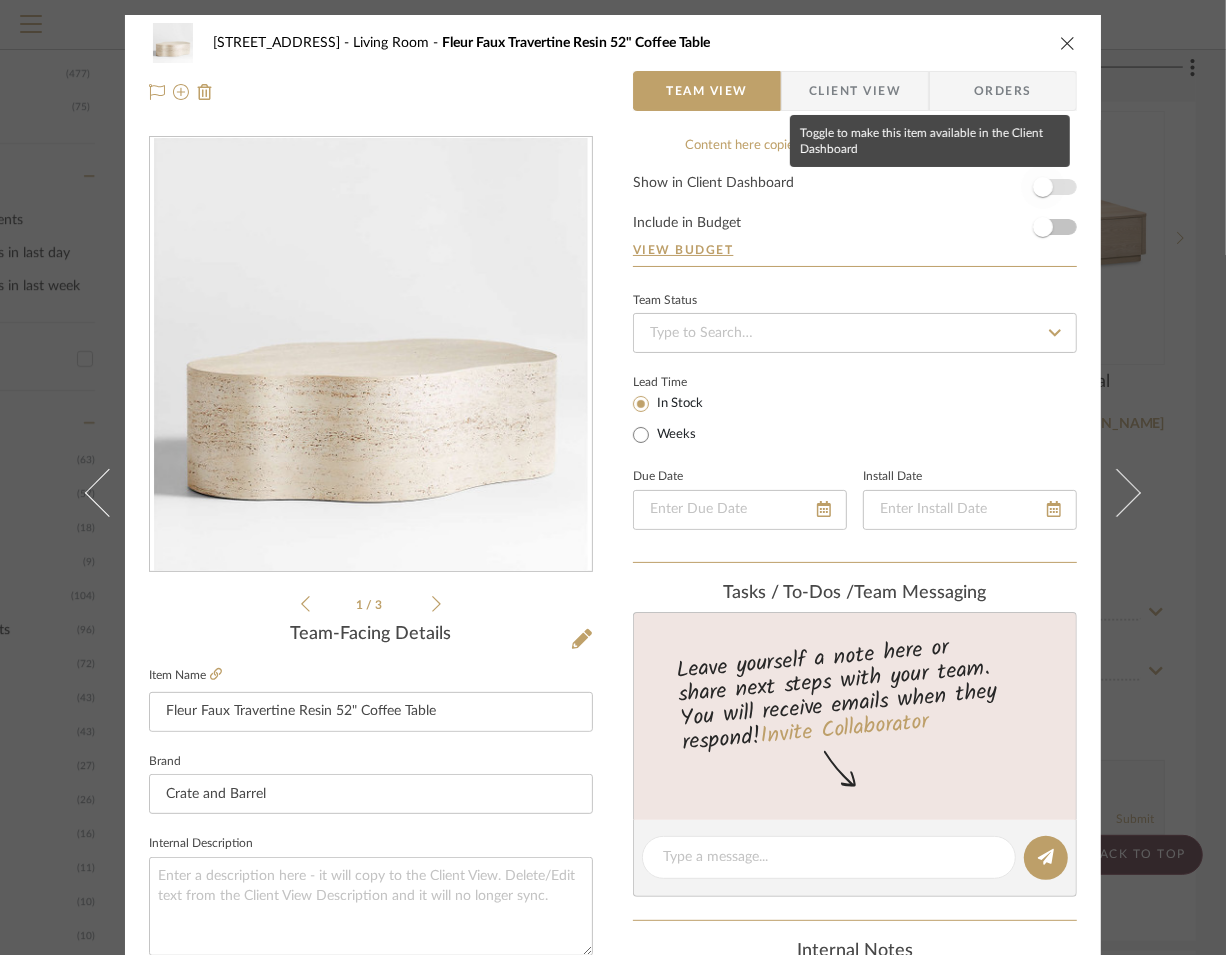 click at bounding box center (1043, 187) 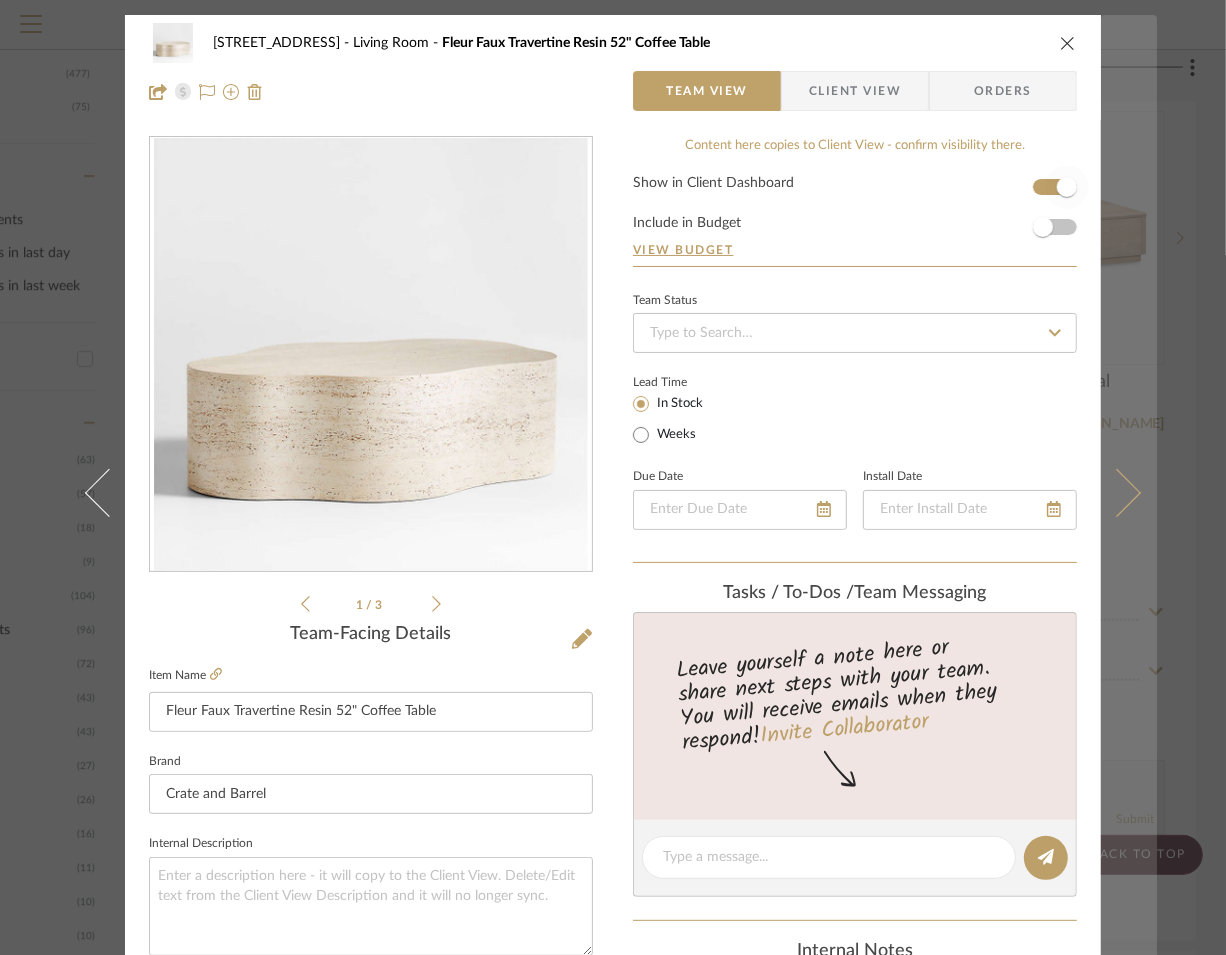 type 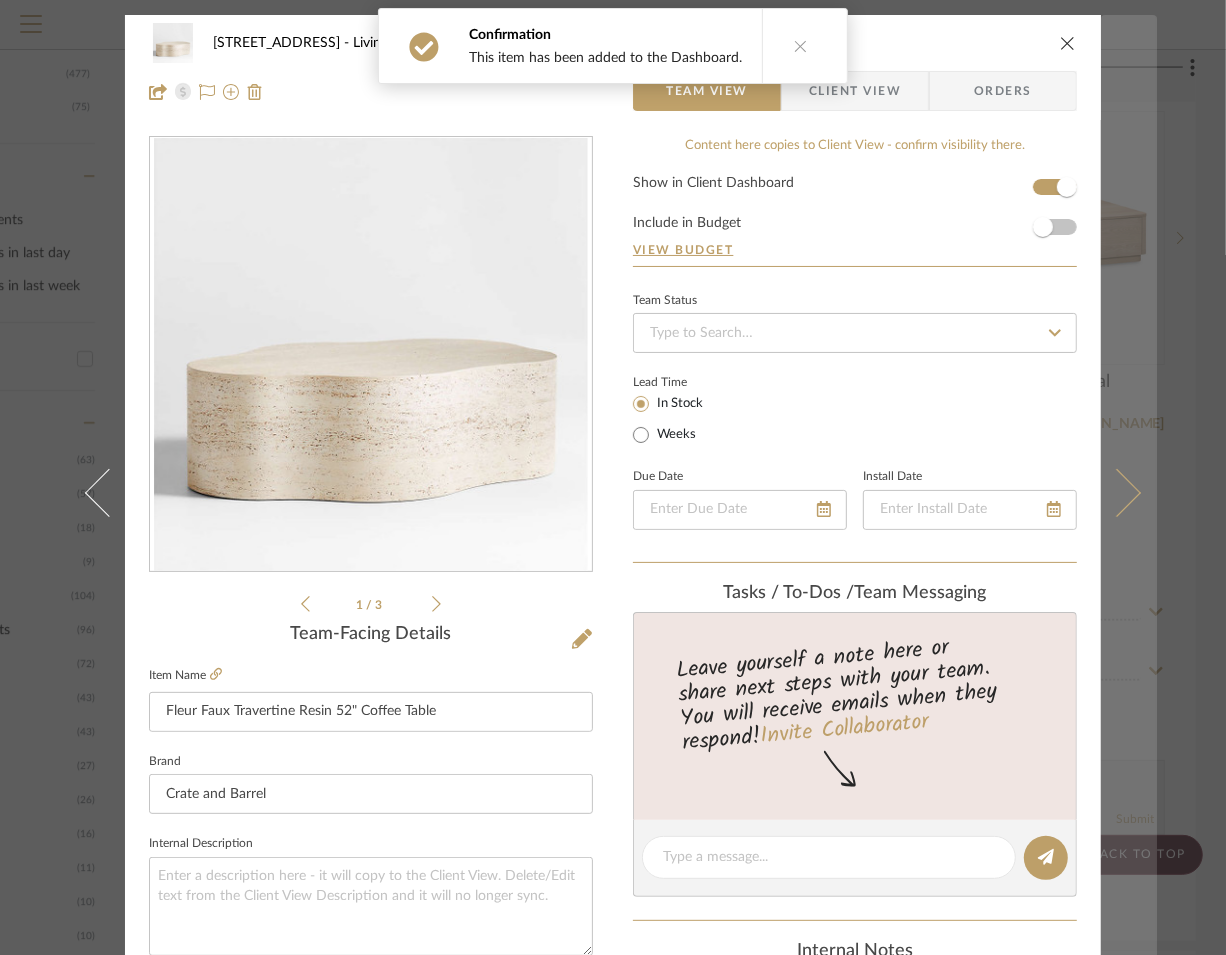click at bounding box center [1129, 492] 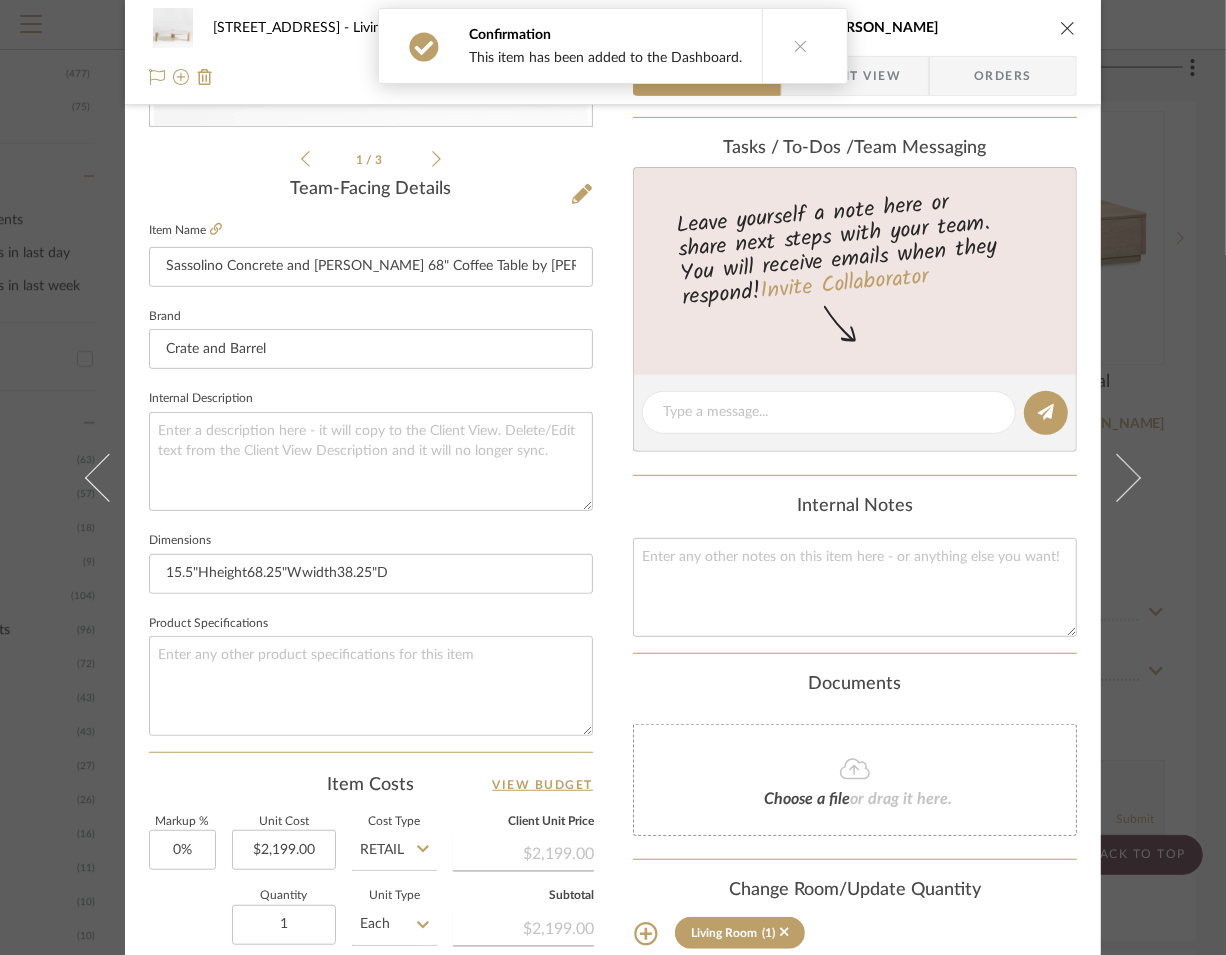 scroll, scrollTop: 788, scrollLeft: 0, axis: vertical 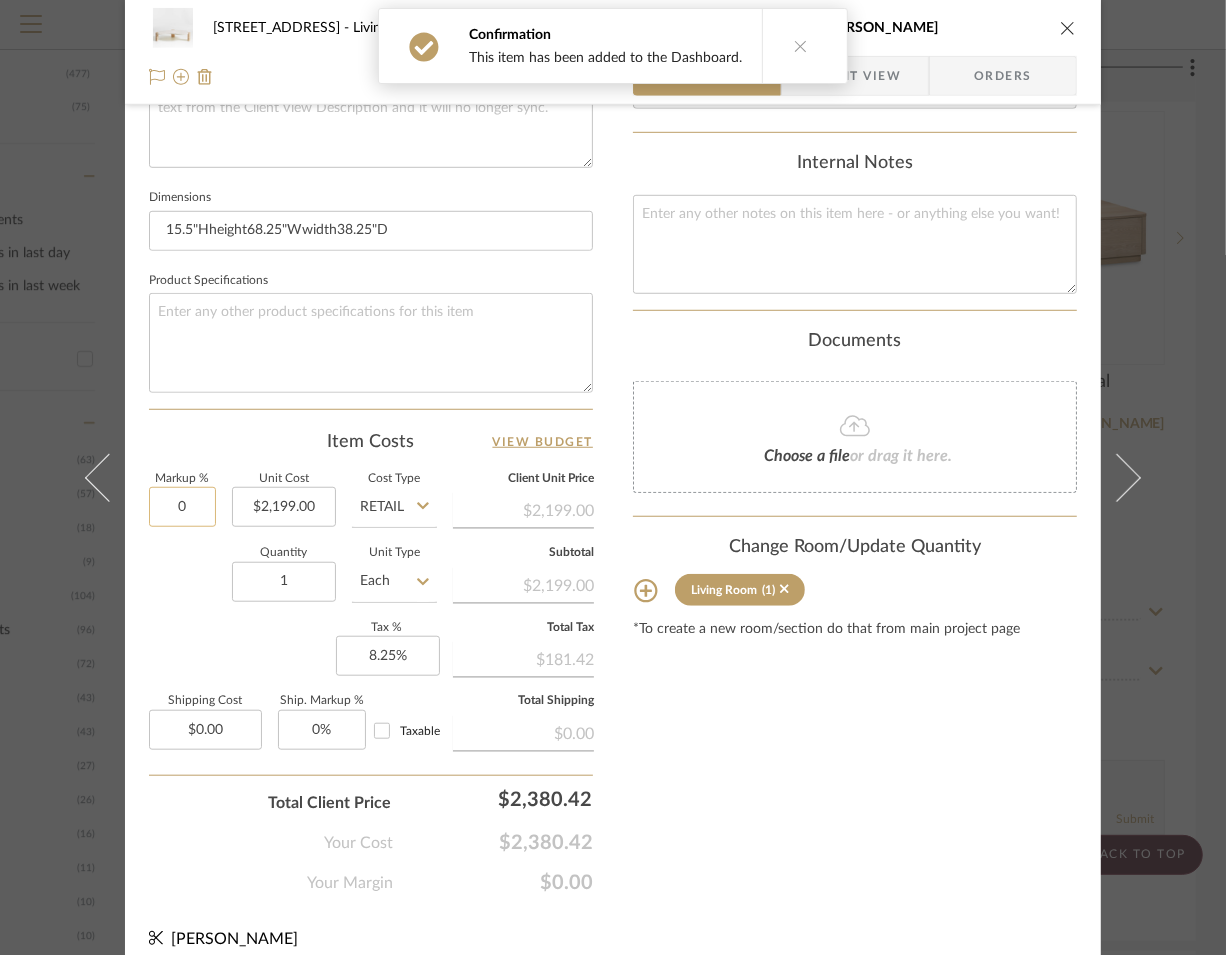 click on "0" 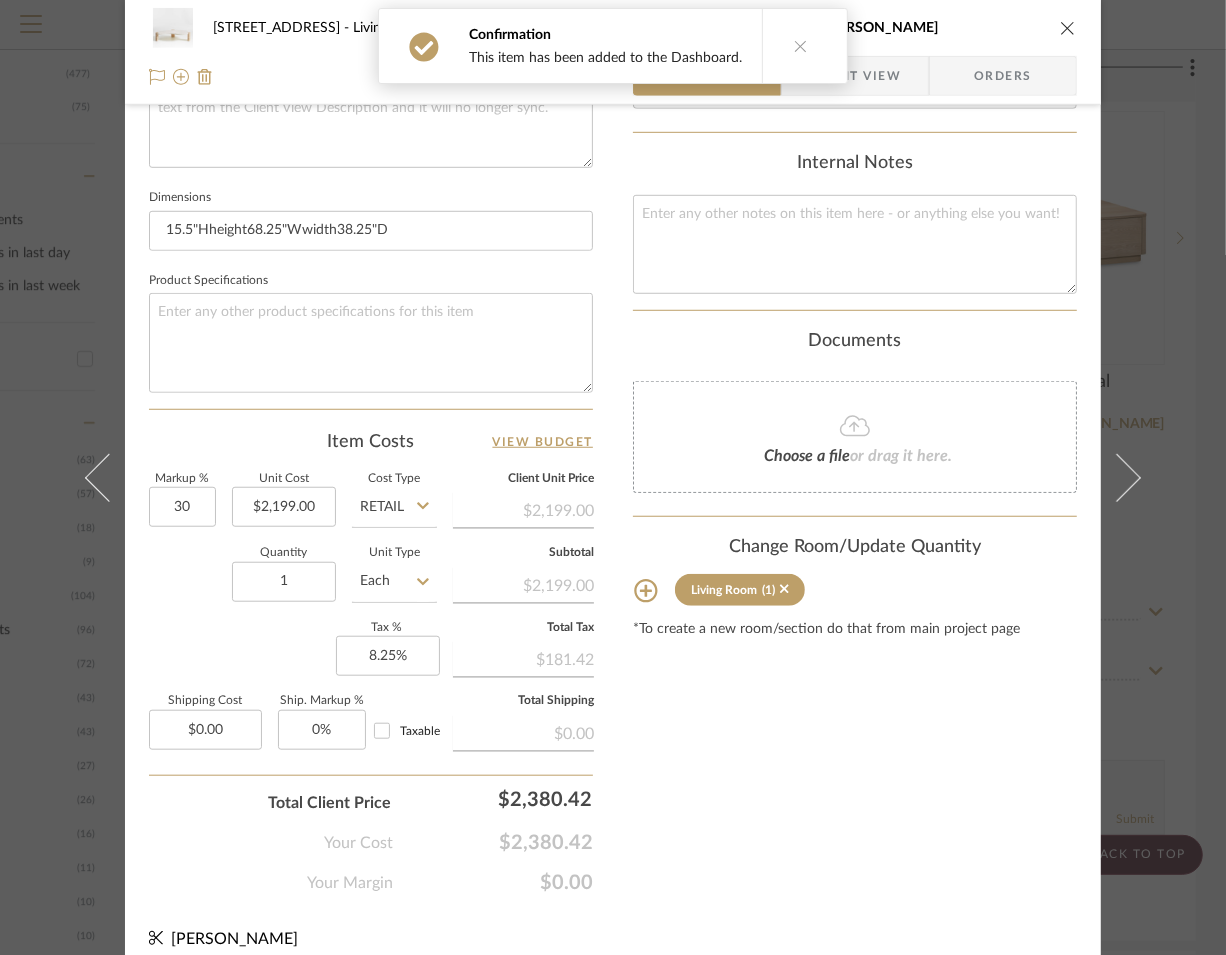 type on "30%" 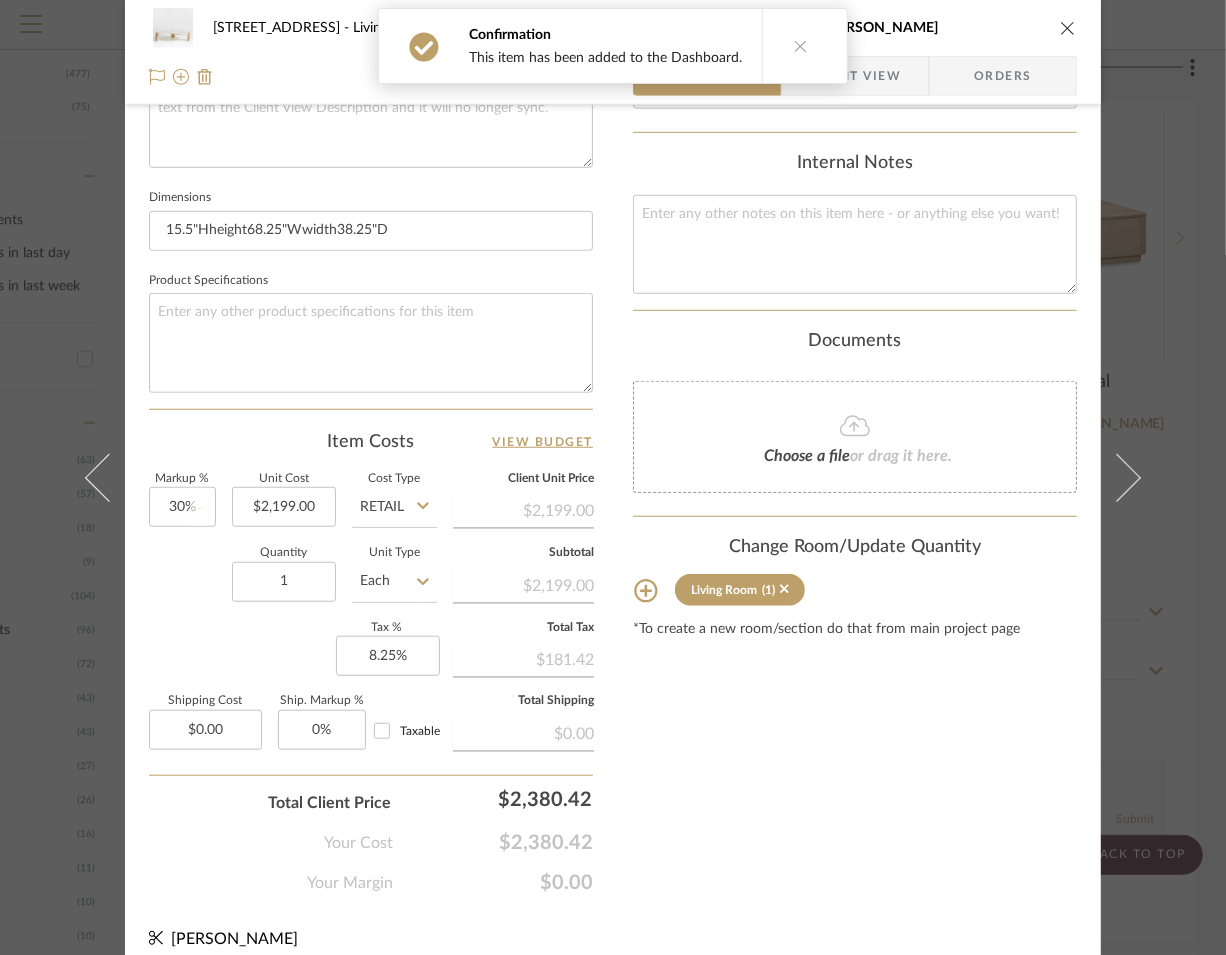 click on "Quantity  1  Unit Type  Each" 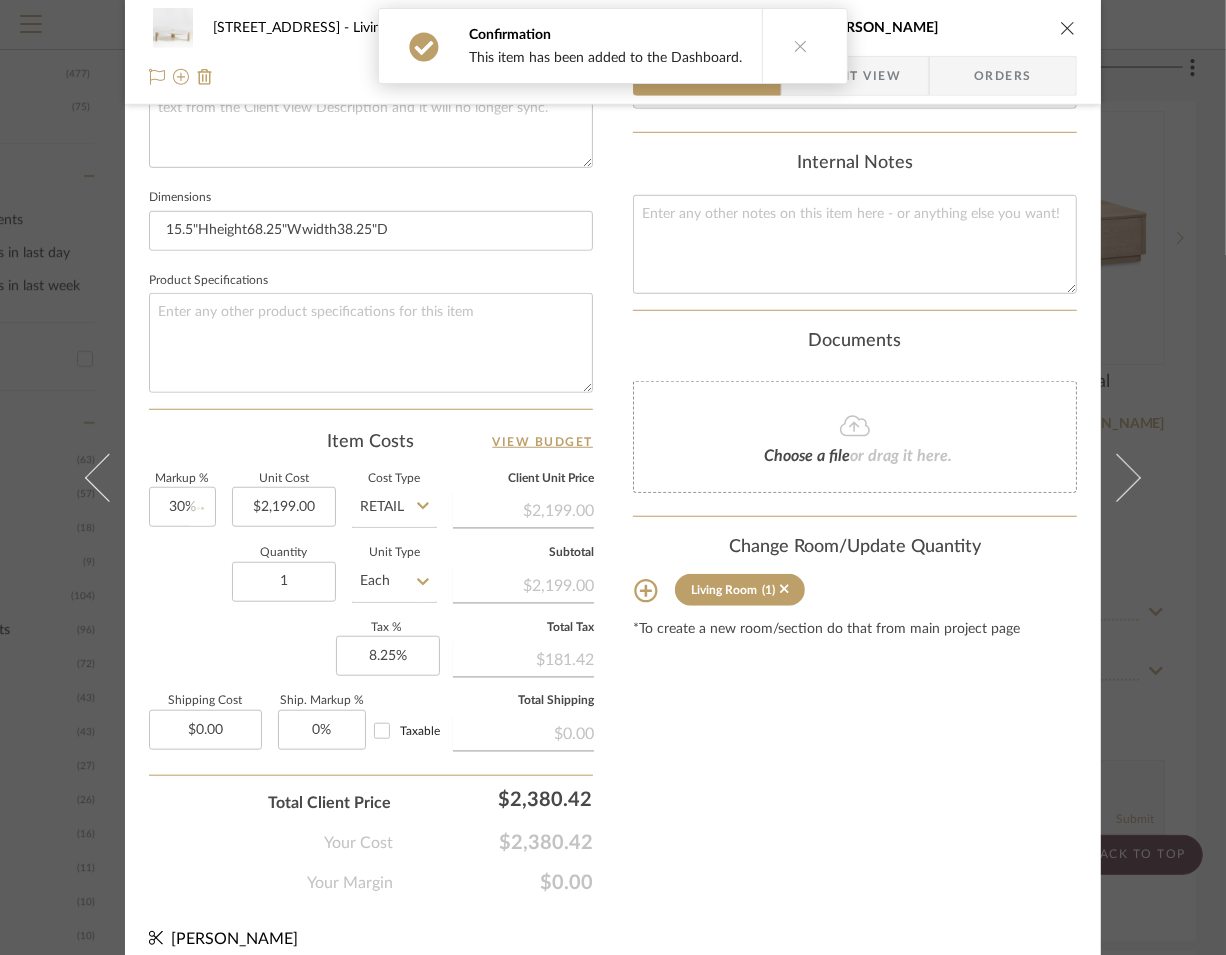 type 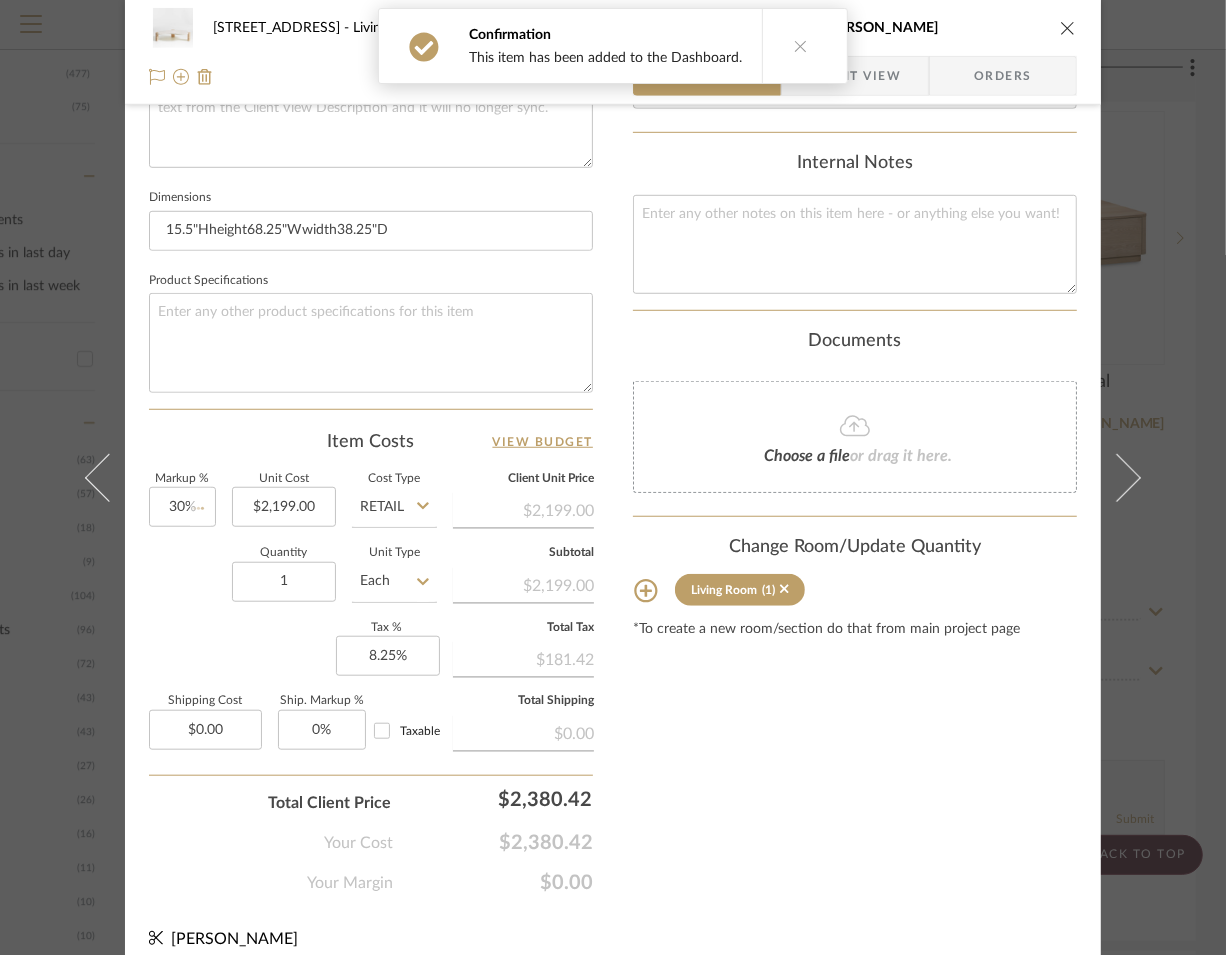 type 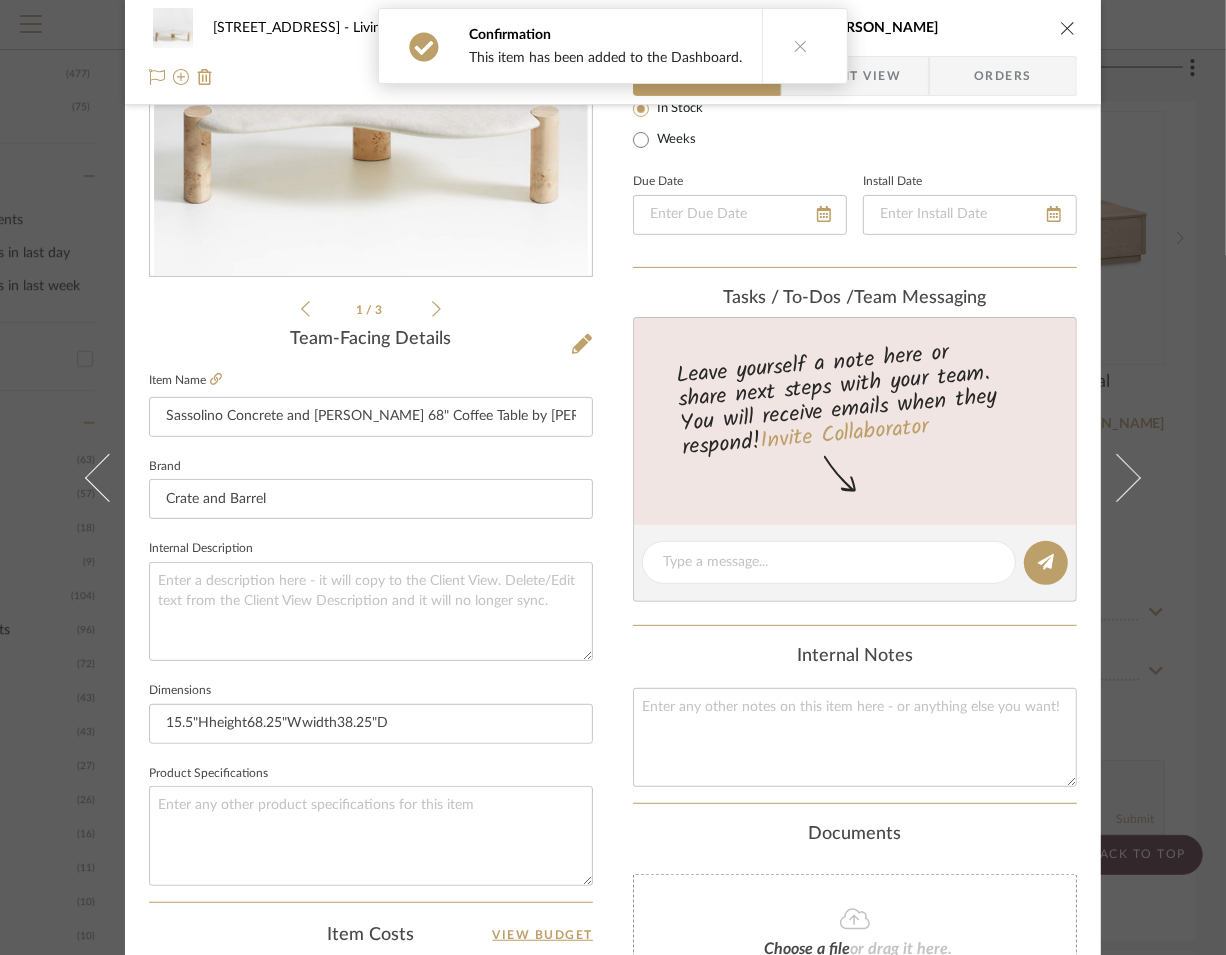 scroll, scrollTop: 0, scrollLeft: 0, axis: both 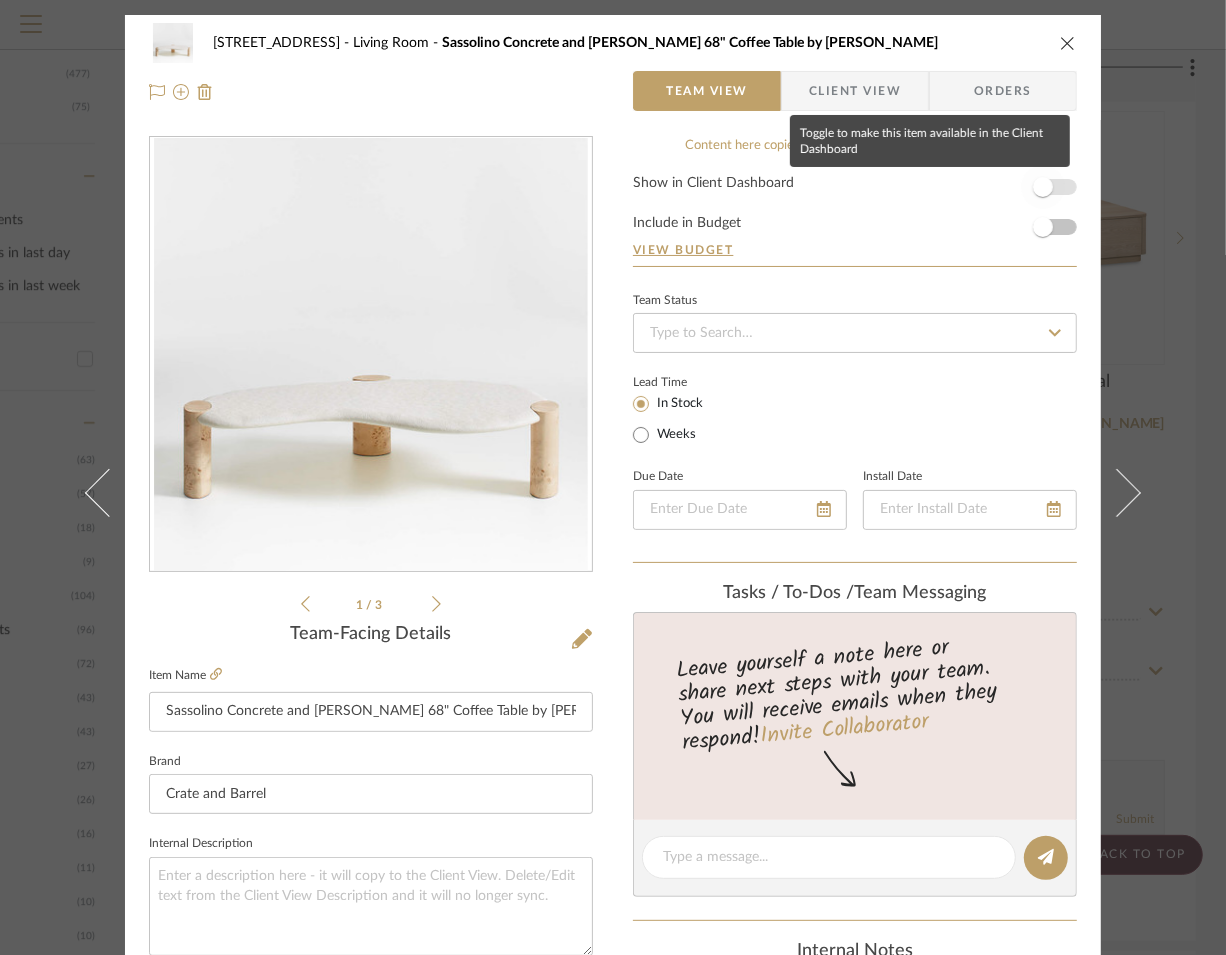 click at bounding box center (1043, 187) 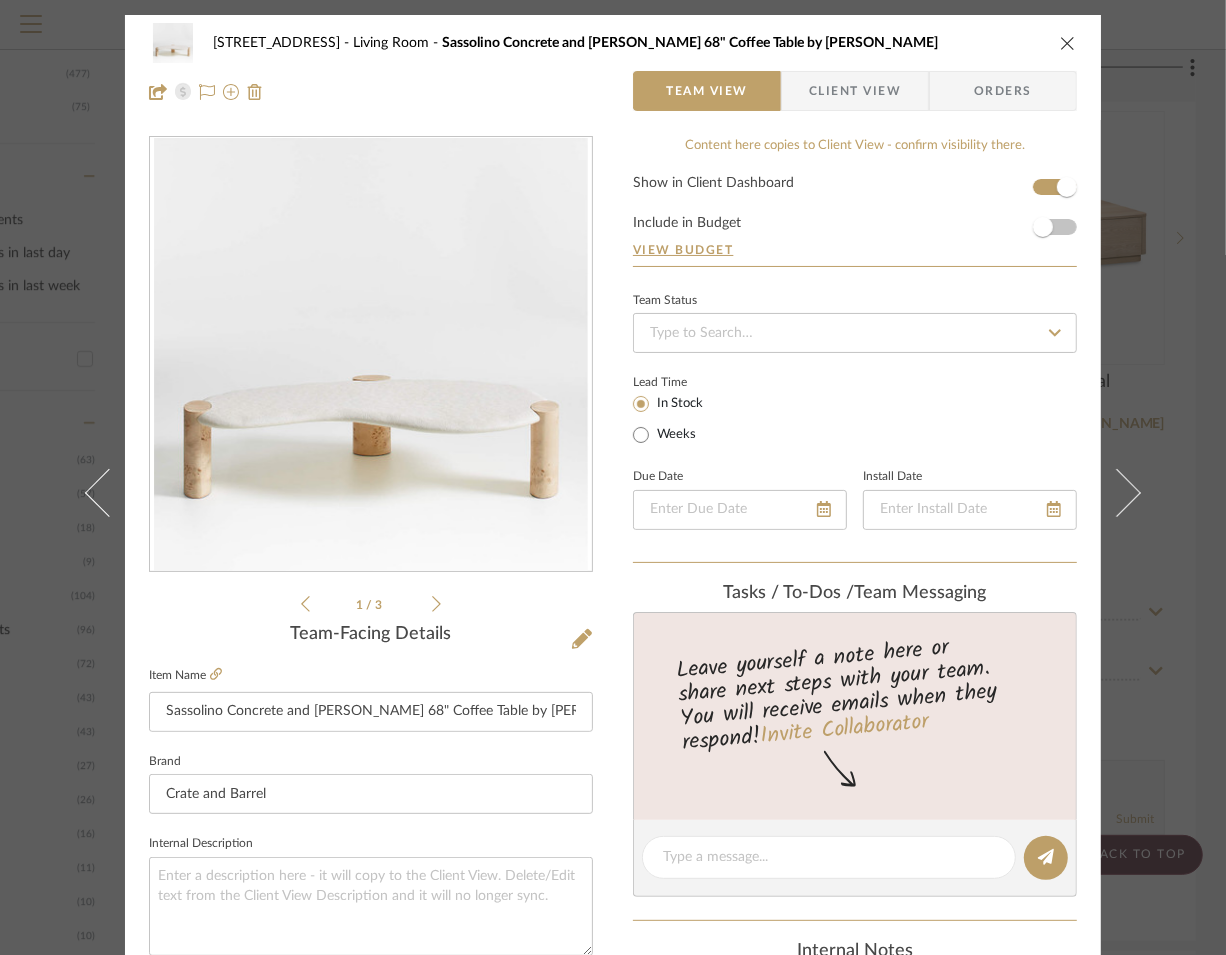 type 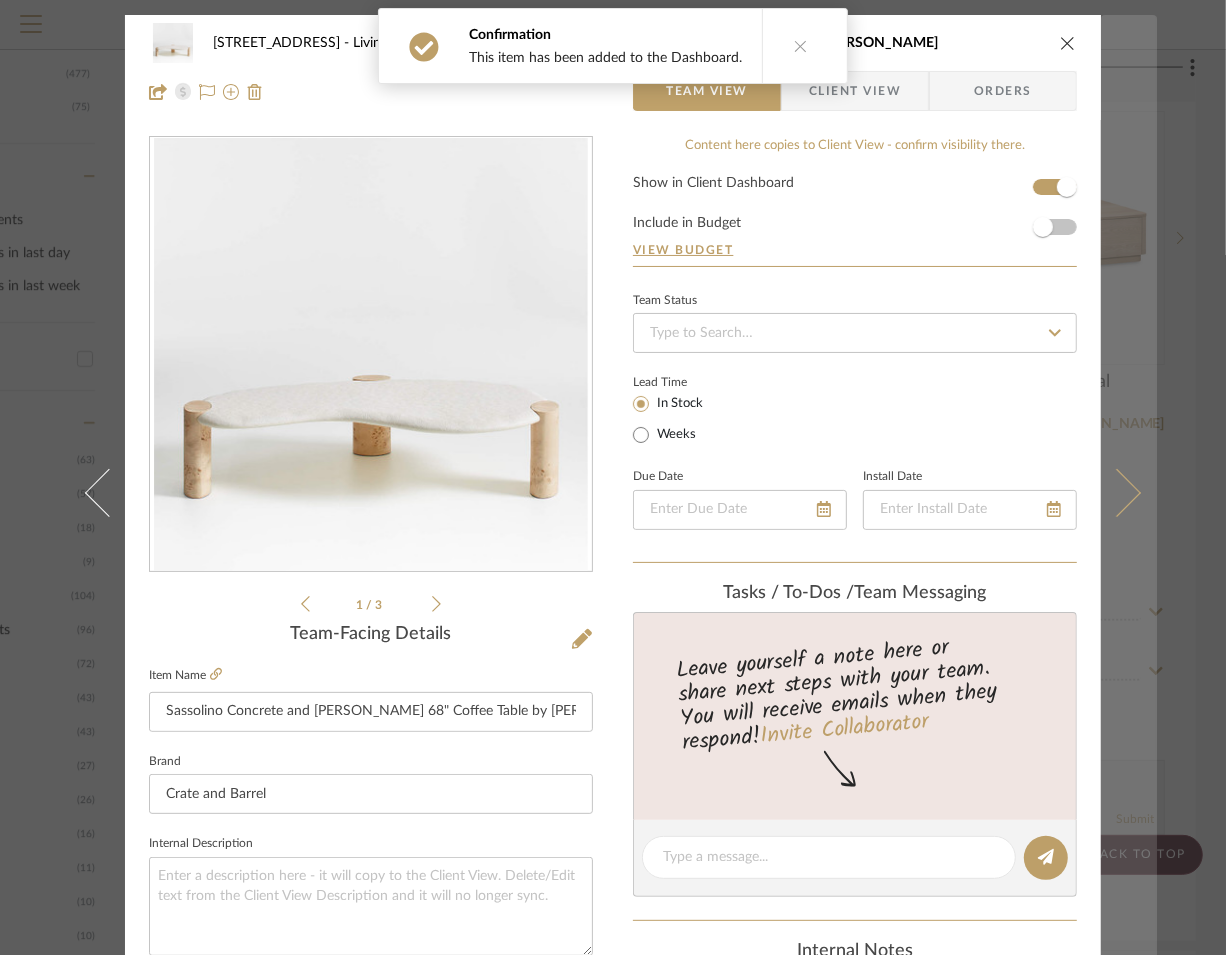 click at bounding box center [1117, 492] 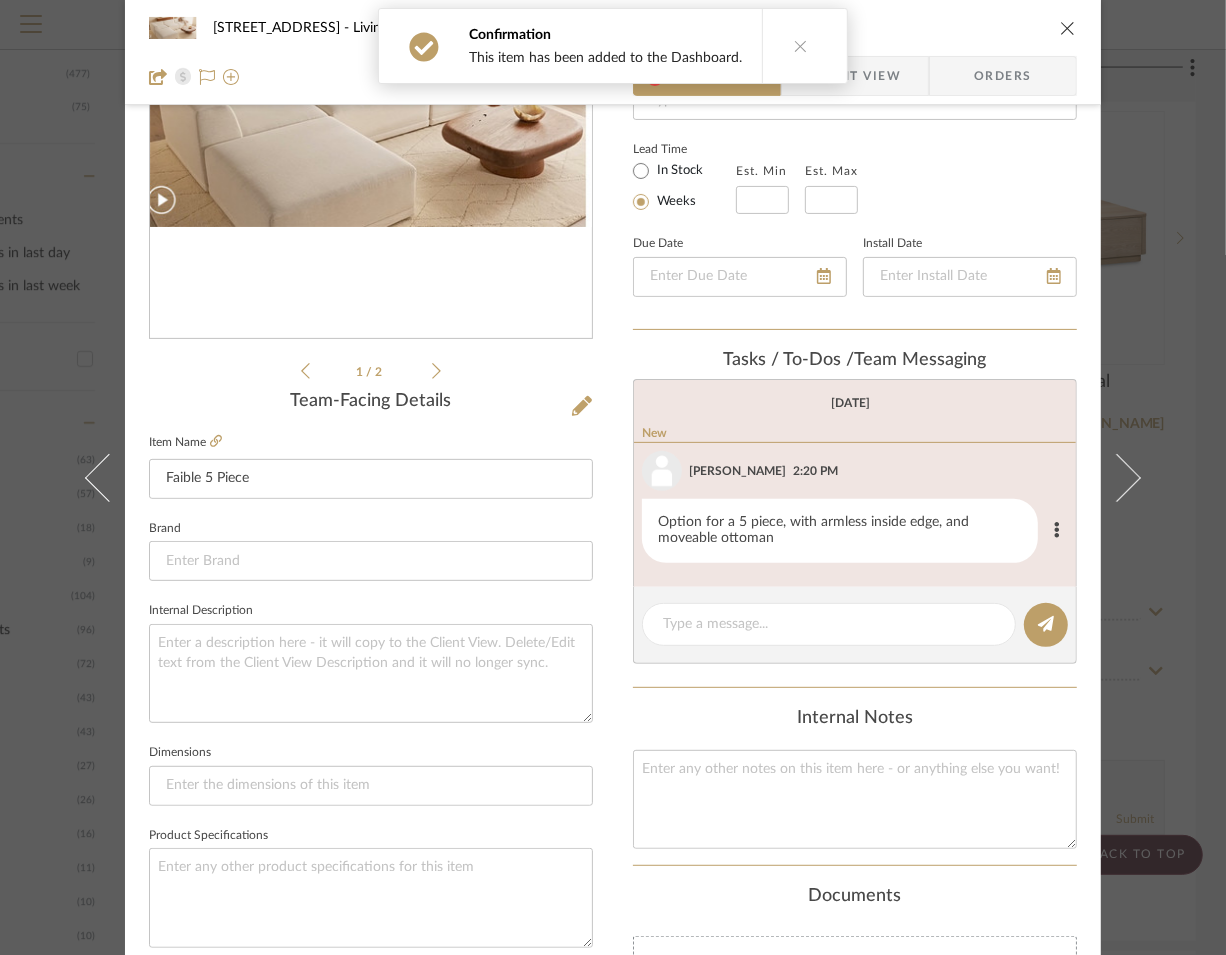 scroll, scrollTop: 0, scrollLeft: 0, axis: both 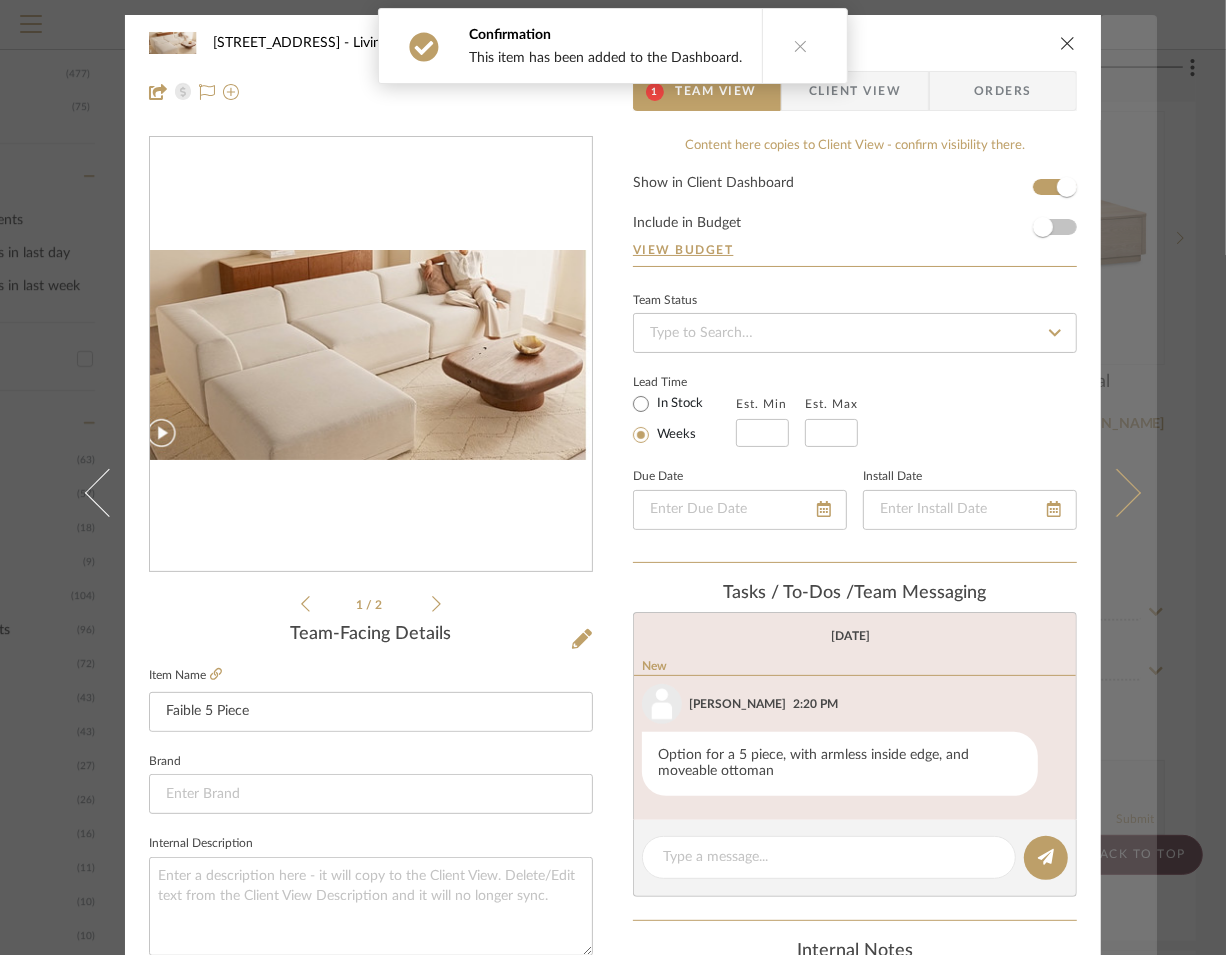 click at bounding box center (1129, 492) 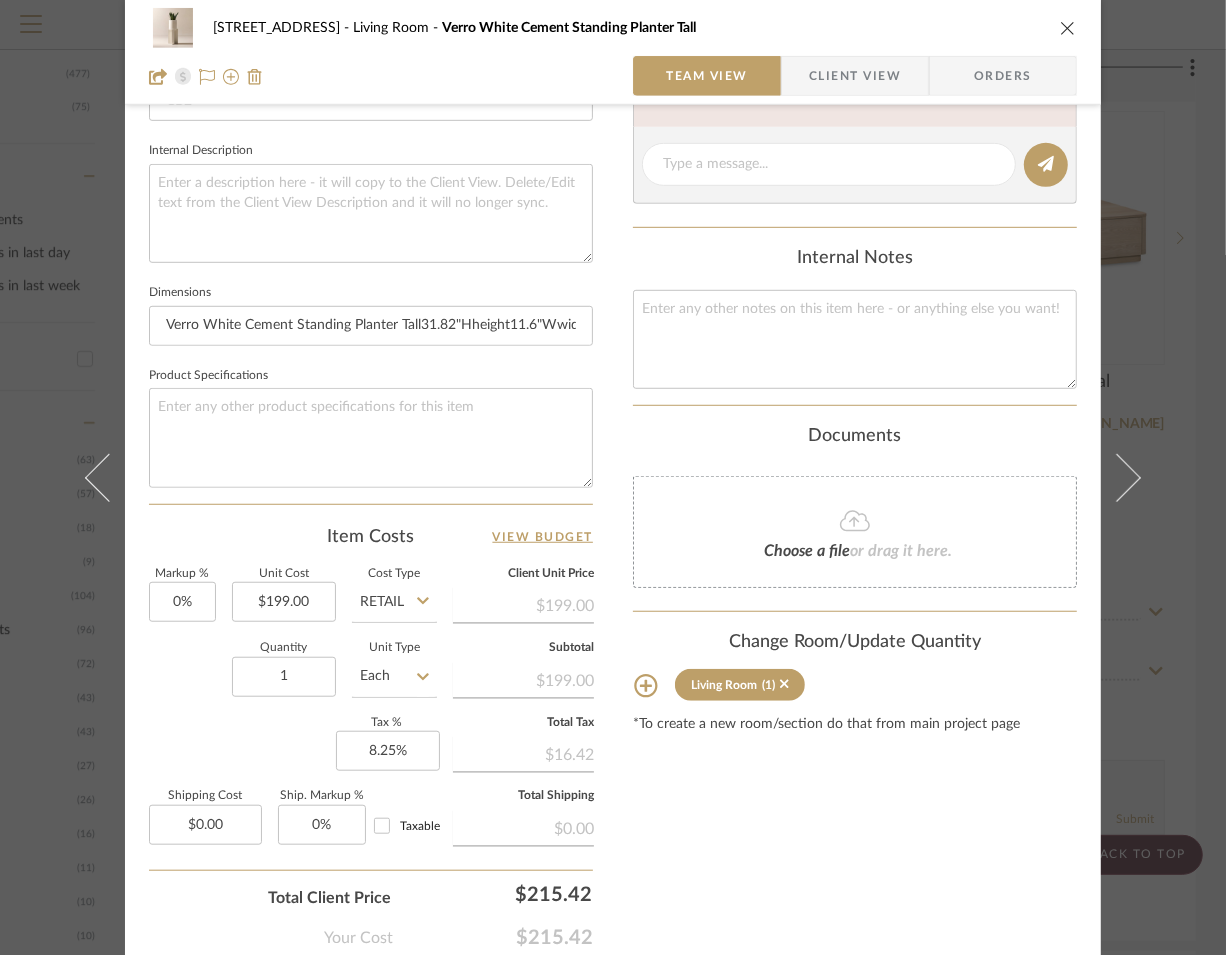scroll, scrollTop: 805, scrollLeft: 0, axis: vertical 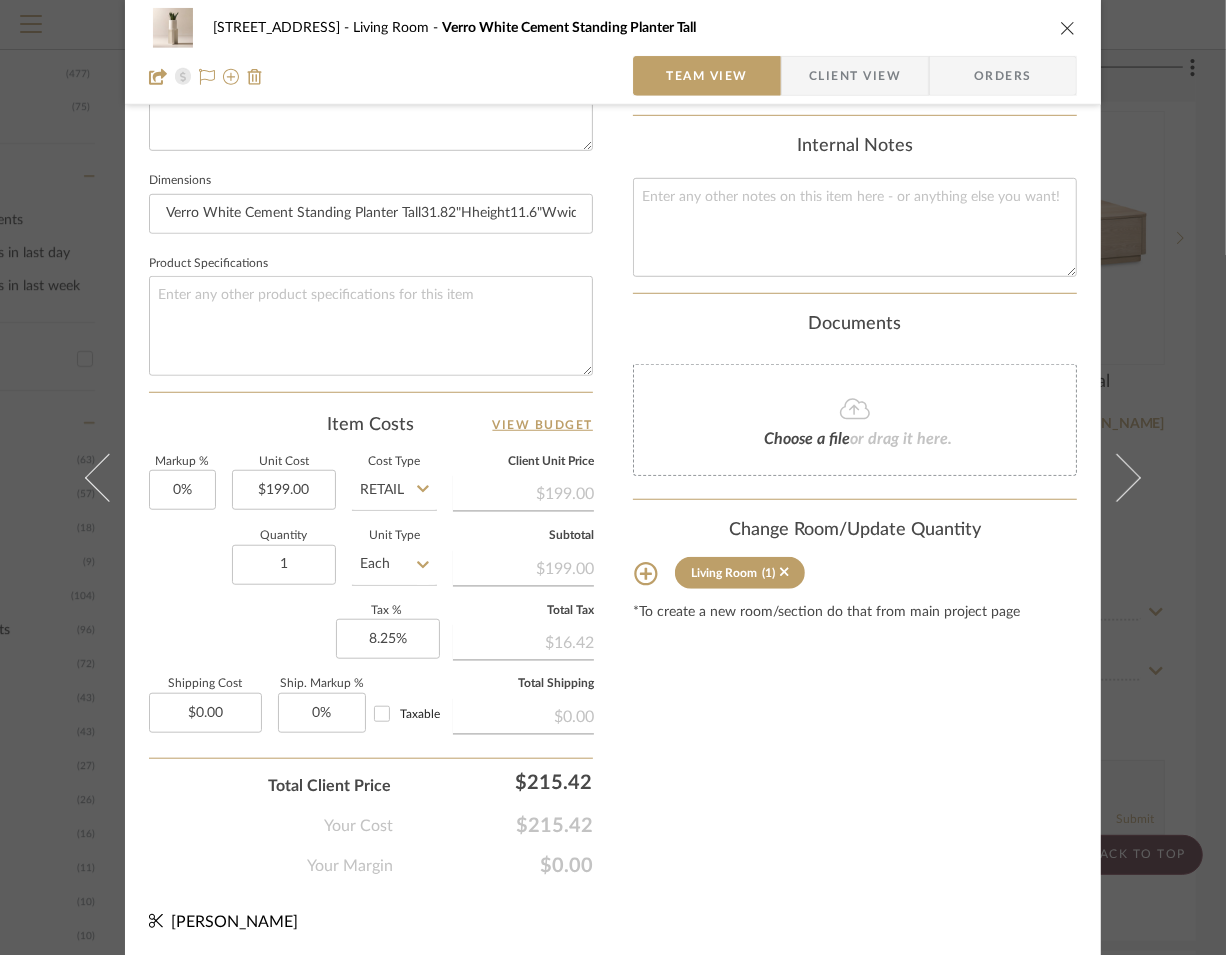click at bounding box center (1068, 28) 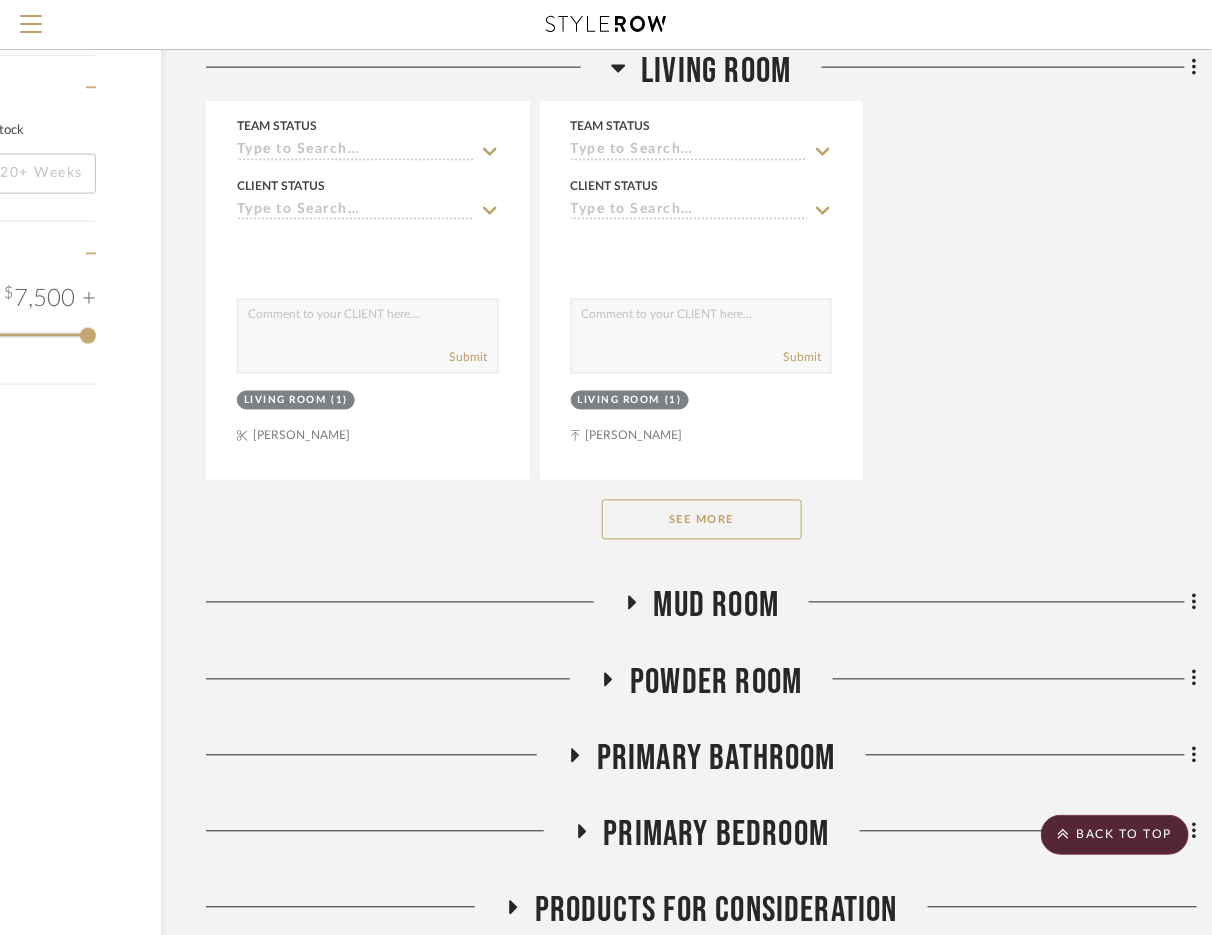 scroll, scrollTop: 3362, scrollLeft: 215, axis: both 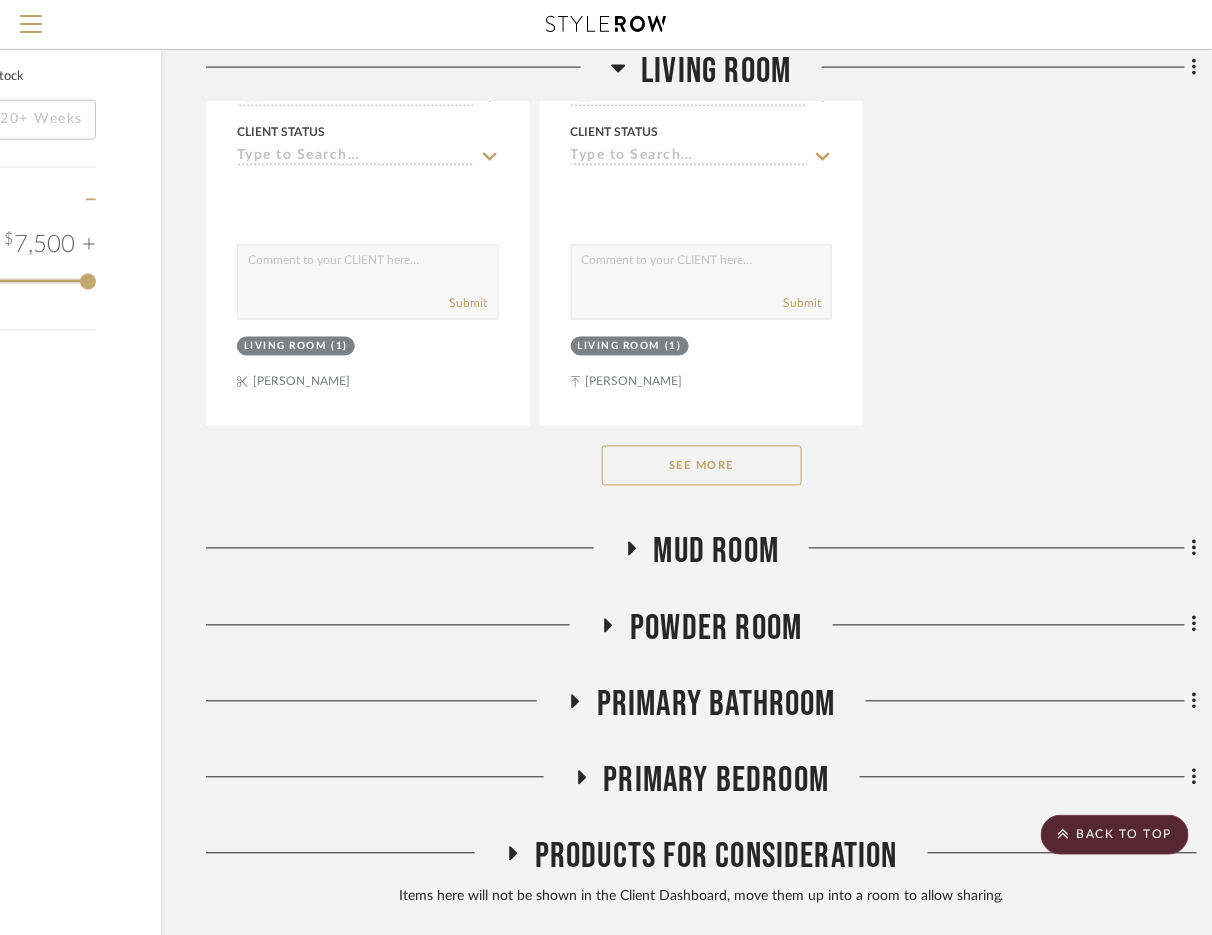 click on "See More" 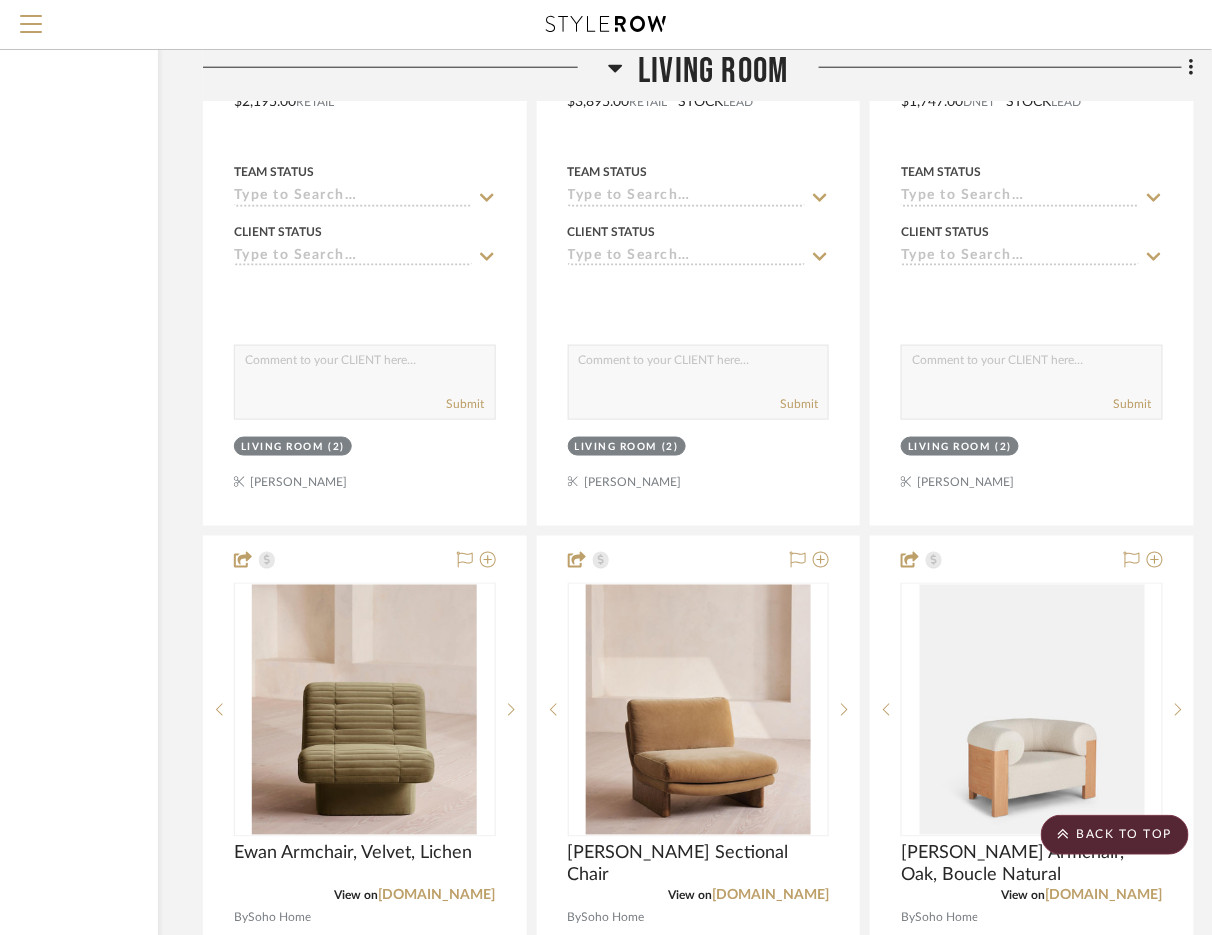 scroll, scrollTop: 10376, scrollLeft: 218, axis: both 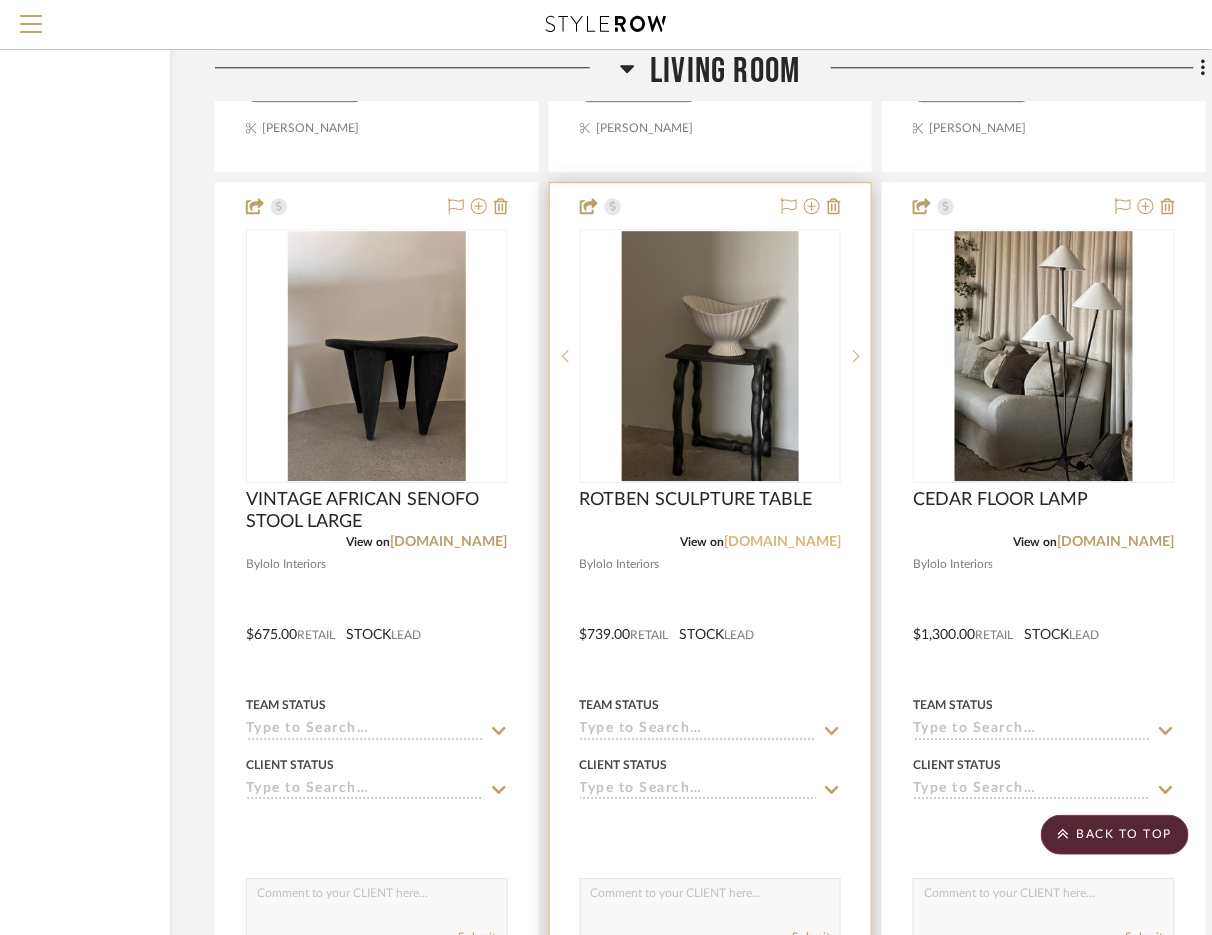 click on "lolointeriors.com" at bounding box center (782, 542) 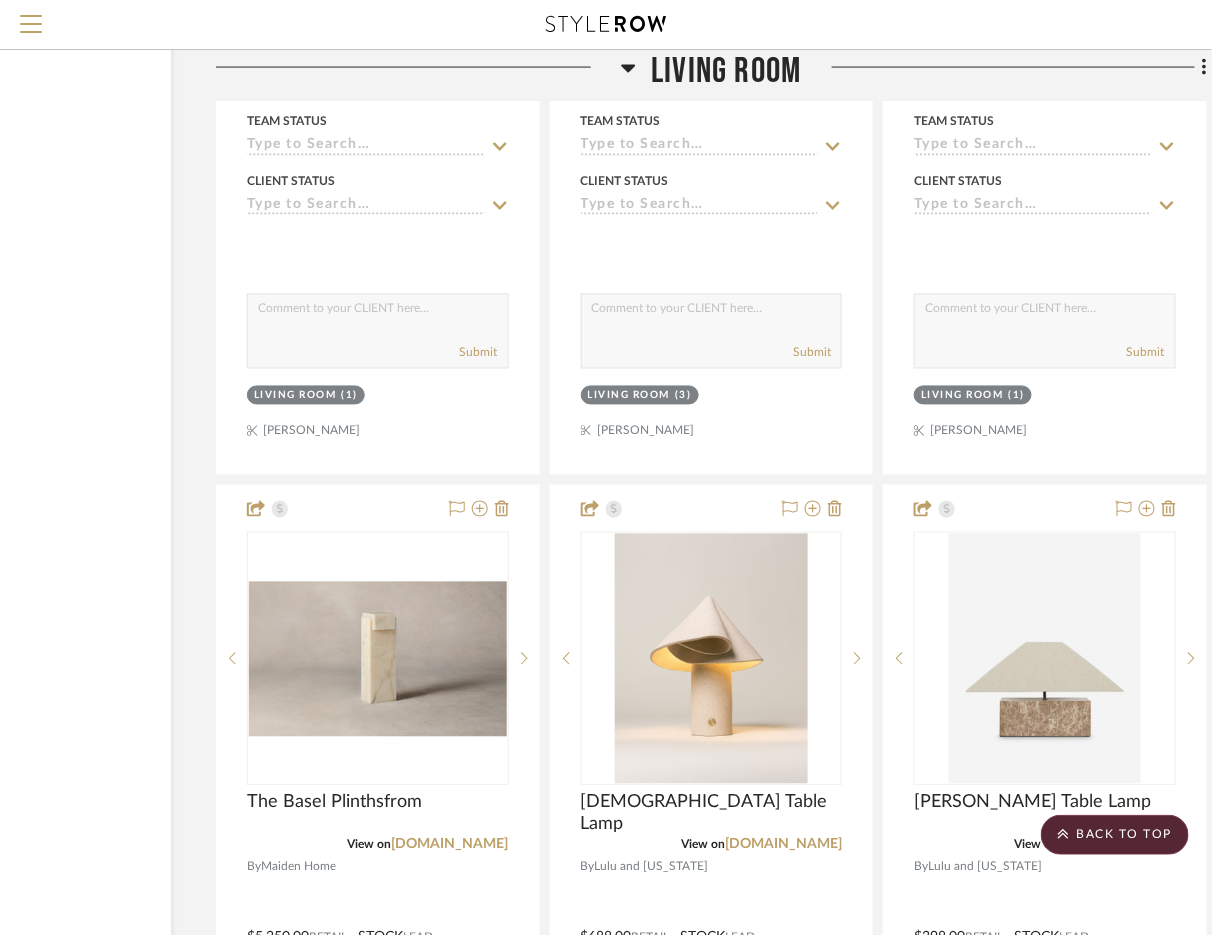 scroll, scrollTop: 23088, scrollLeft: 205, axis: both 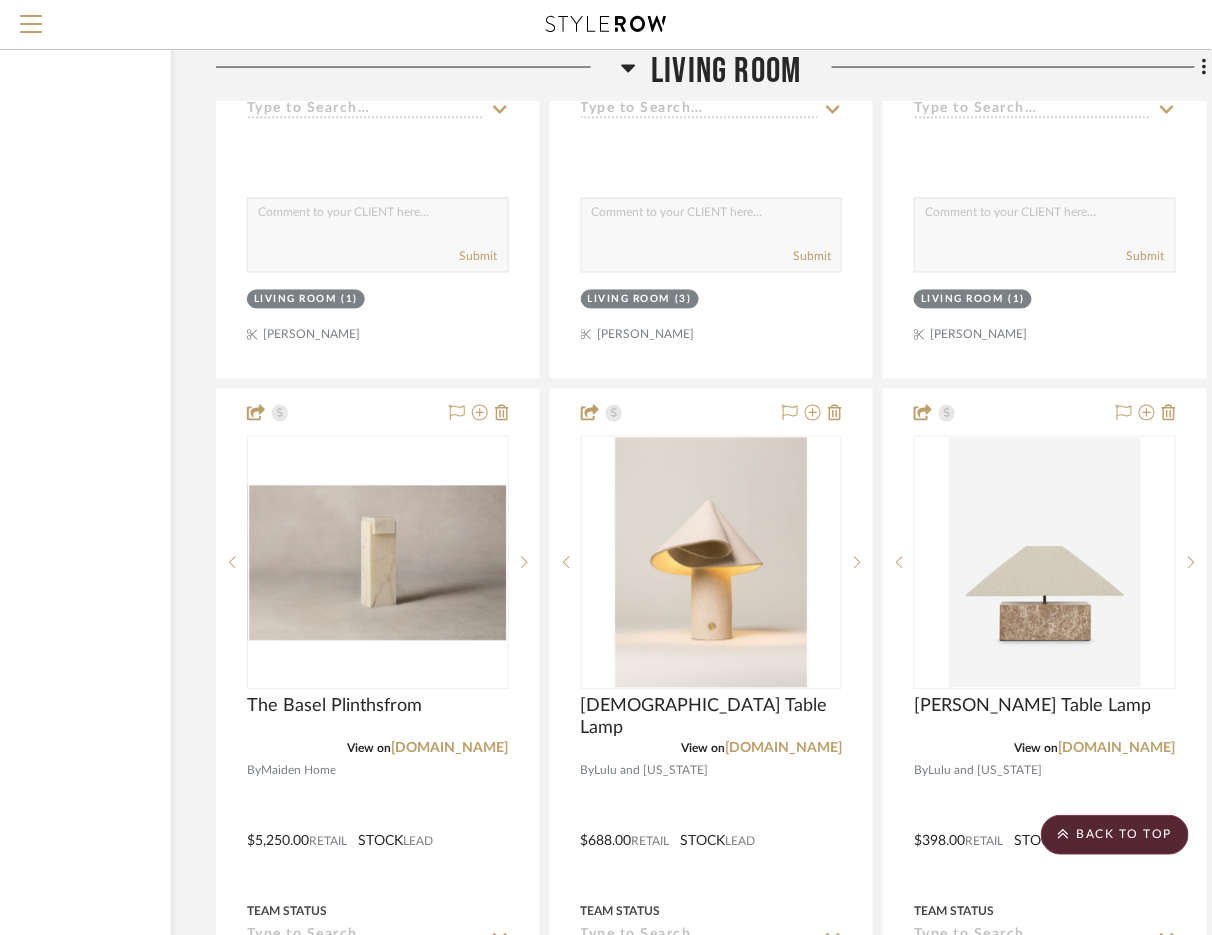 click on "Living Room" 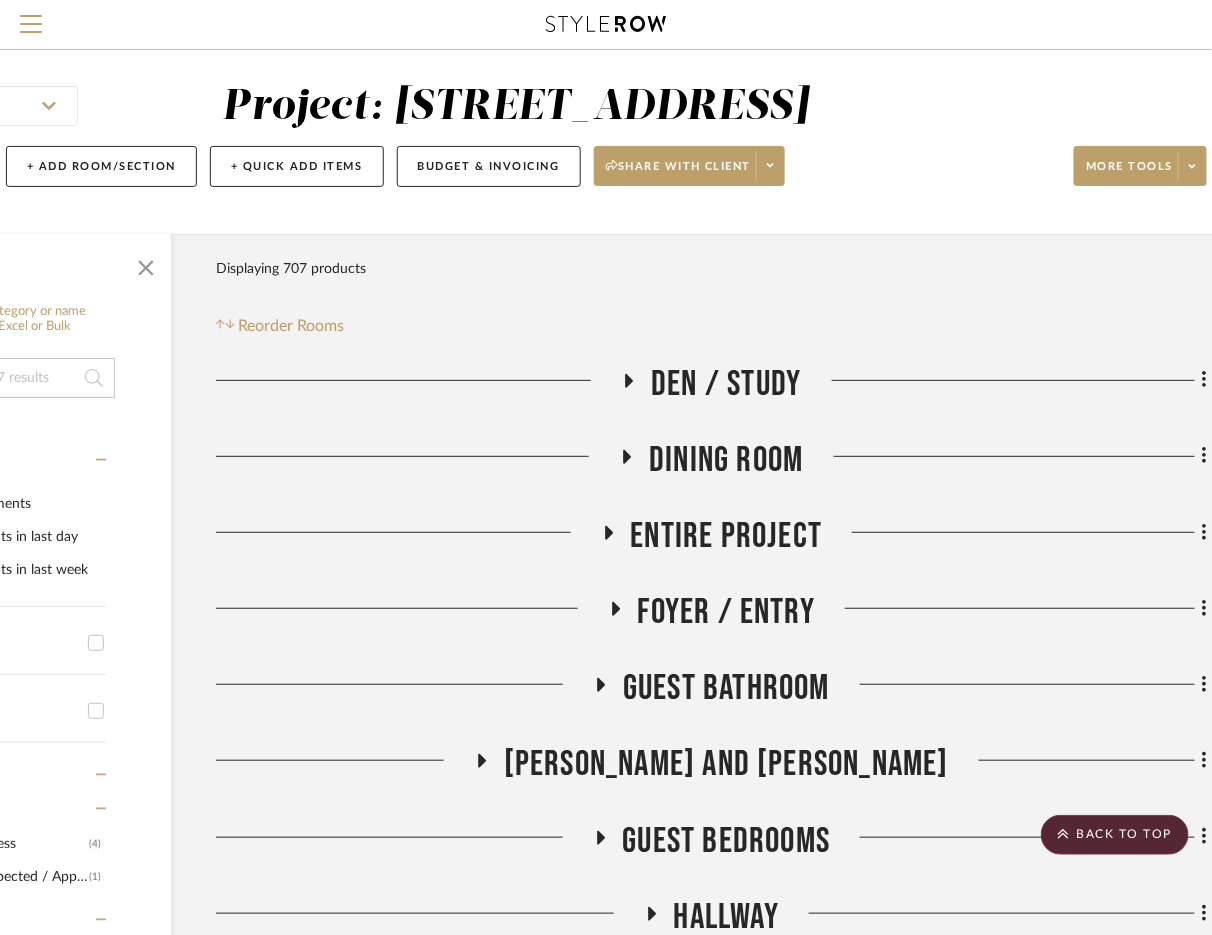 scroll, scrollTop: 0, scrollLeft: 205, axis: horizontal 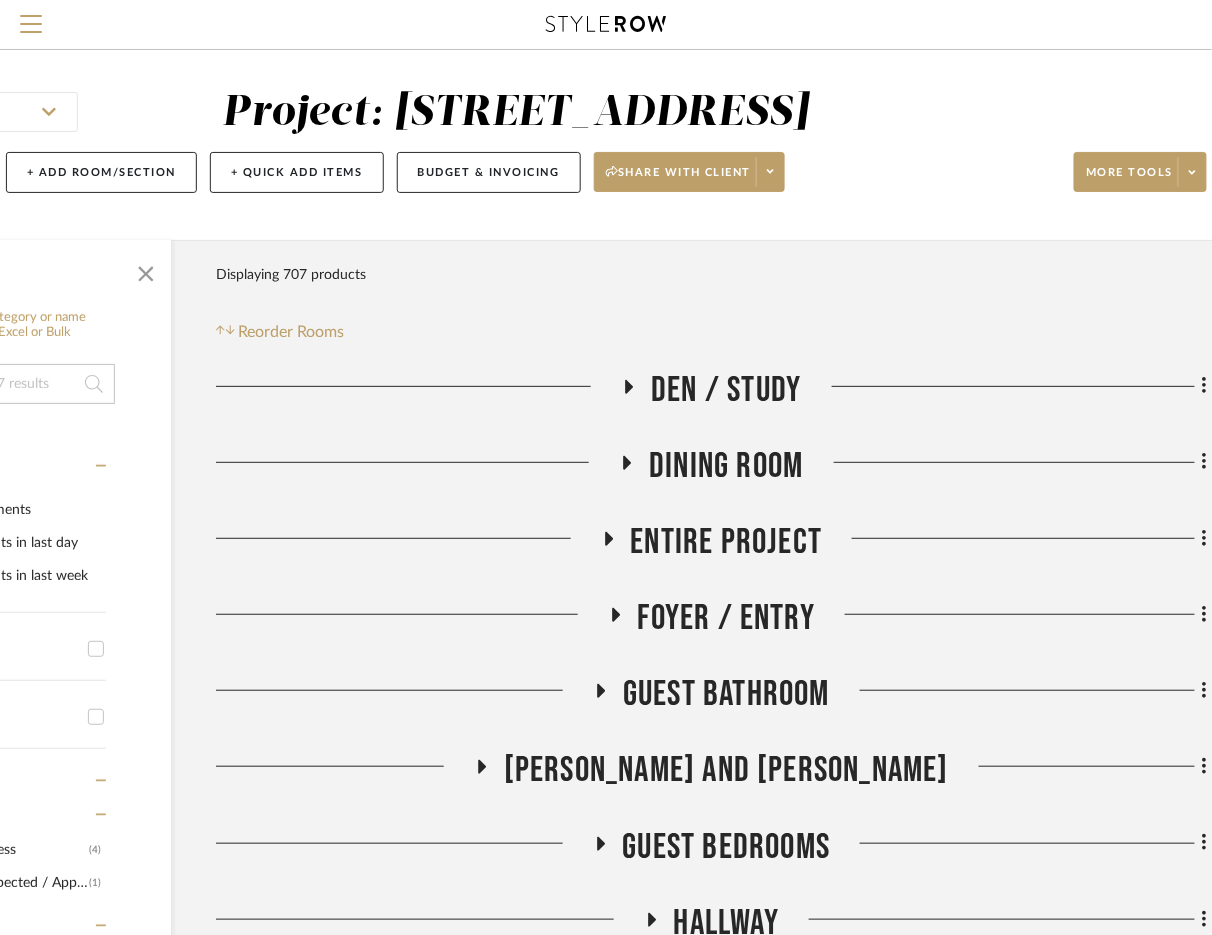click on "Entire Project" 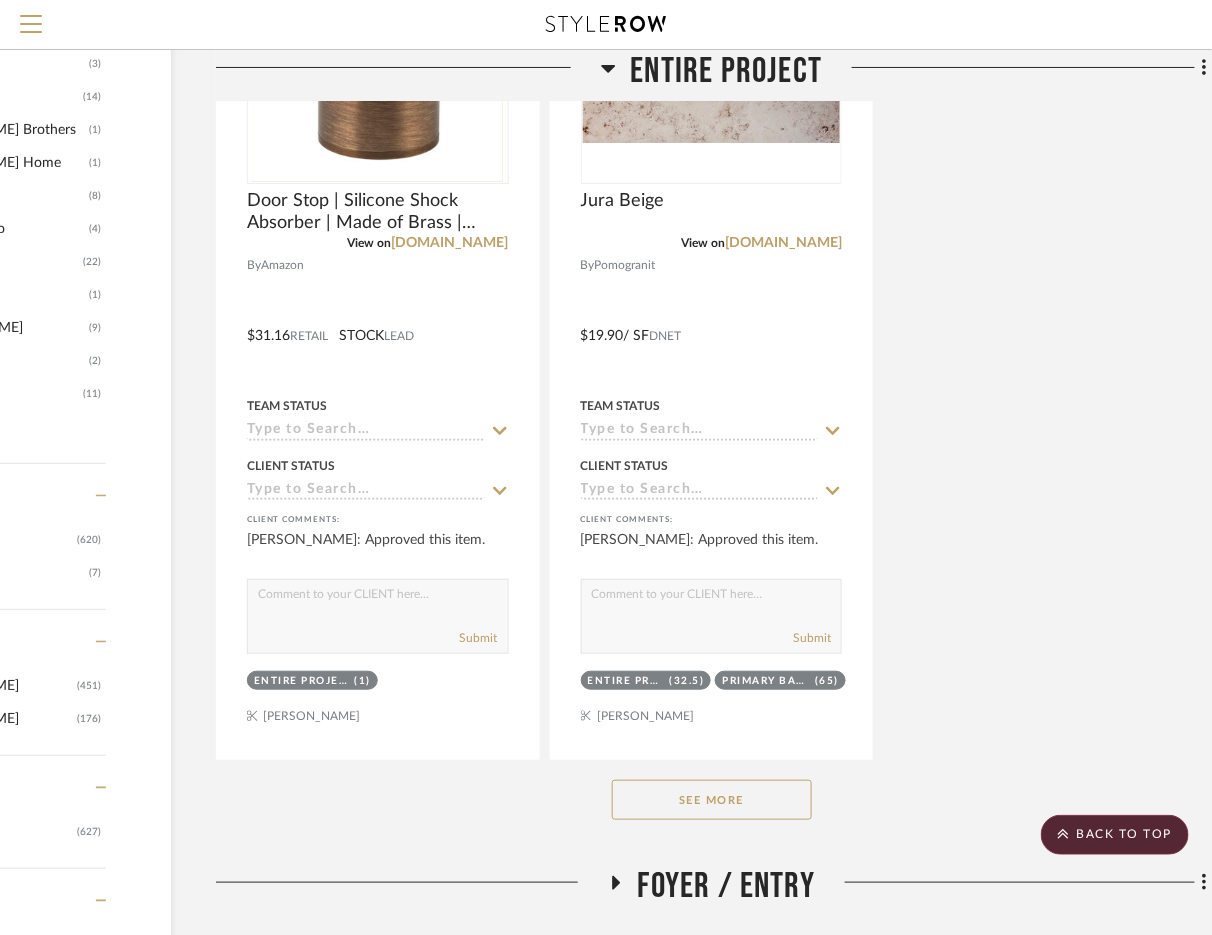 scroll, scrollTop: 2502, scrollLeft: 205, axis: both 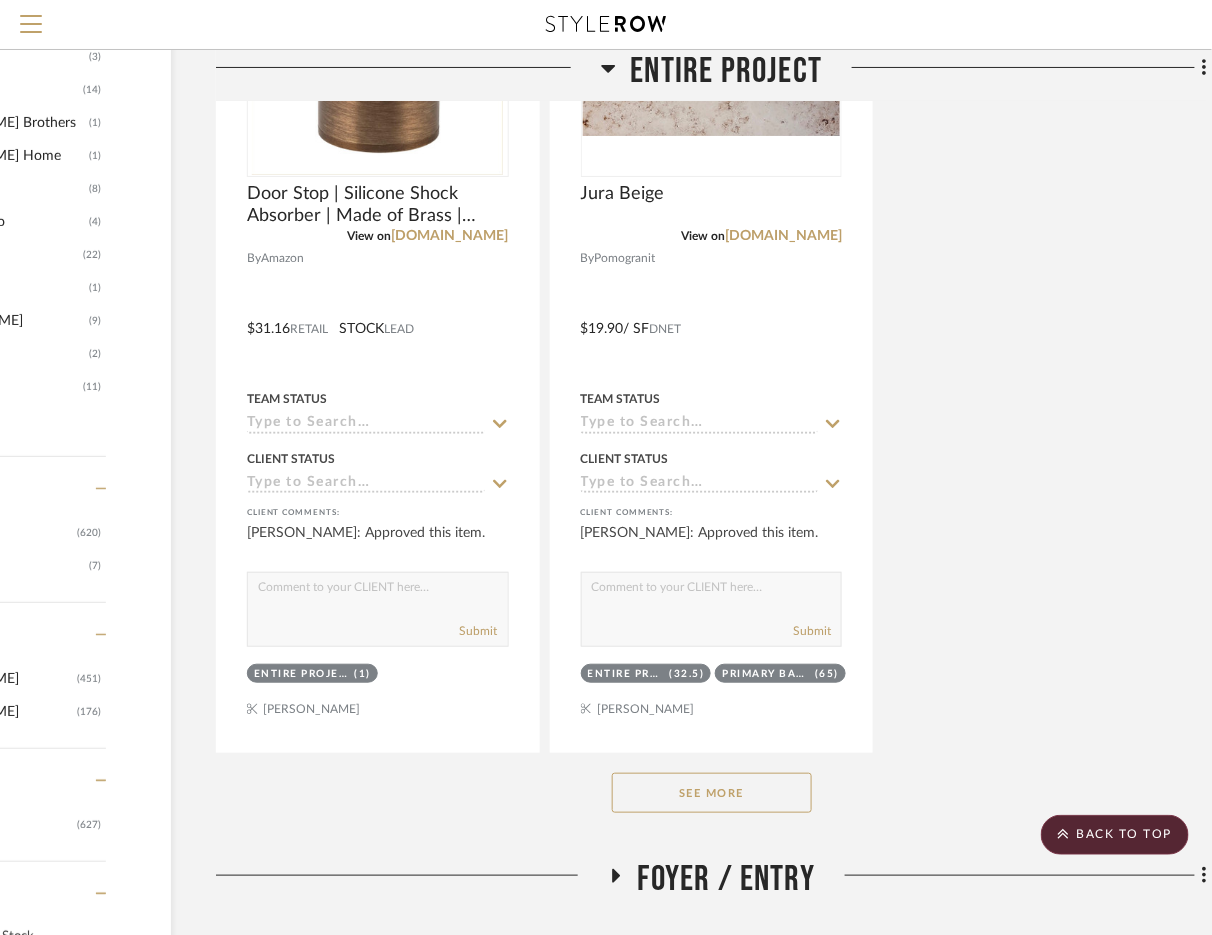 click on "See More" 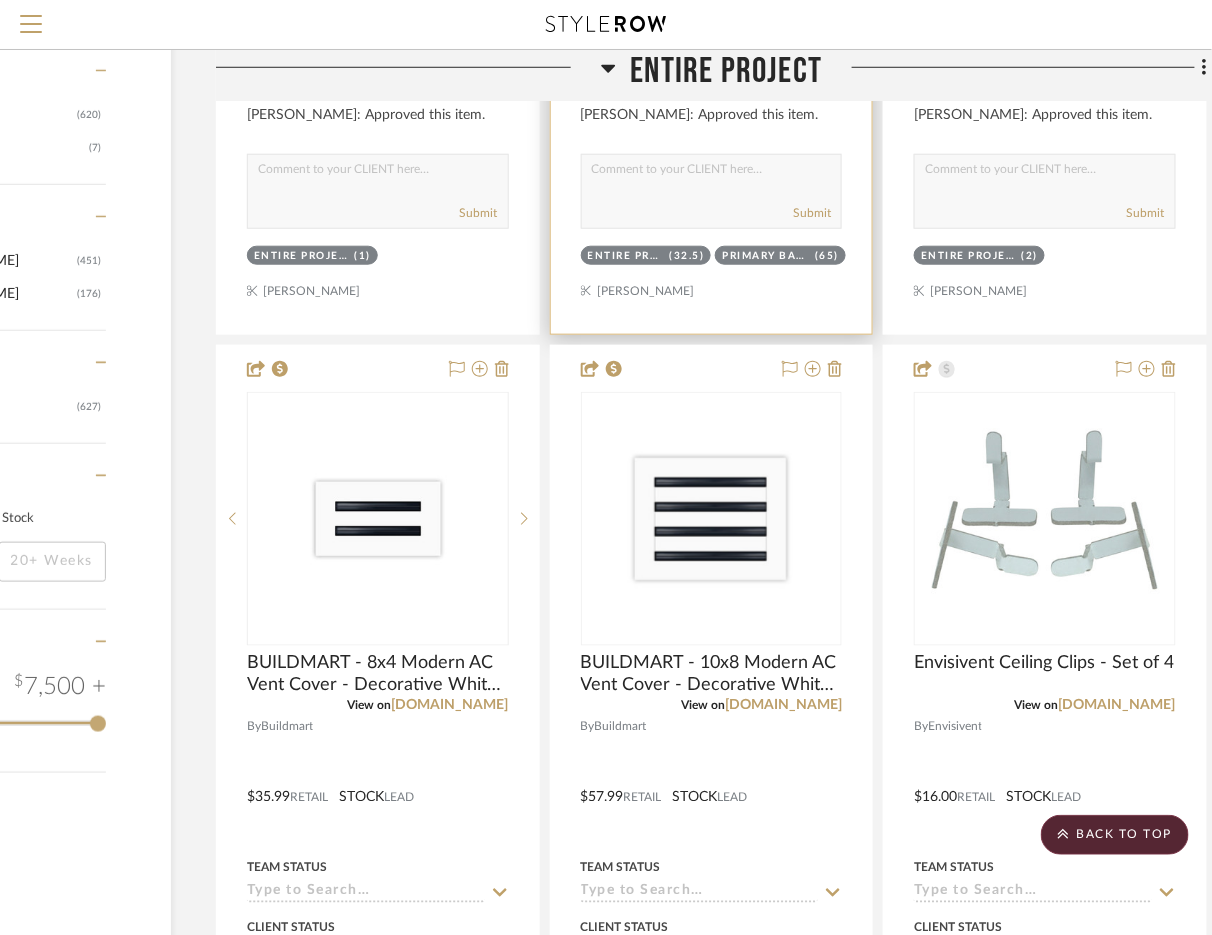 scroll, scrollTop: 2925, scrollLeft: 203, axis: both 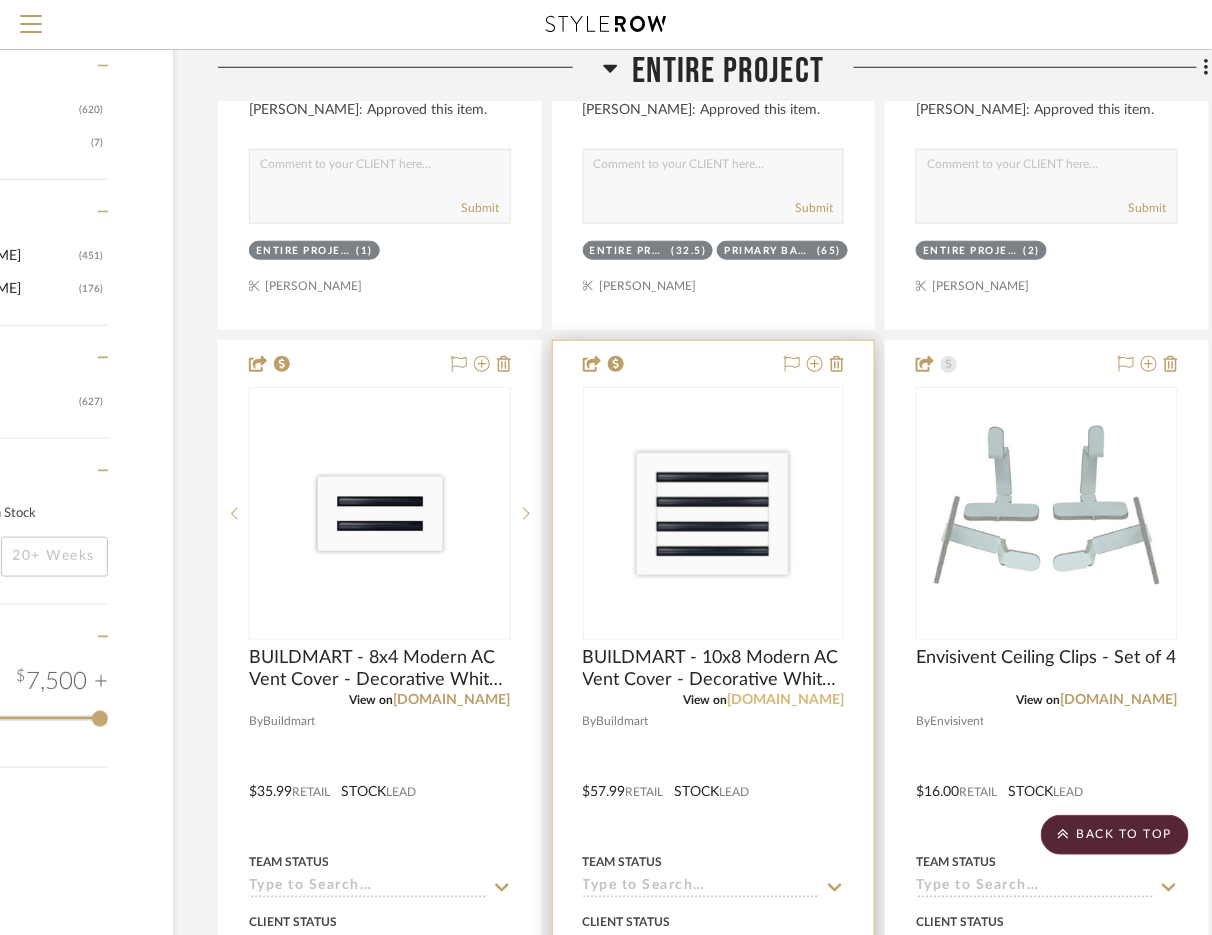 click on "linearslotdiffusers.com" at bounding box center (785, 700) 